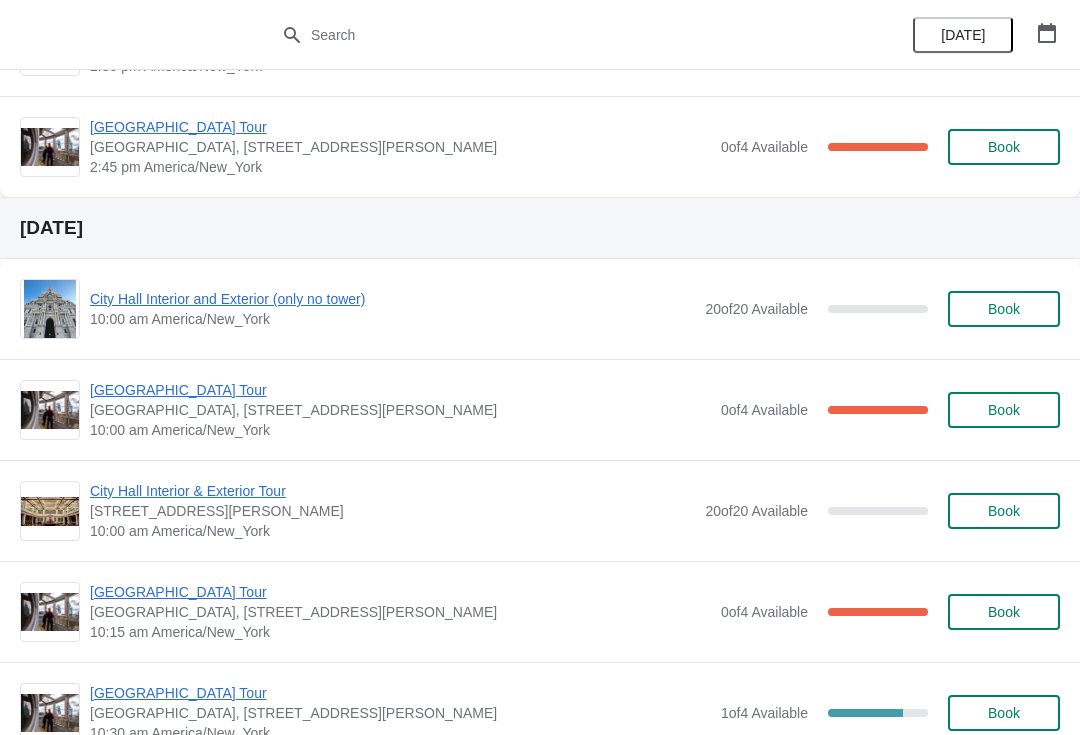 scroll, scrollTop: 1903, scrollLeft: 0, axis: vertical 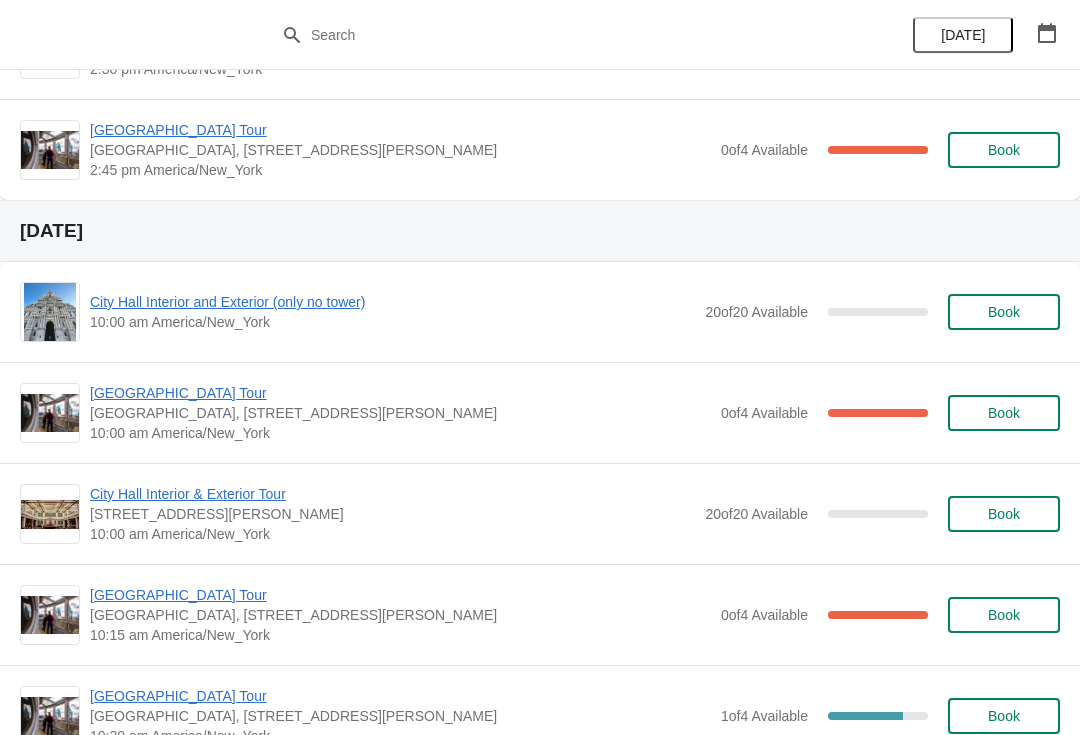 click on "Book" at bounding box center (1004, 413) 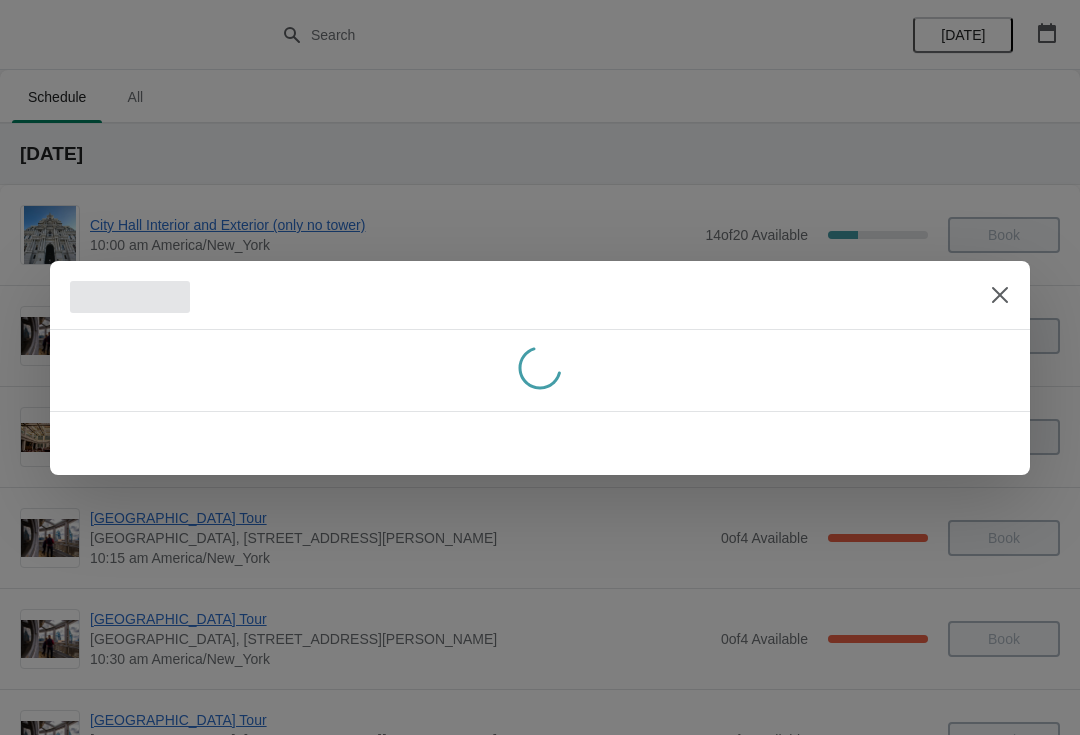 scroll, scrollTop: 0, scrollLeft: 0, axis: both 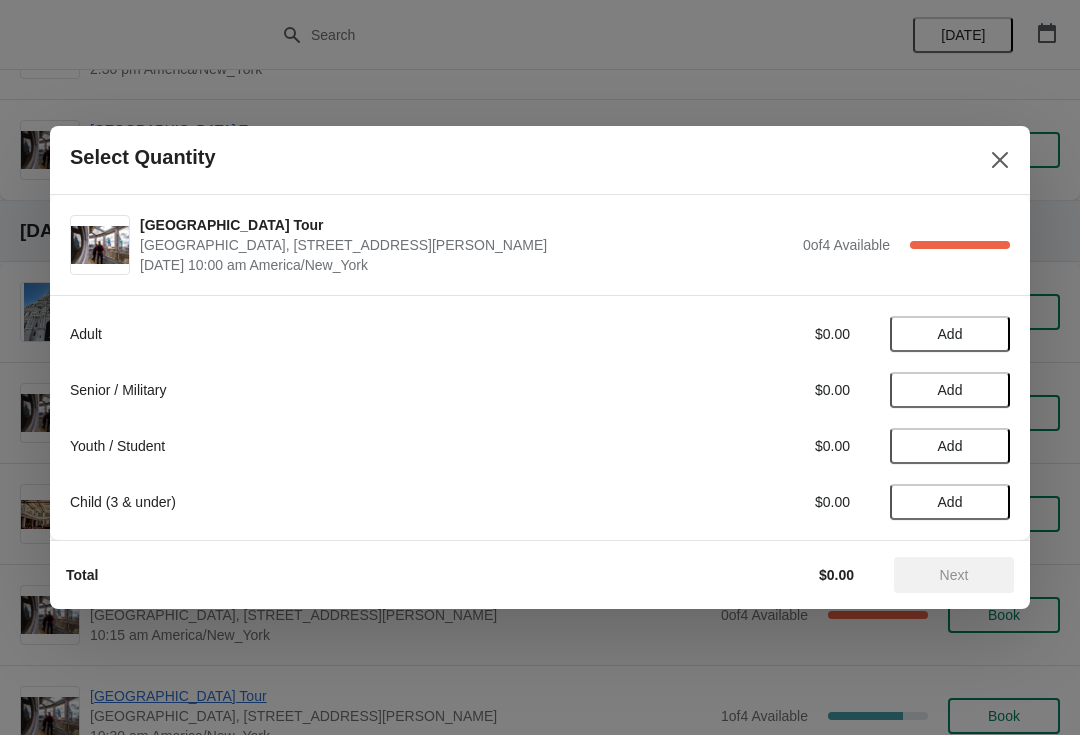 click on "Add" at bounding box center (950, 334) 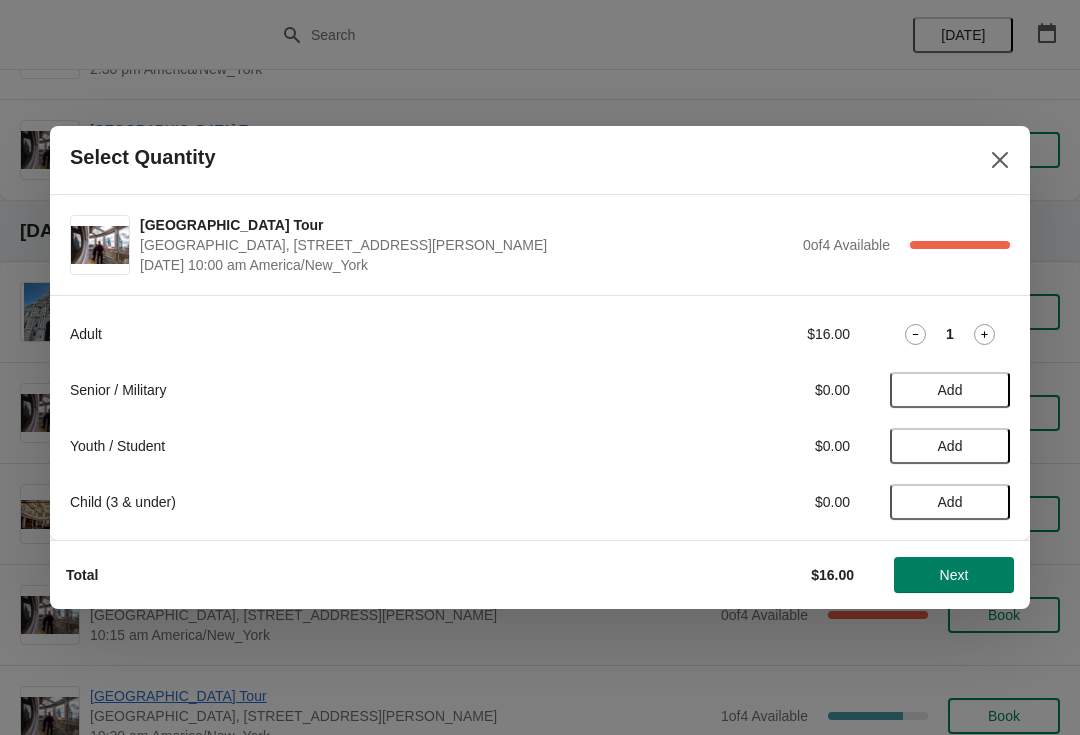 click on "Adult $16.00 1 Senior / Military $0.00 Add Youth / Student $0.00 Add Child (3 & under) $0.00 Add" at bounding box center [540, 408] 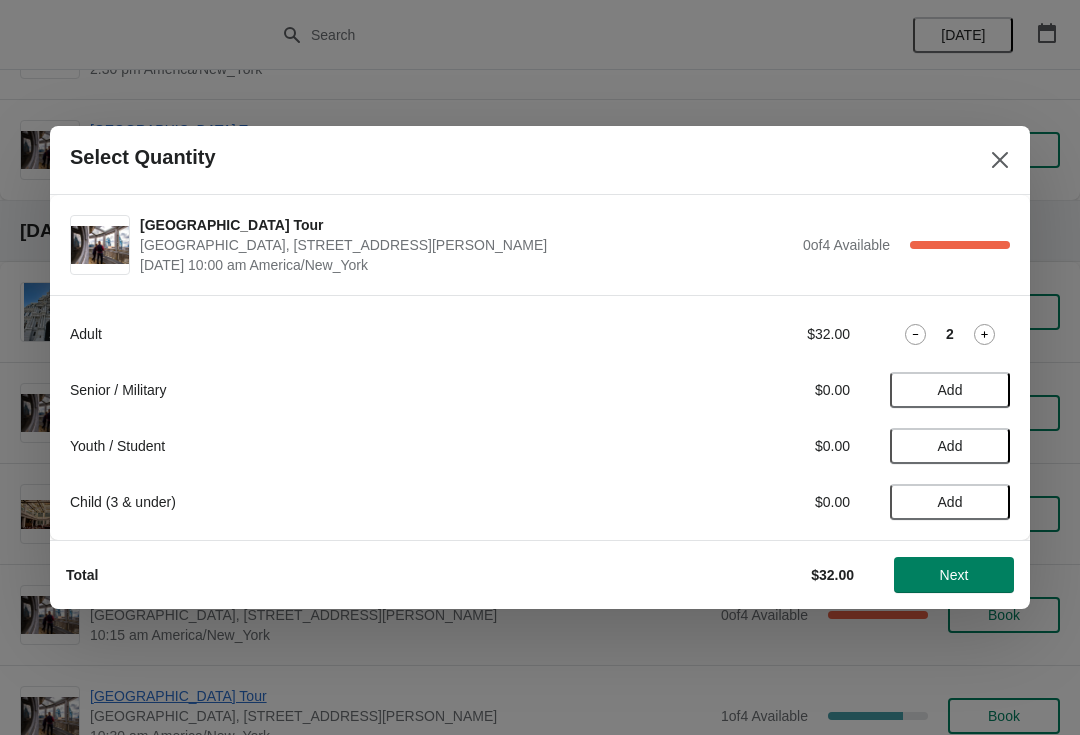 click 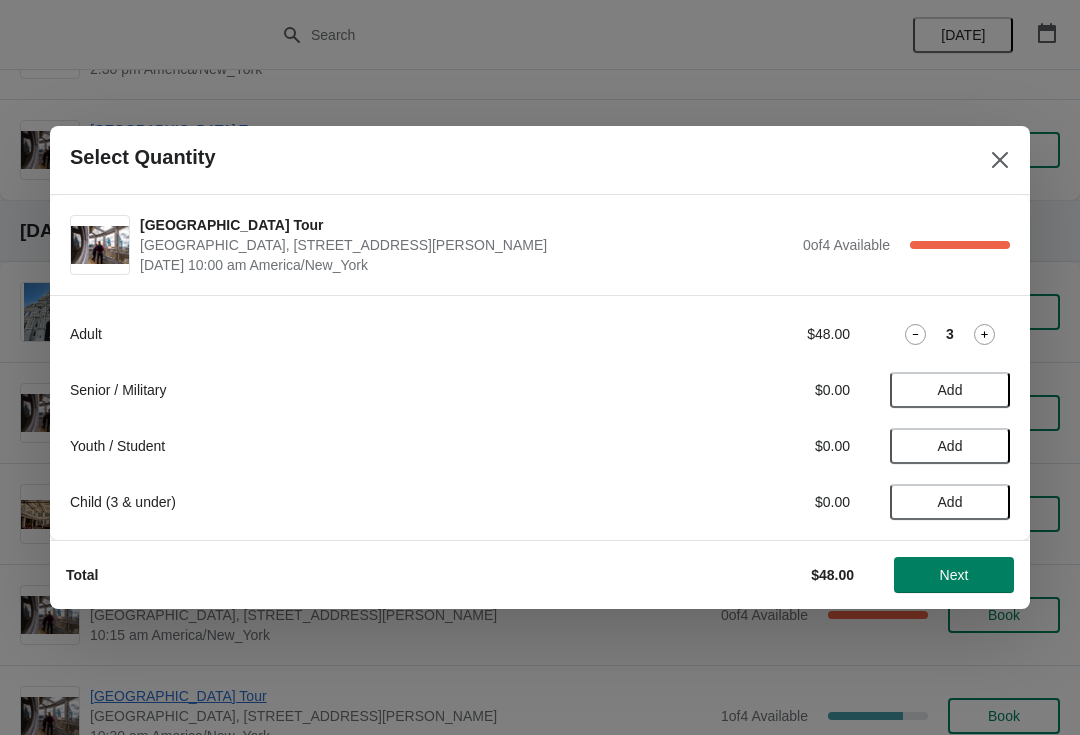 click on "Next" at bounding box center [954, 575] 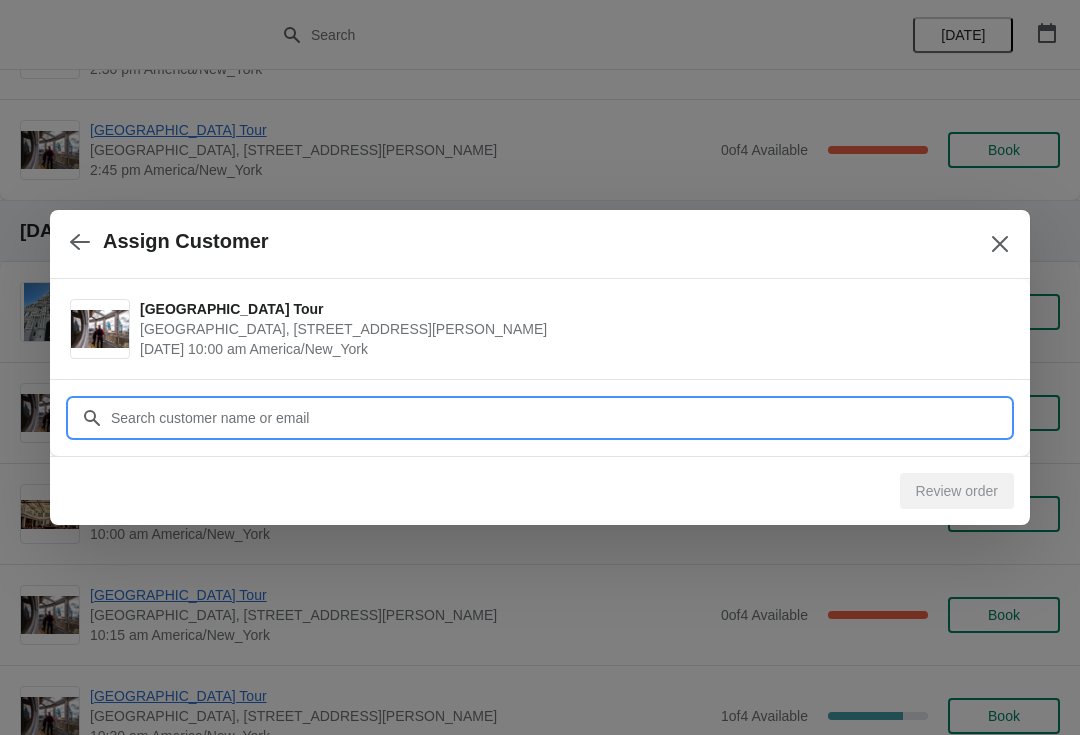 click on "Customer" at bounding box center (560, 418) 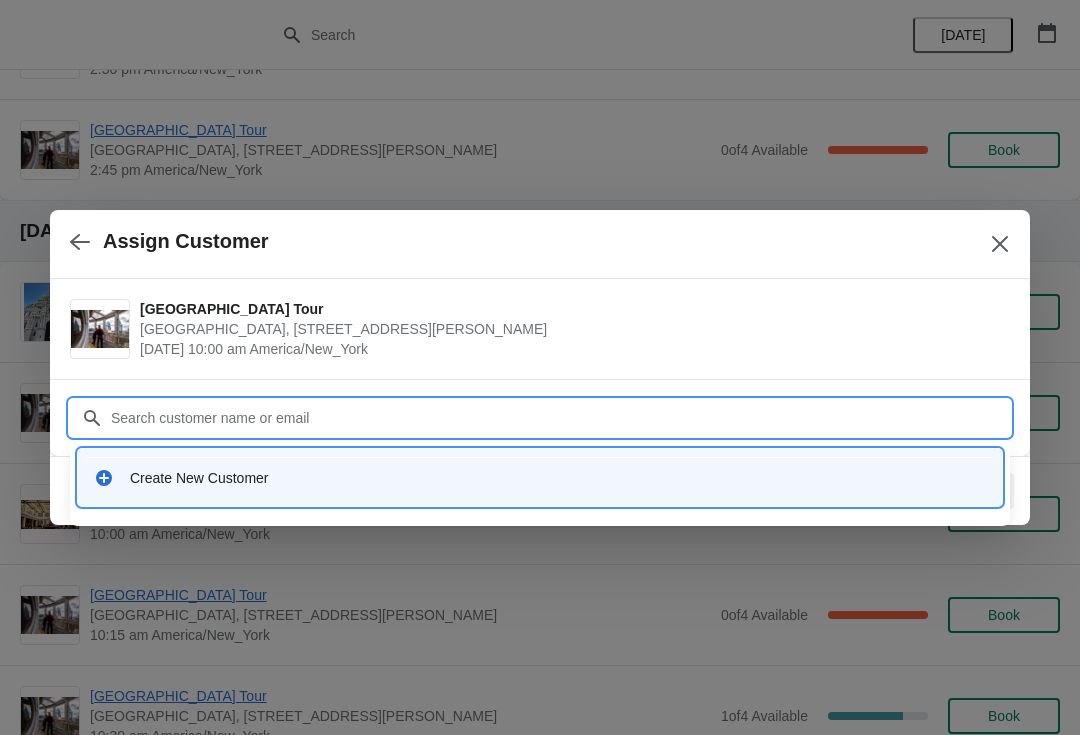 click on "Create New Customer" at bounding box center [540, 477] 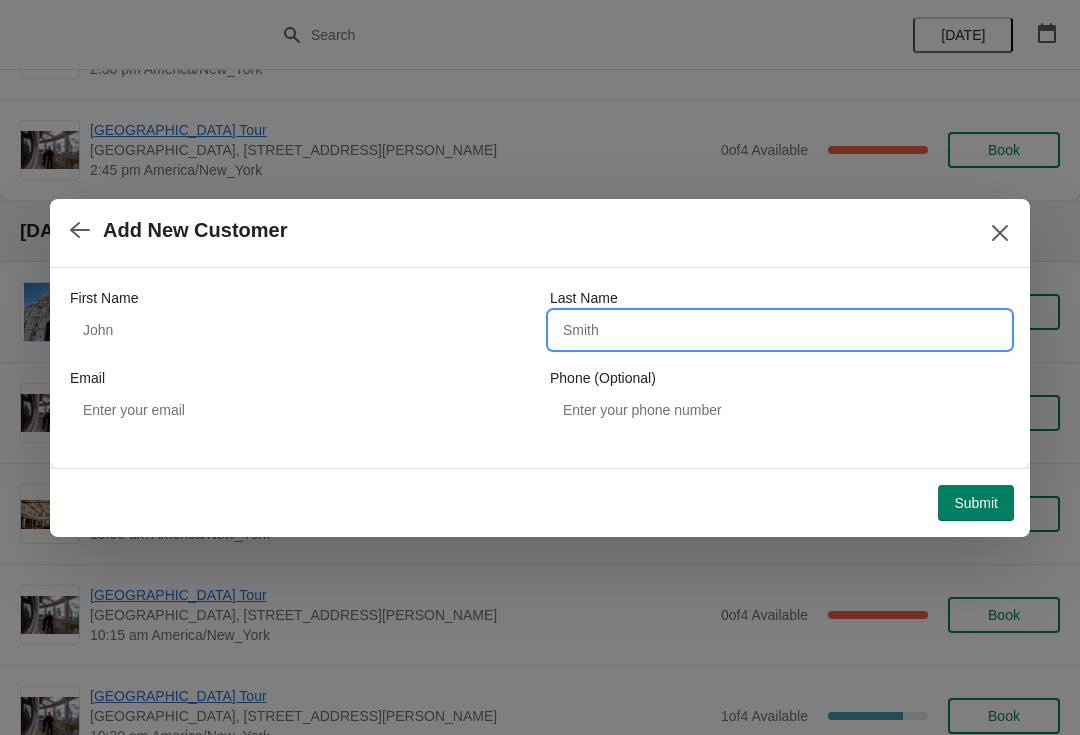 click on "Last Name" at bounding box center [780, 330] 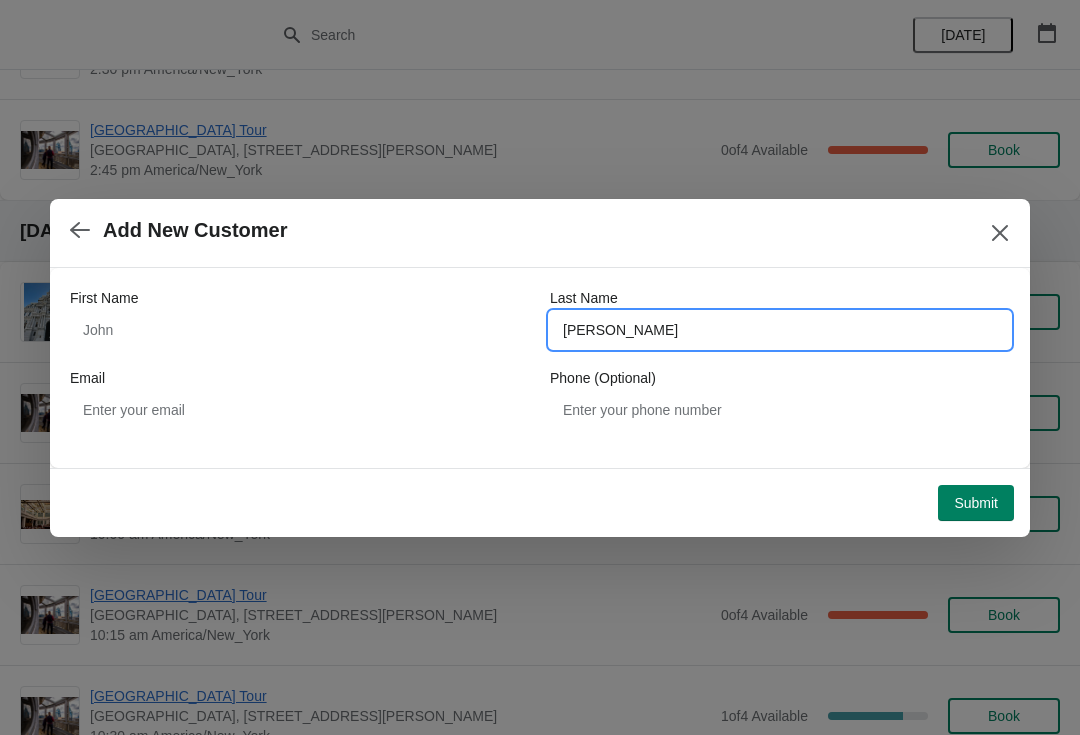 type on "Ellis" 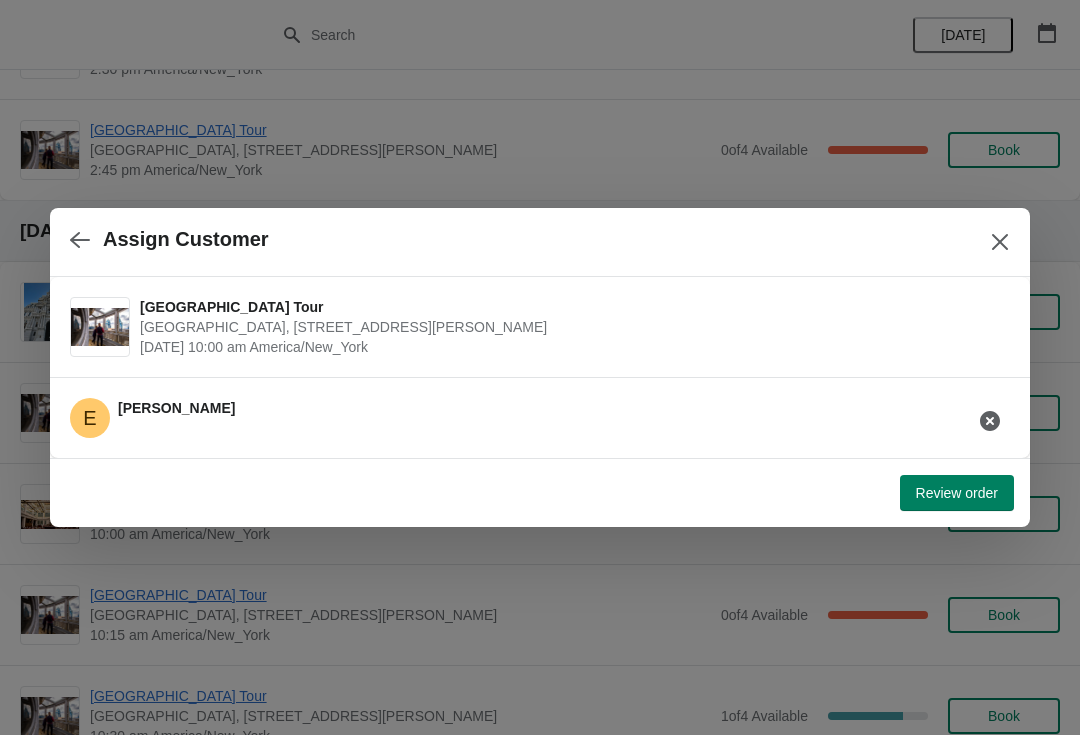 click on "Review order" at bounding box center (957, 493) 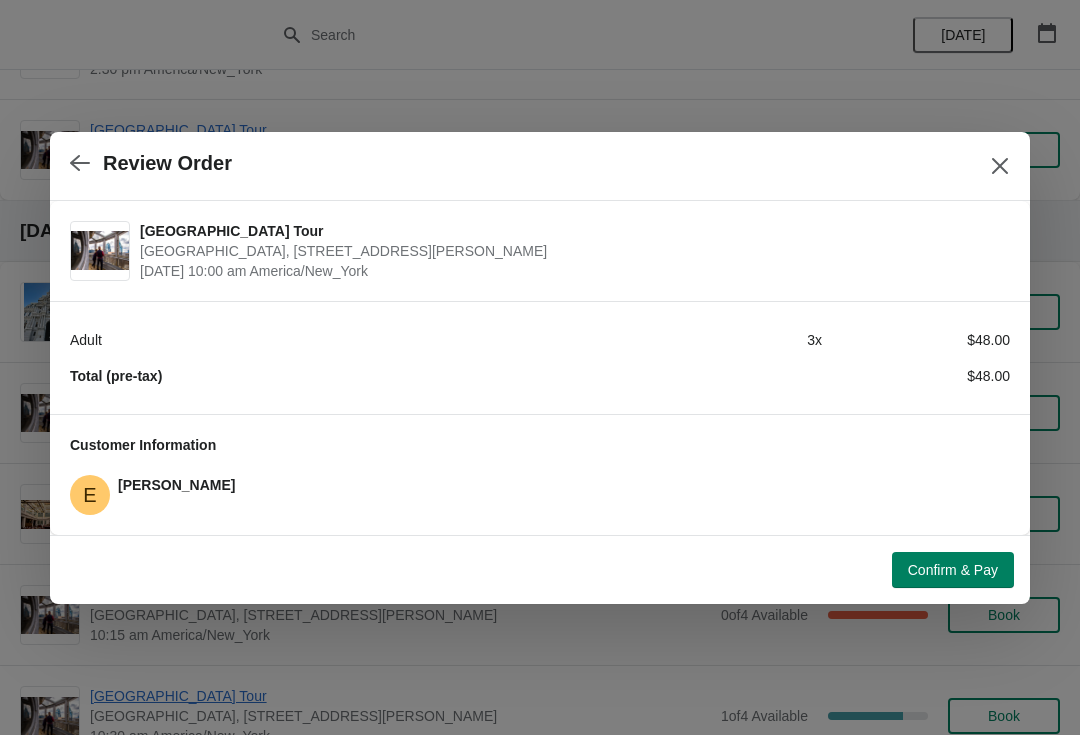 click at bounding box center (80, 163) 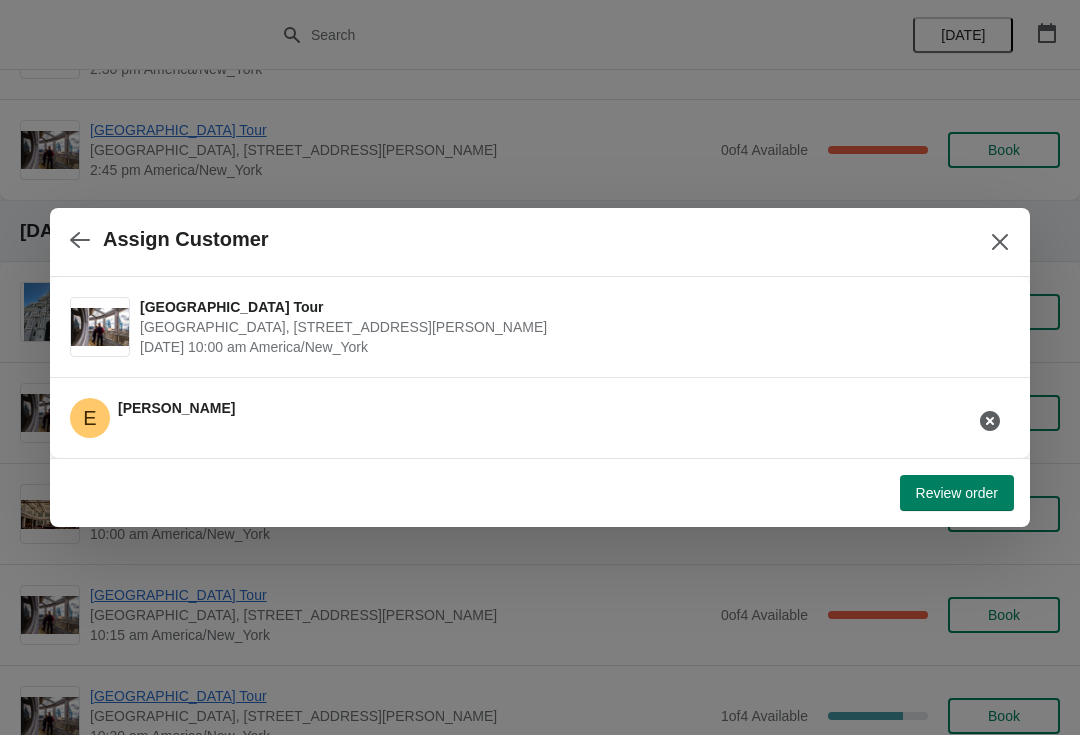 click 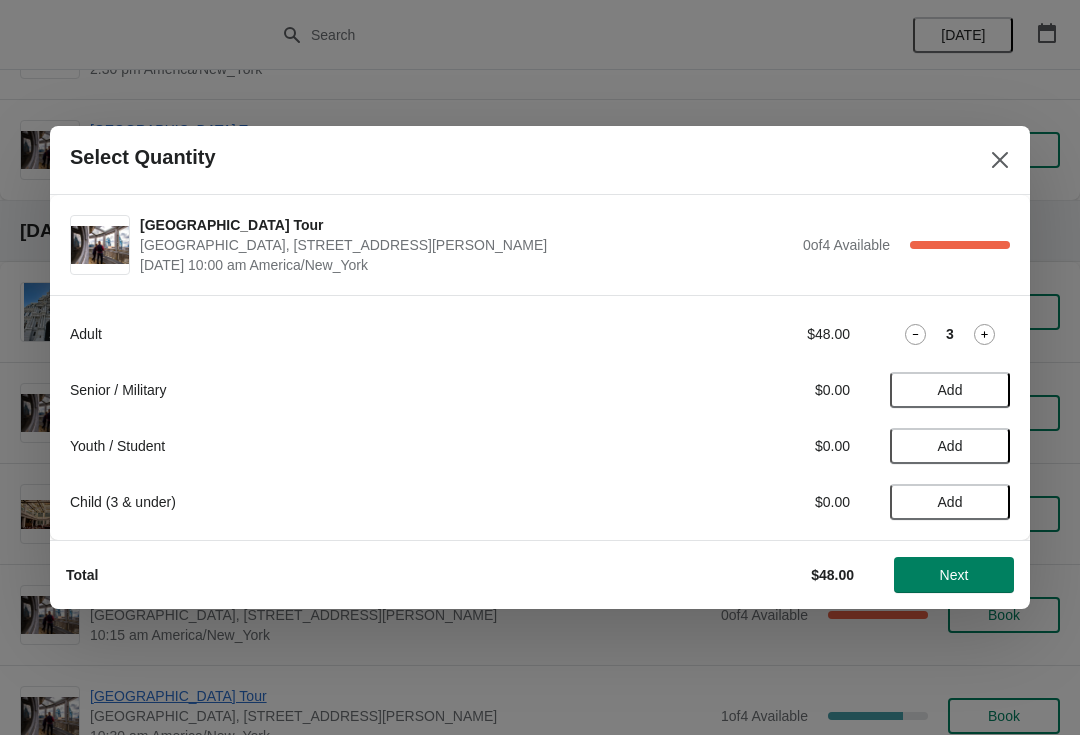 click on "Add" at bounding box center [950, 502] 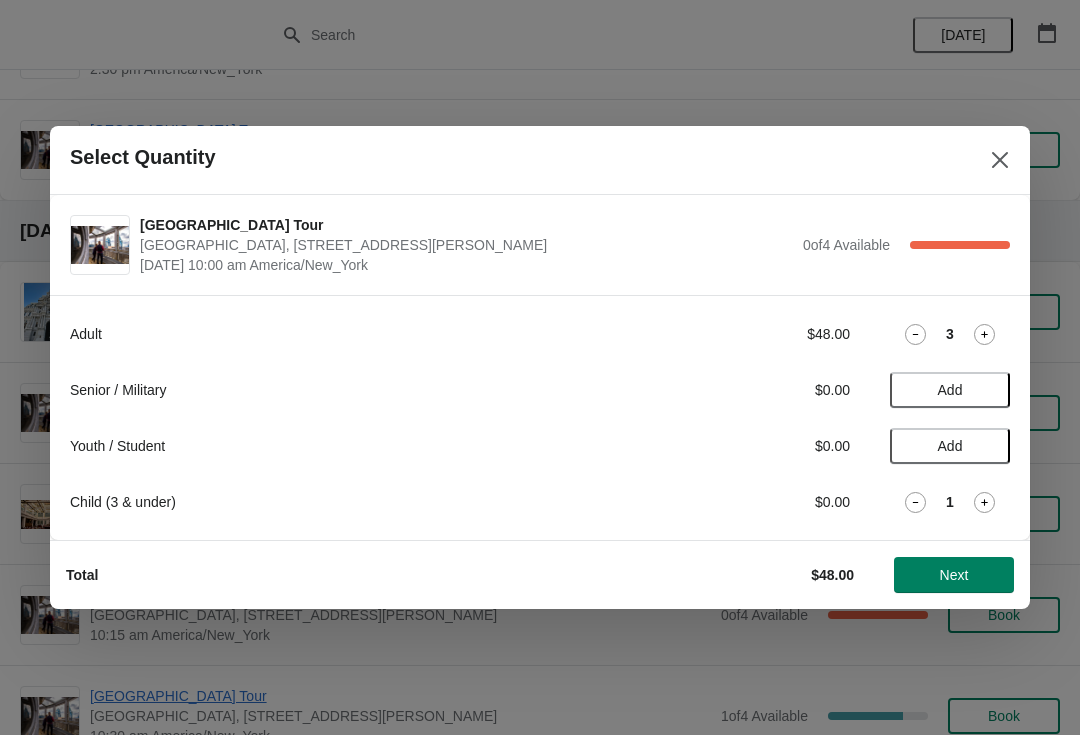 click on "1" at bounding box center [950, 502] 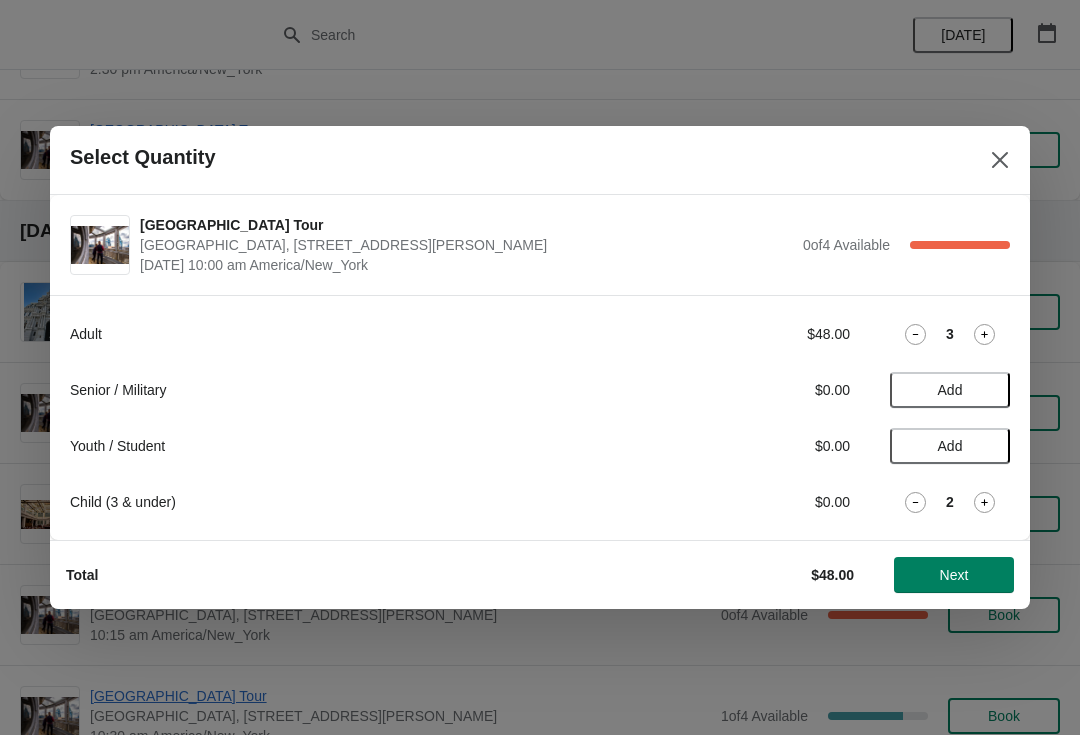 click 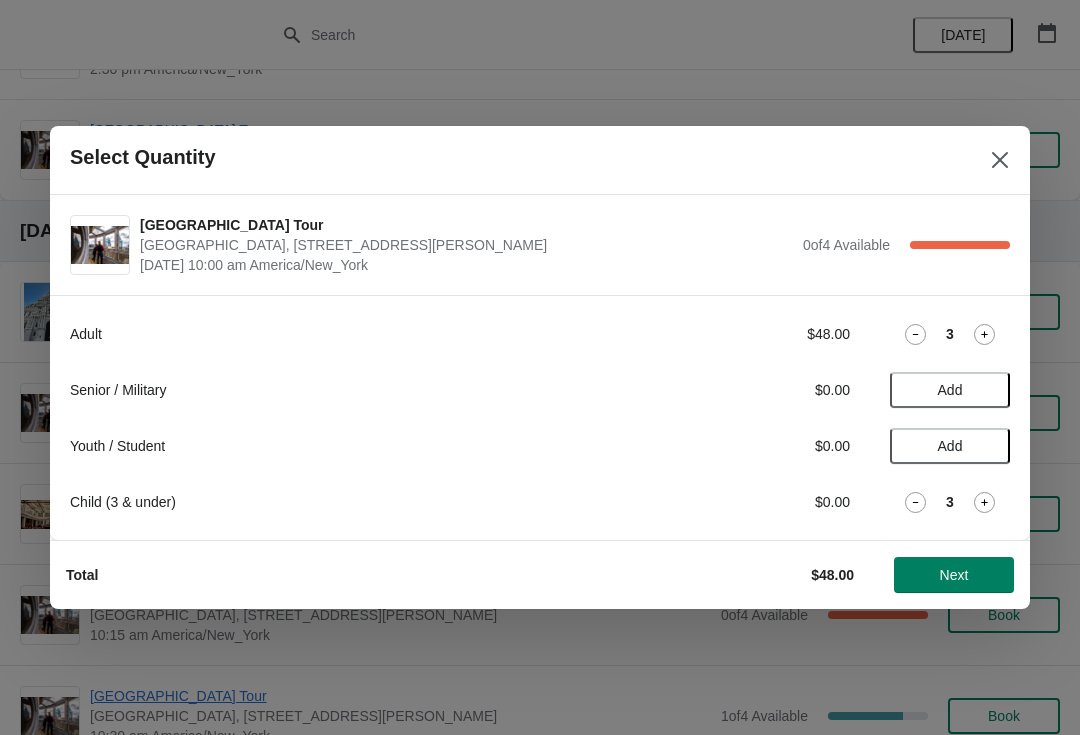 click 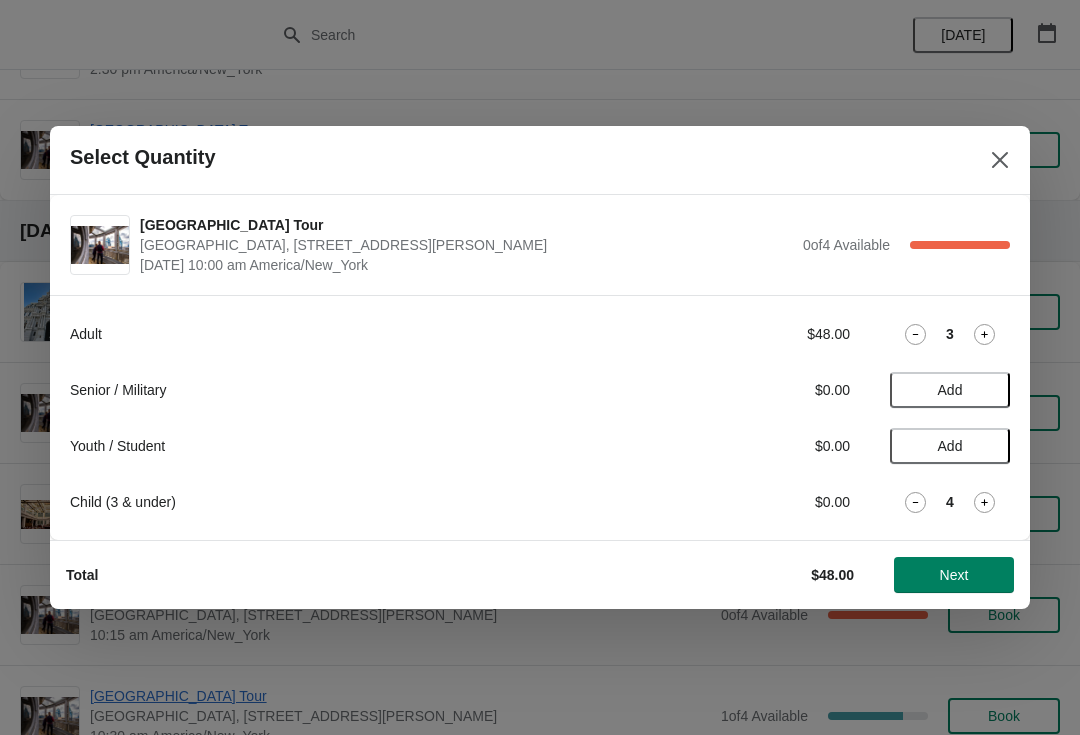 click 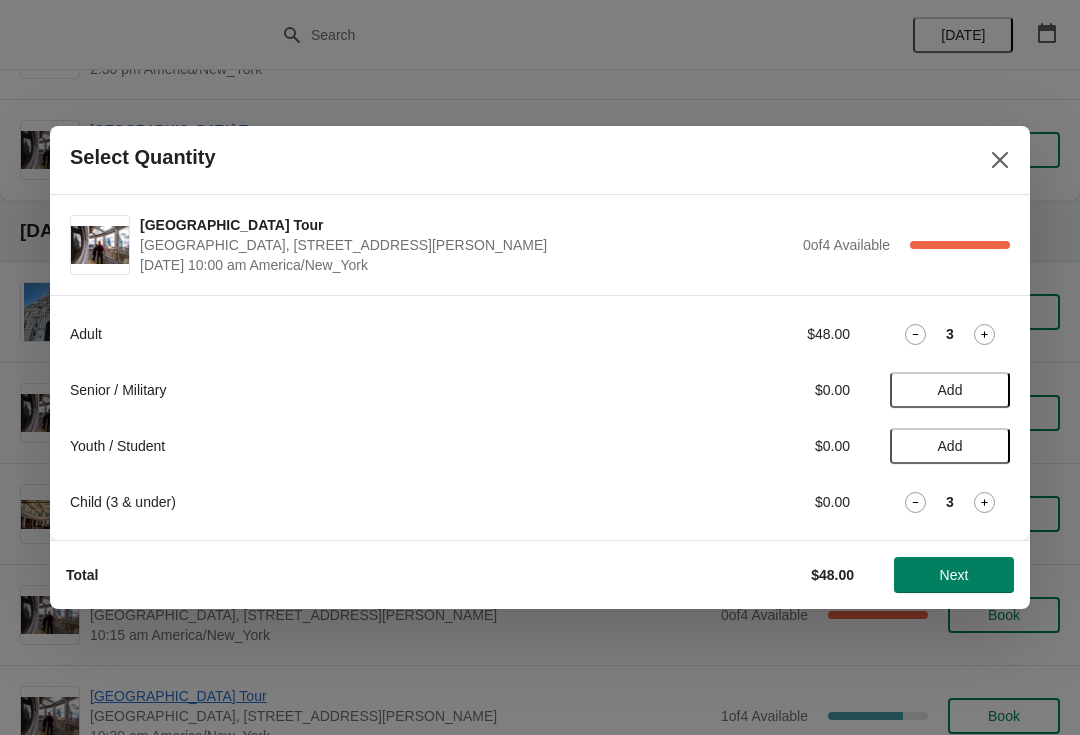 click 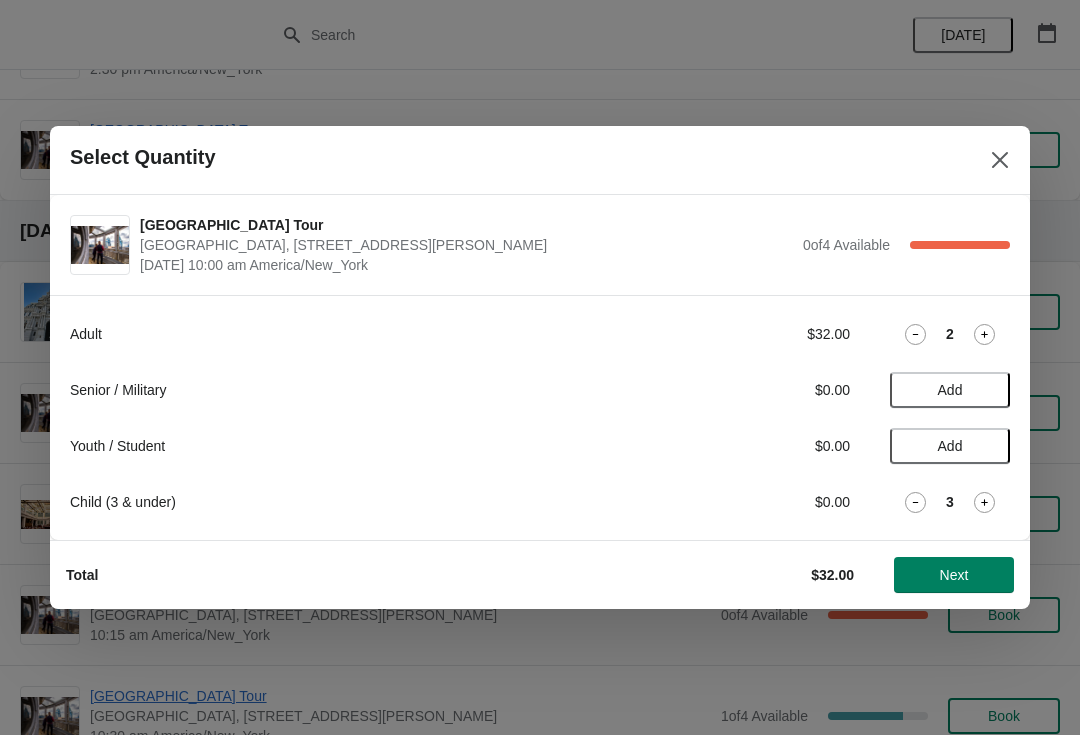 click 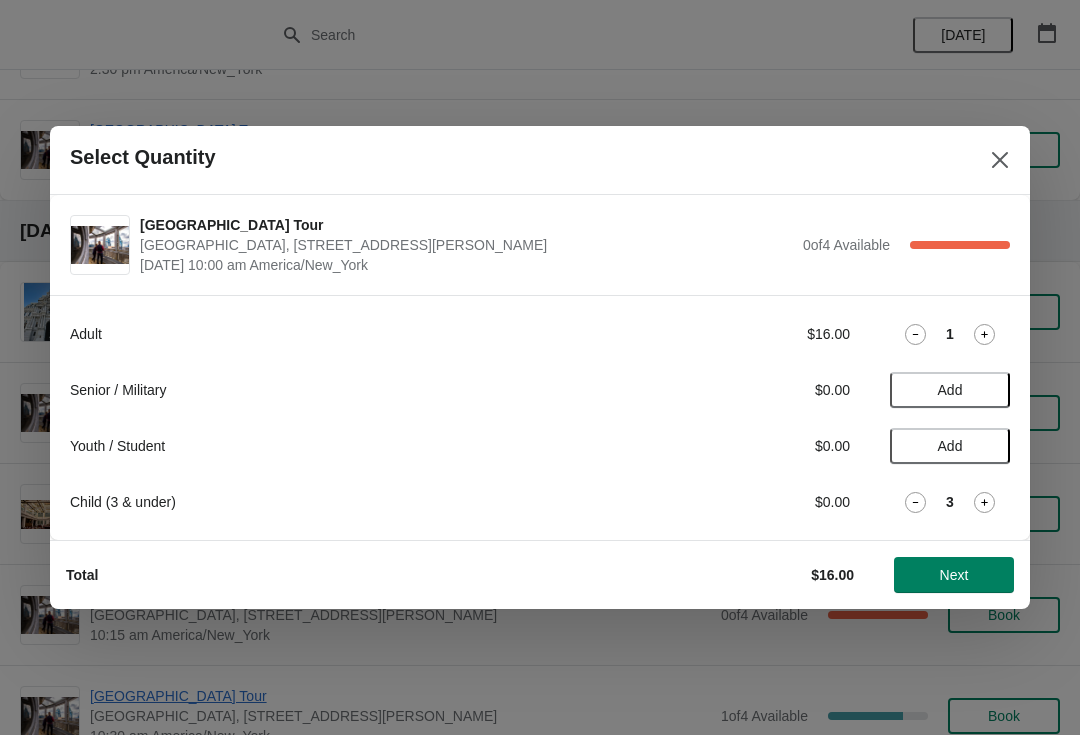 click 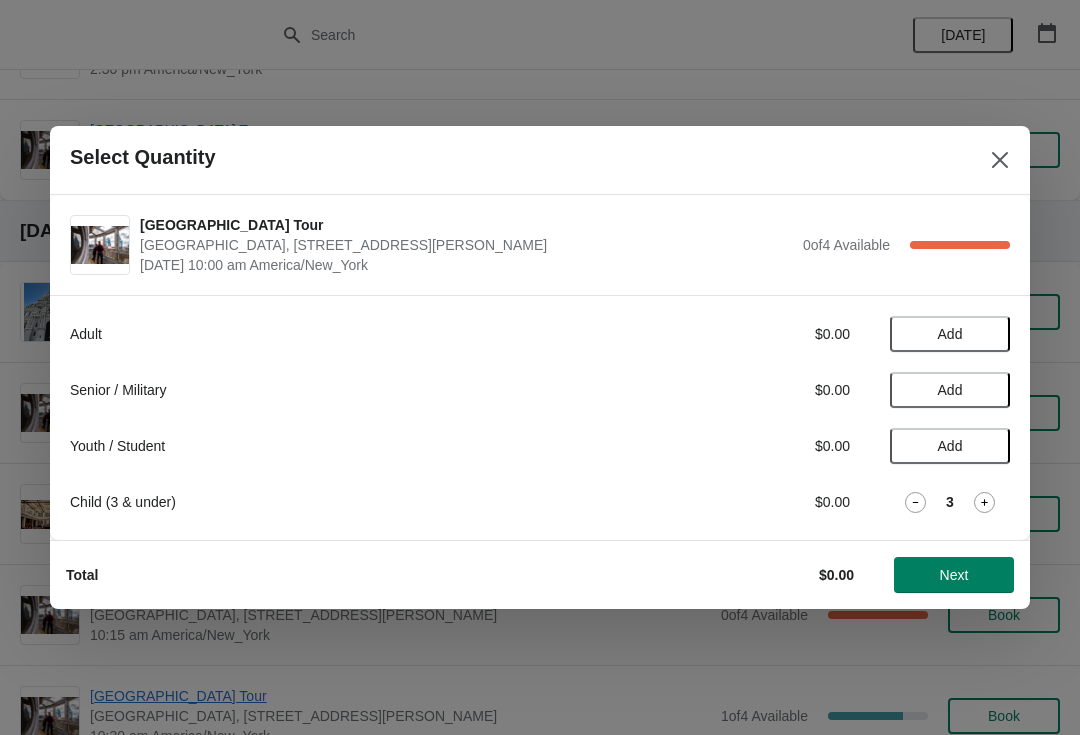 click 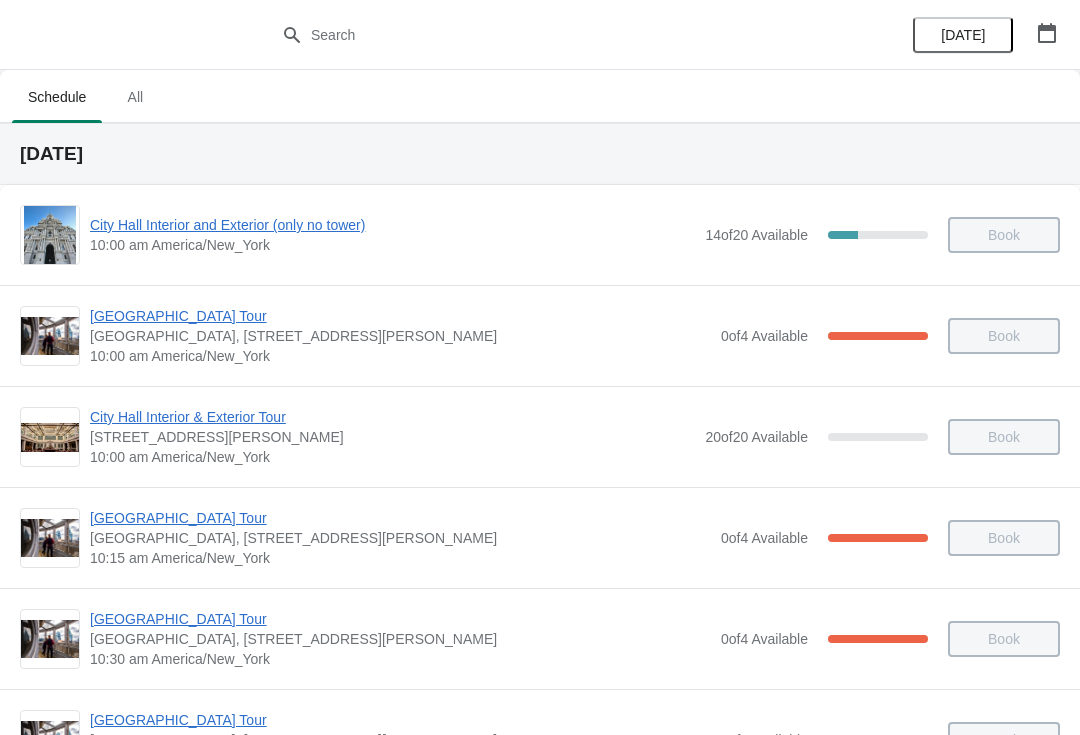 scroll, scrollTop: 1903, scrollLeft: 0, axis: vertical 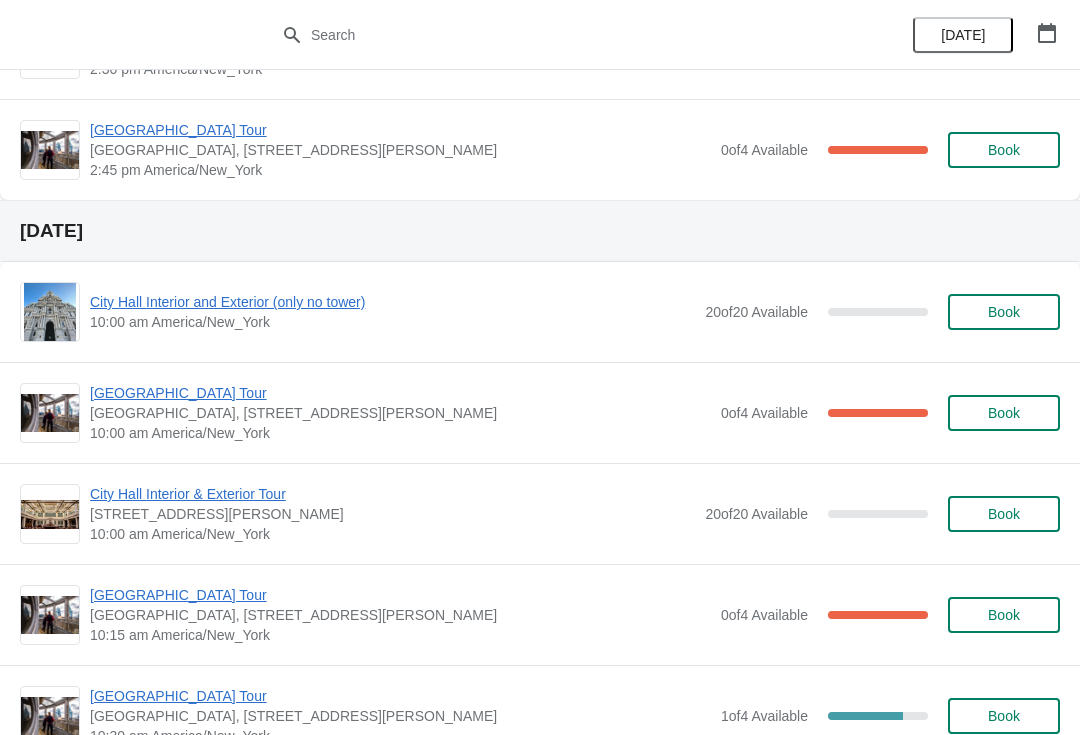 click on "Book" at bounding box center (1004, 312) 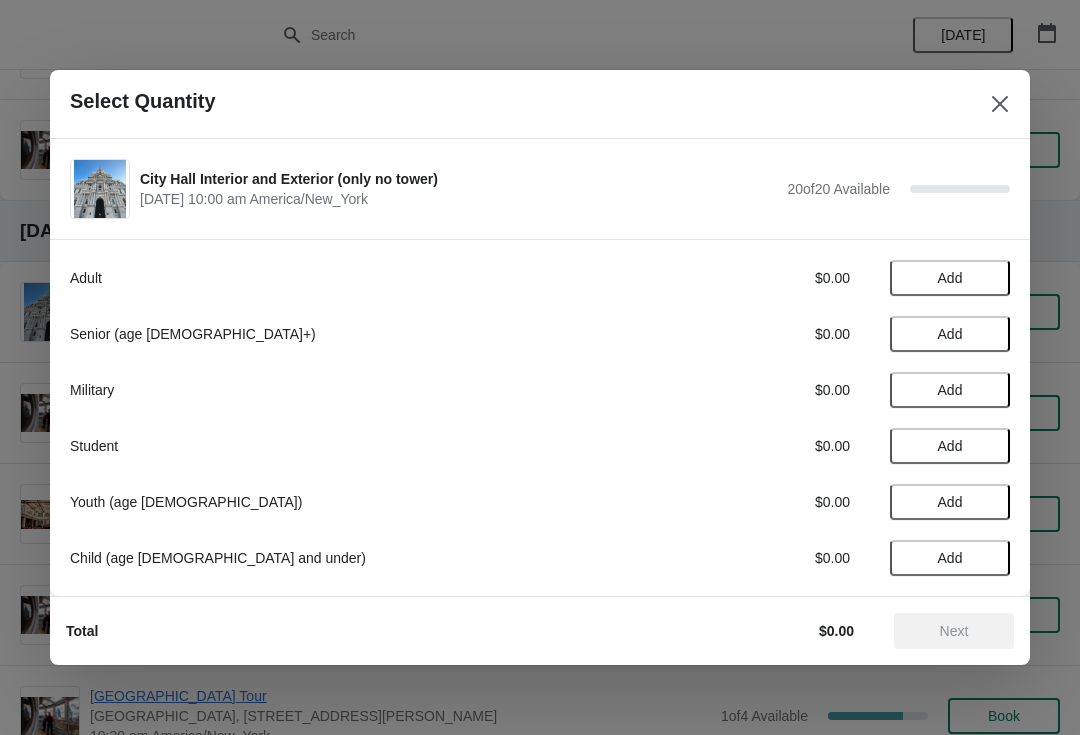click 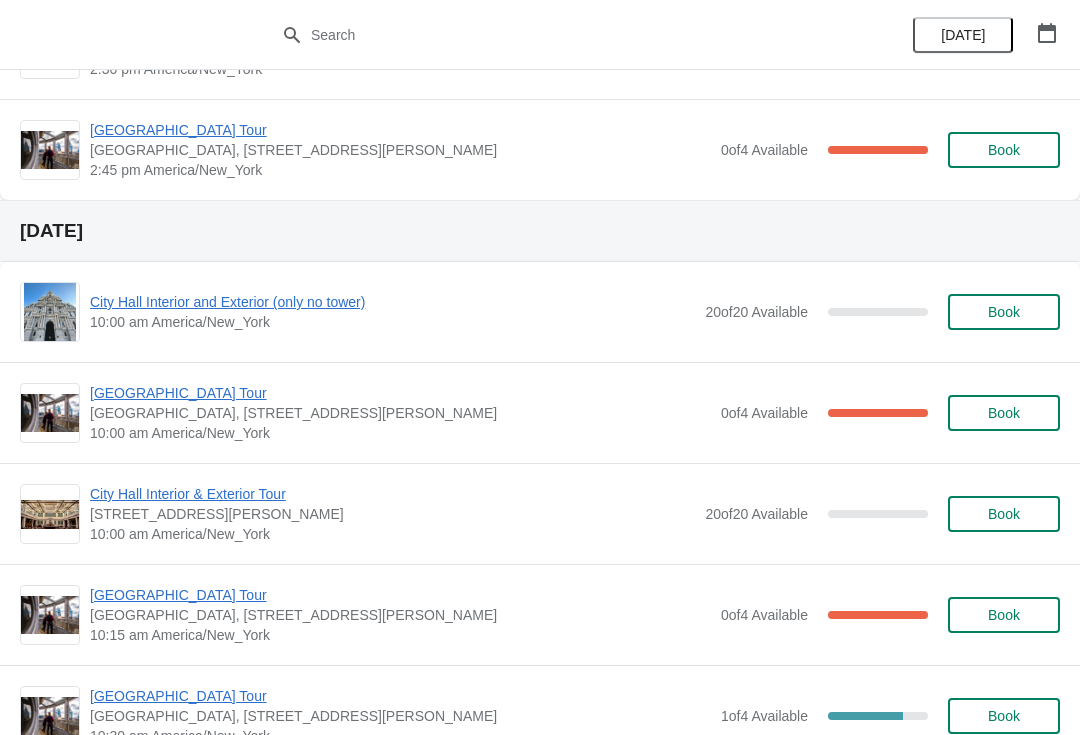 click on "Book" at bounding box center [1004, 413] 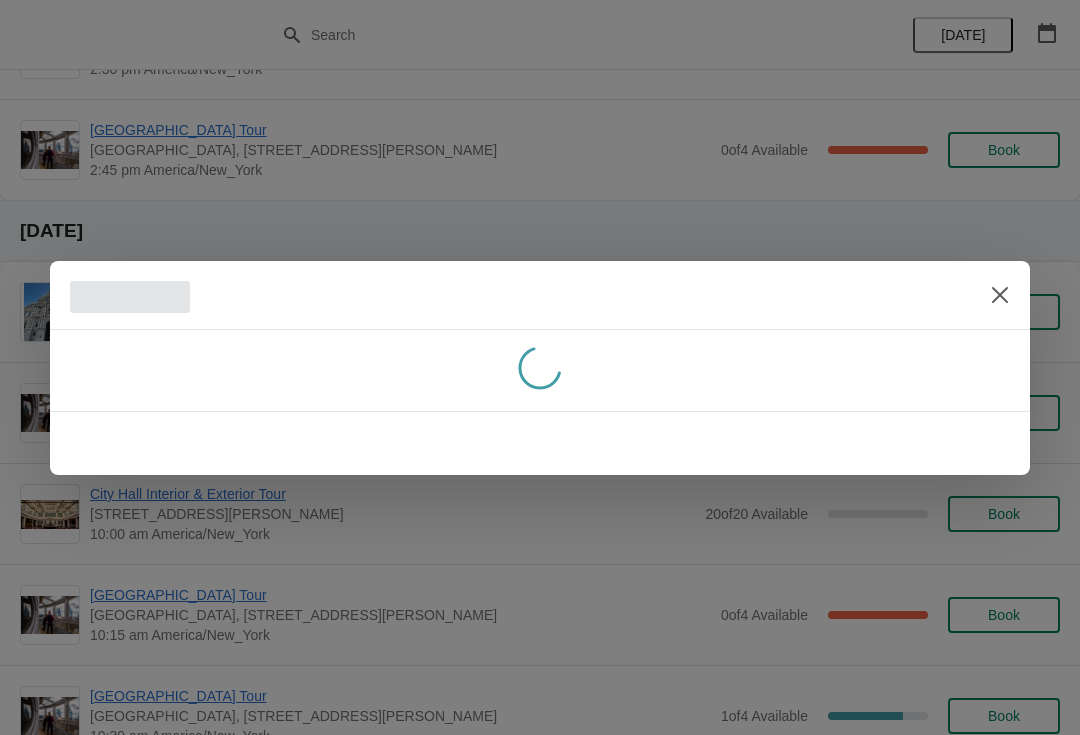 scroll, scrollTop: 0, scrollLeft: 0, axis: both 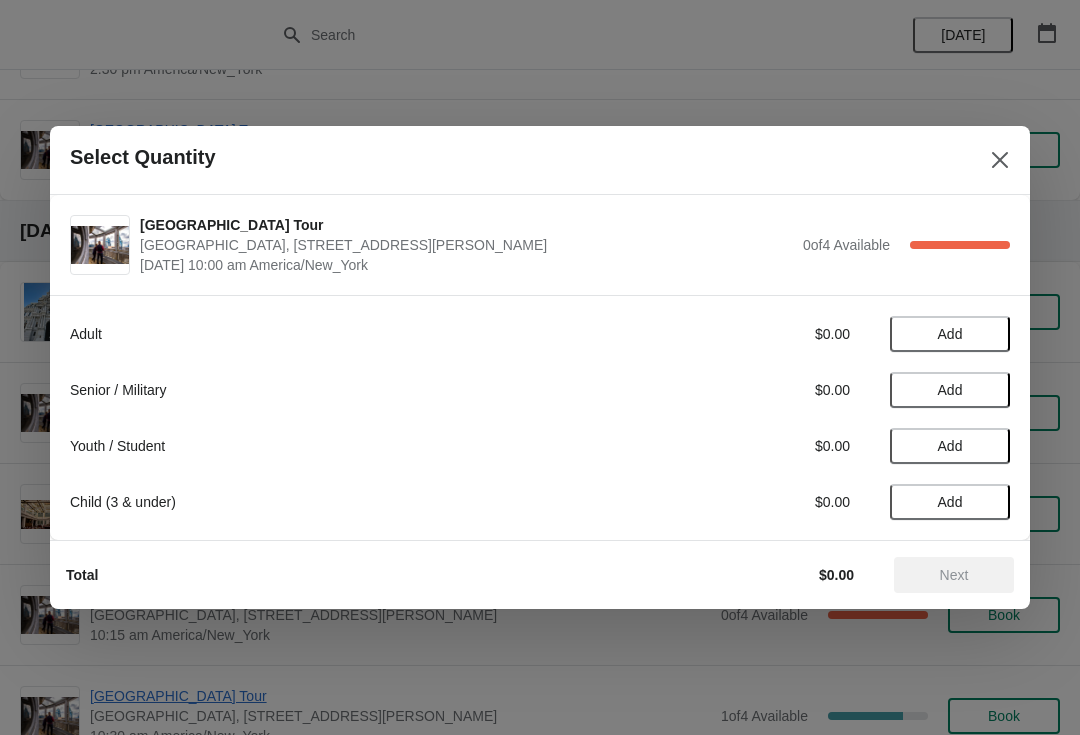 click on "Add" at bounding box center [950, 502] 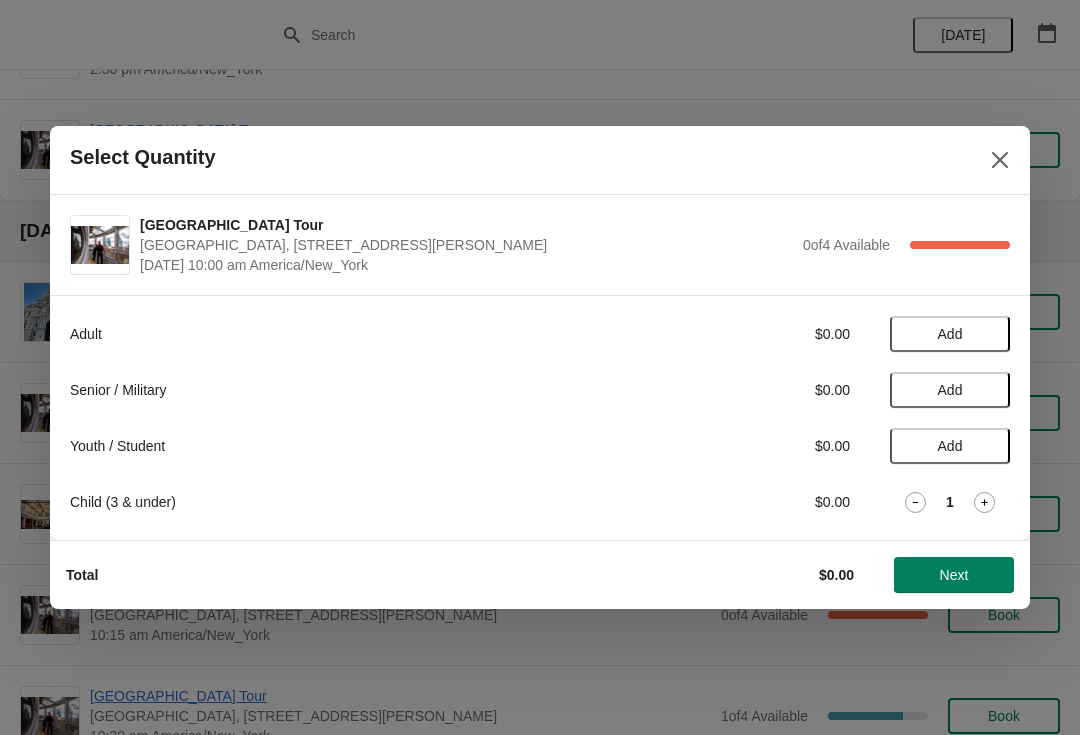 click 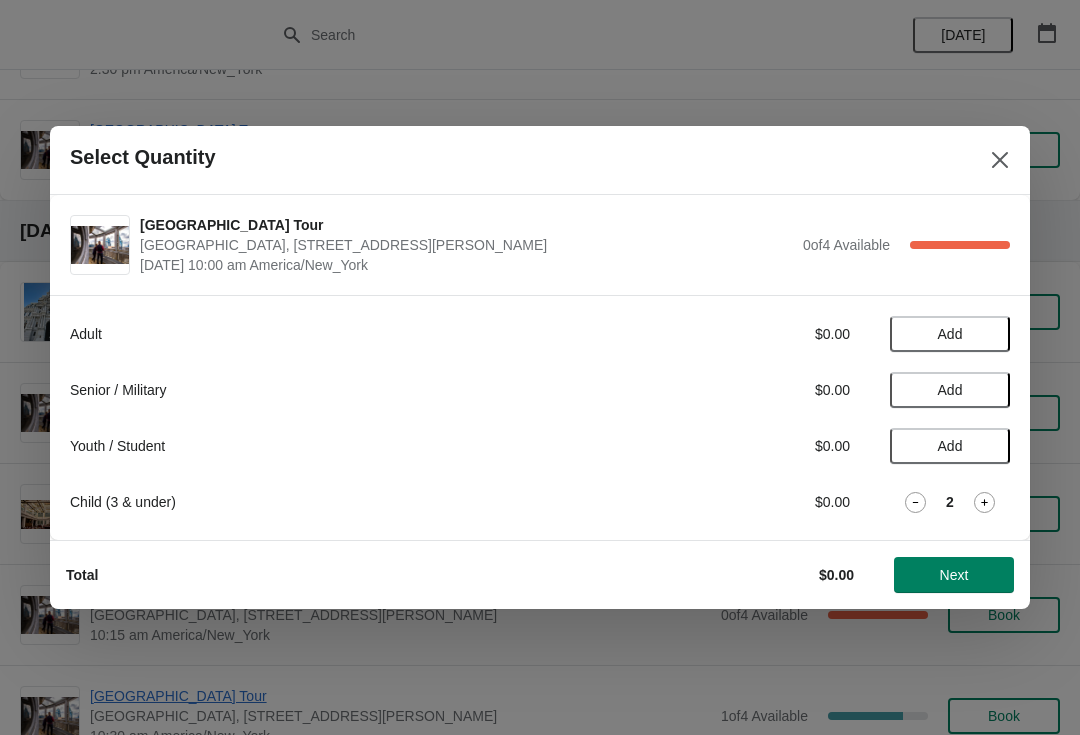 click 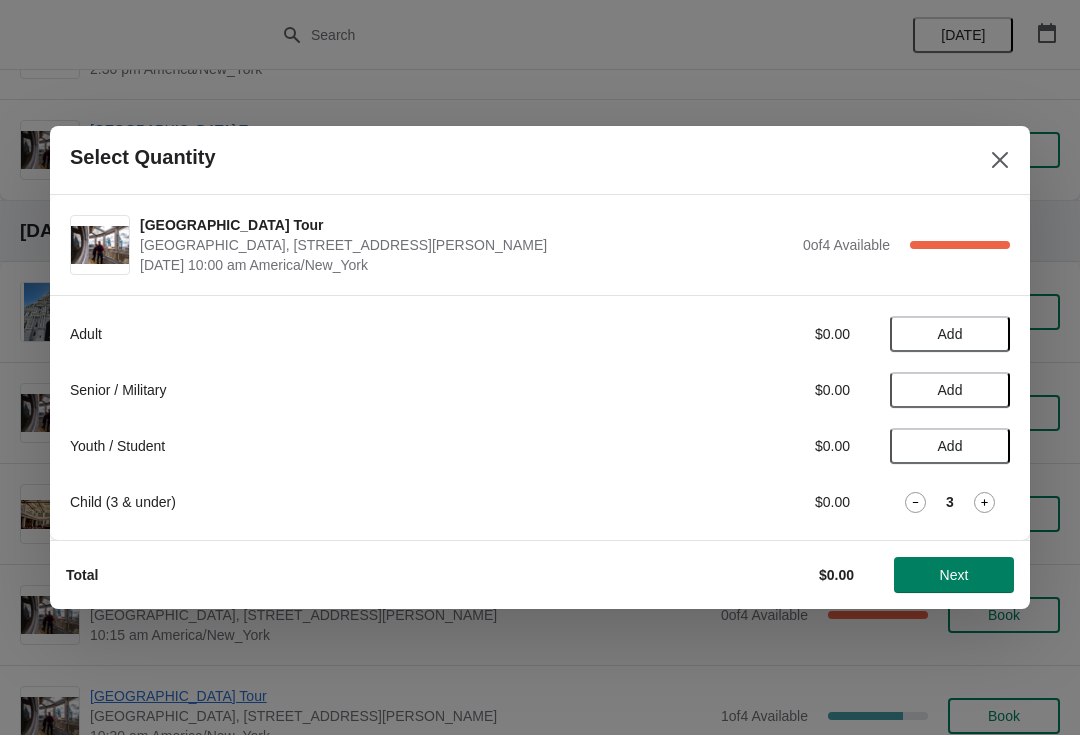 click 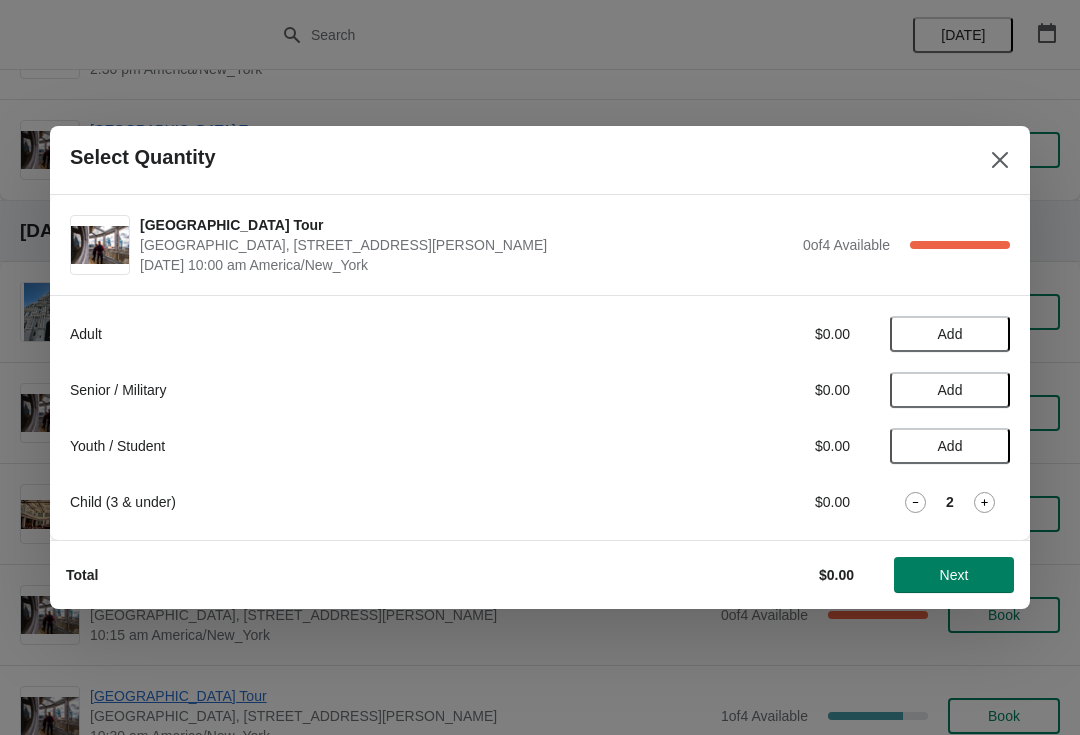 click 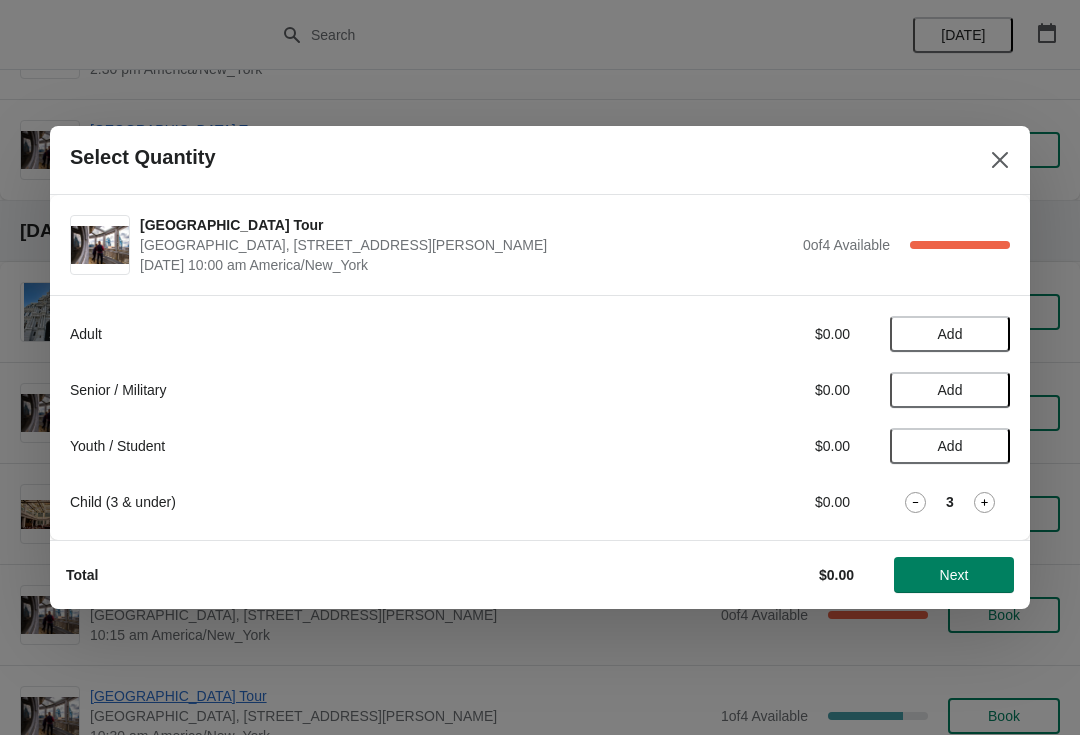 click on "Next" at bounding box center (954, 575) 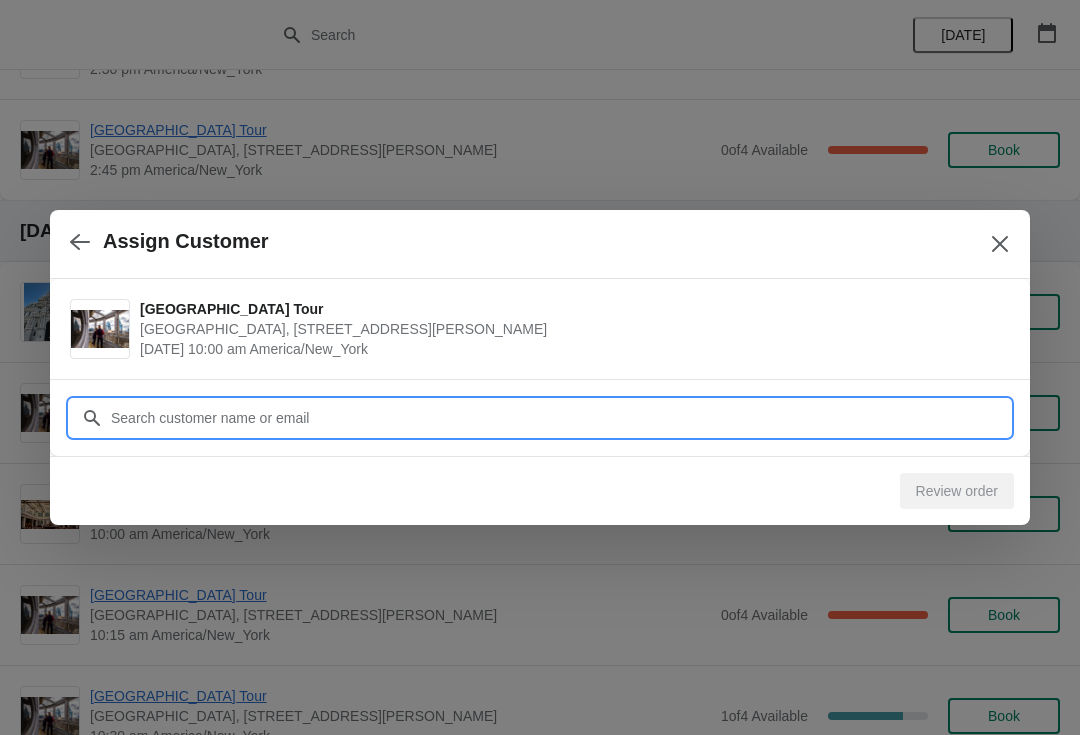 click on "Assign Customer City Hall Tower Tour City Hall Visitor Center, 1400 John F Kennedy Boulevard Suite 121, Philadelphia, PA, USA July 8 | 10:00 am America/New_York Customer Review order" at bounding box center (540, 10911) 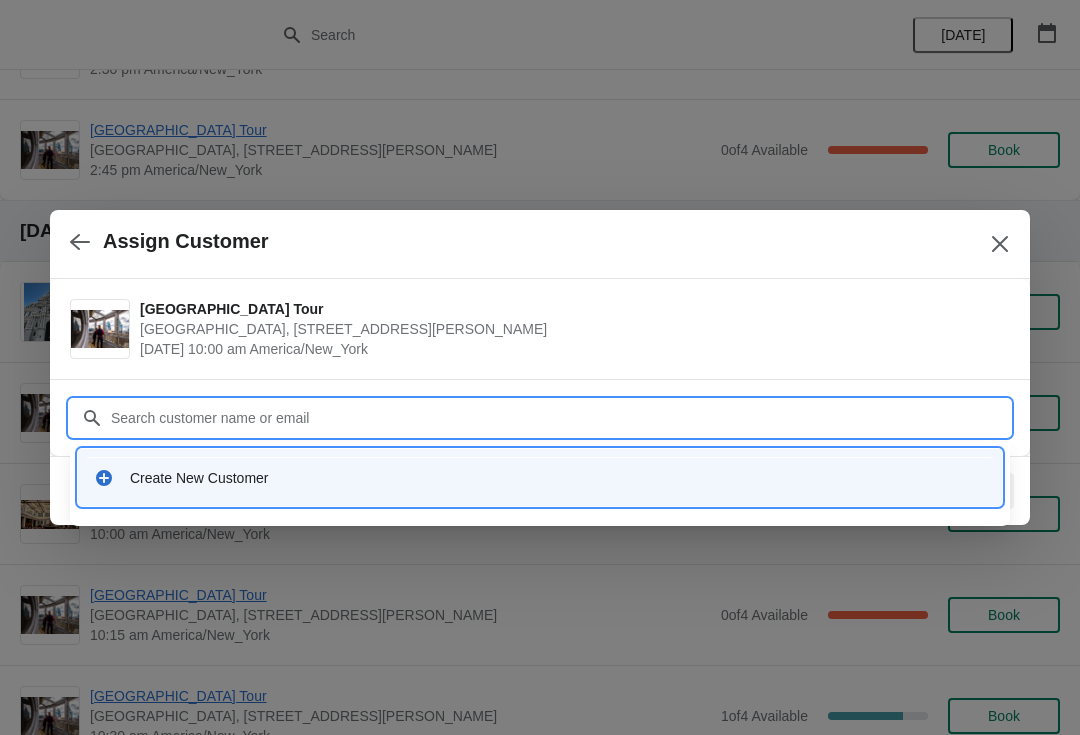 click on "Create New Customer" at bounding box center [558, 478] 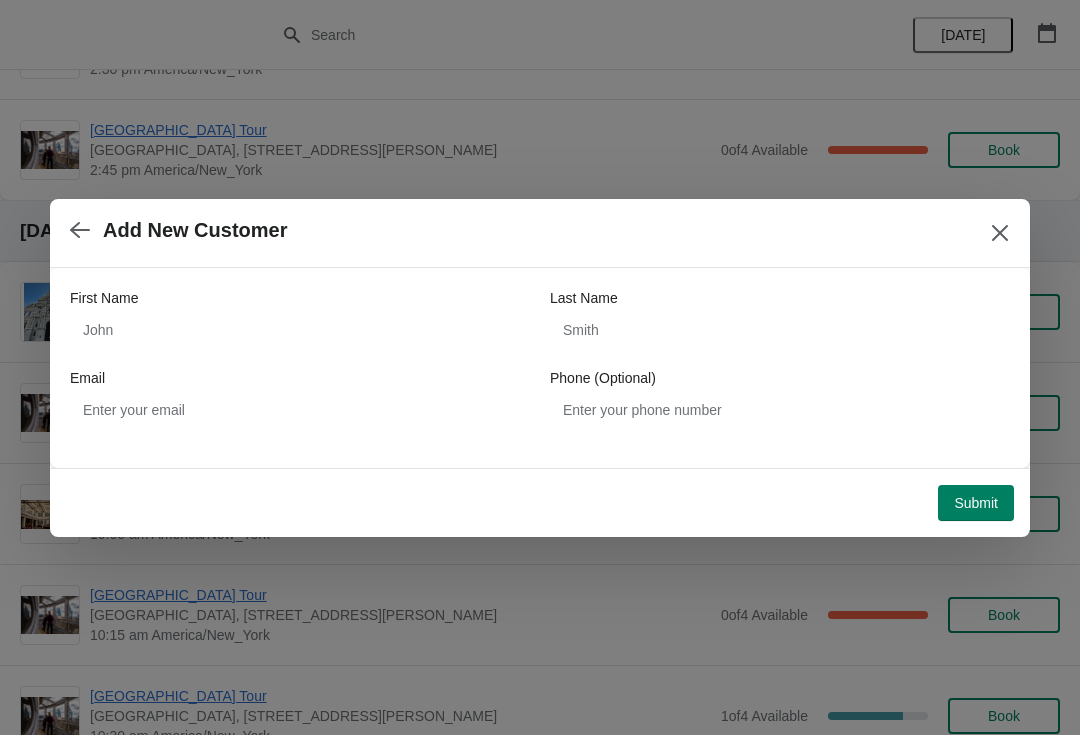 click on "Last Name" at bounding box center [584, 298] 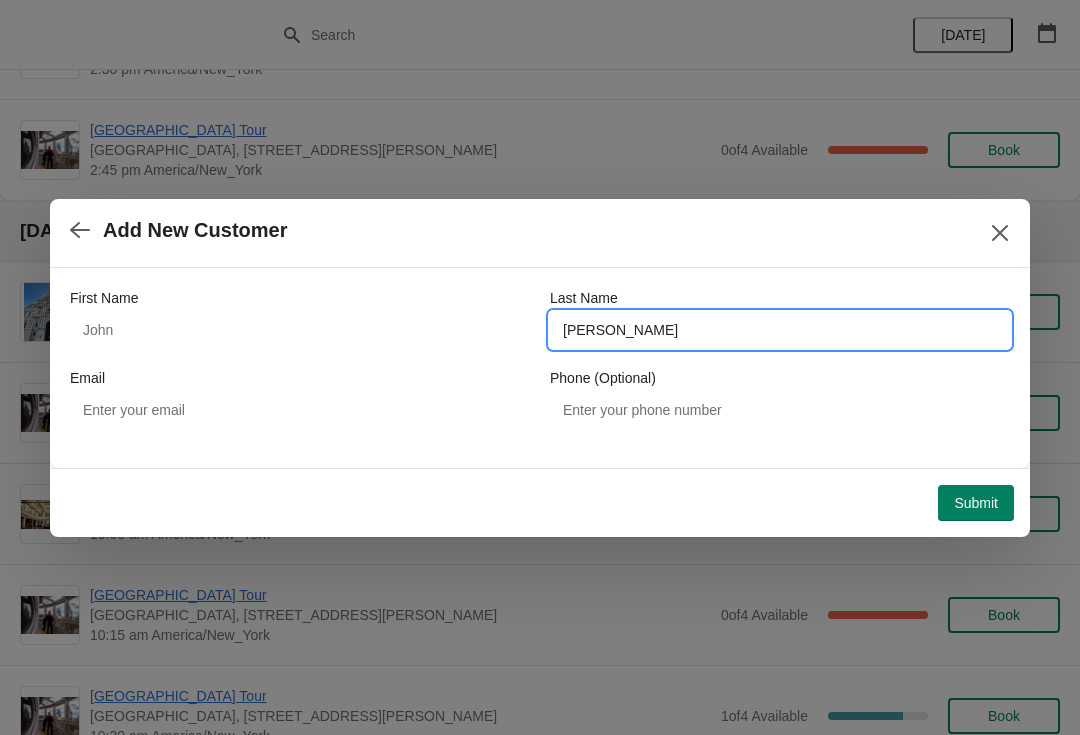 type on "Ellis" 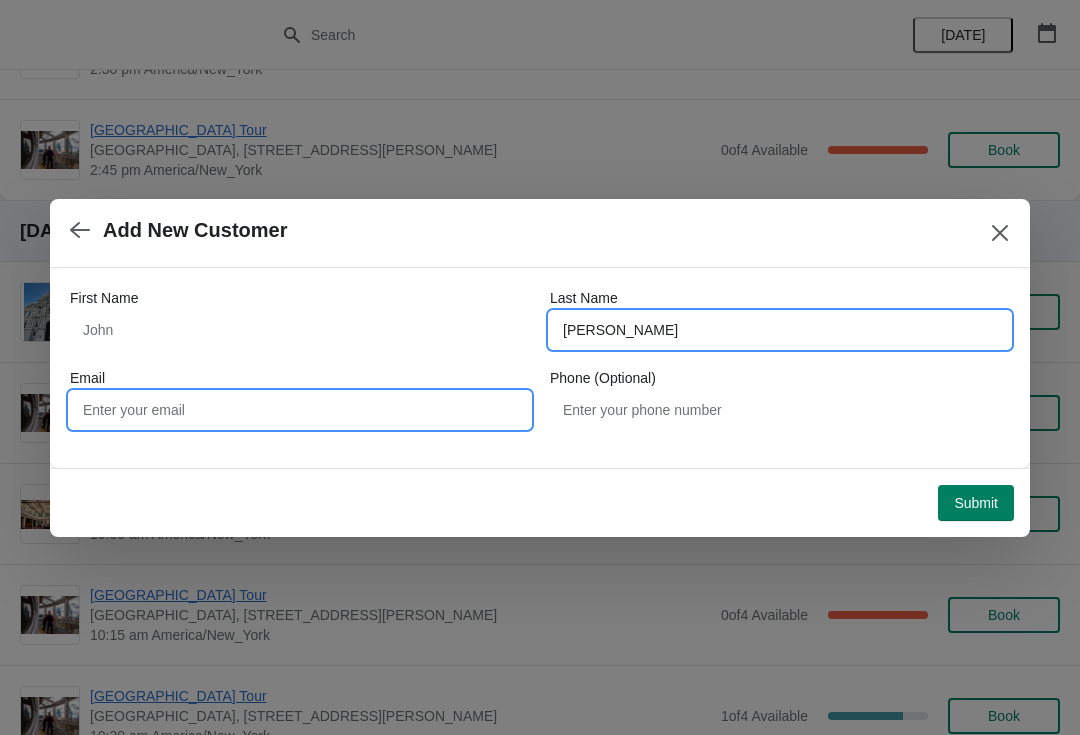 click on "Email" at bounding box center [300, 410] 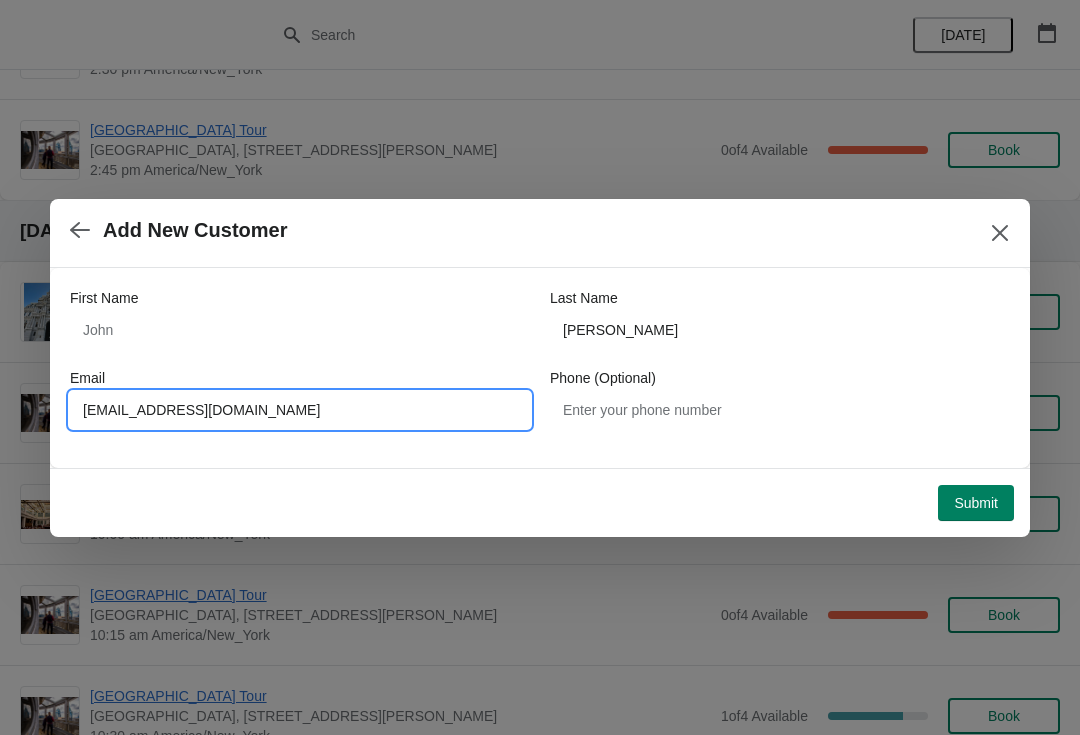 type on "robbi3ellis@gmail.com" 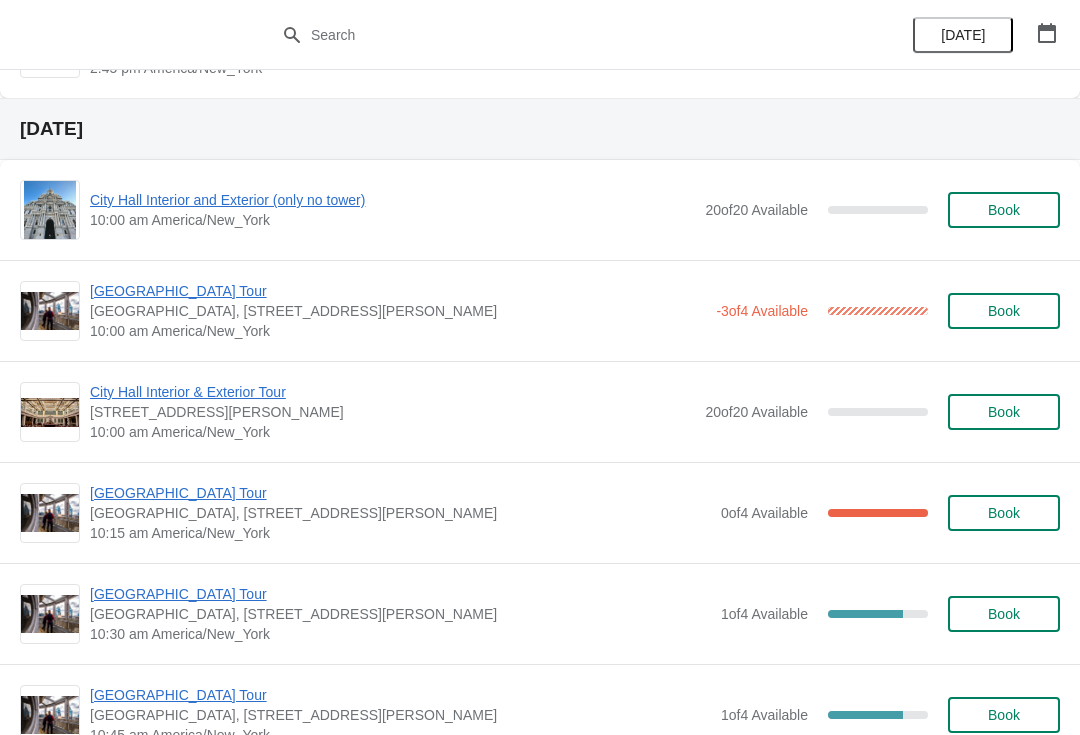 scroll, scrollTop: 2003, scrollLeft: 0, axis: vertical 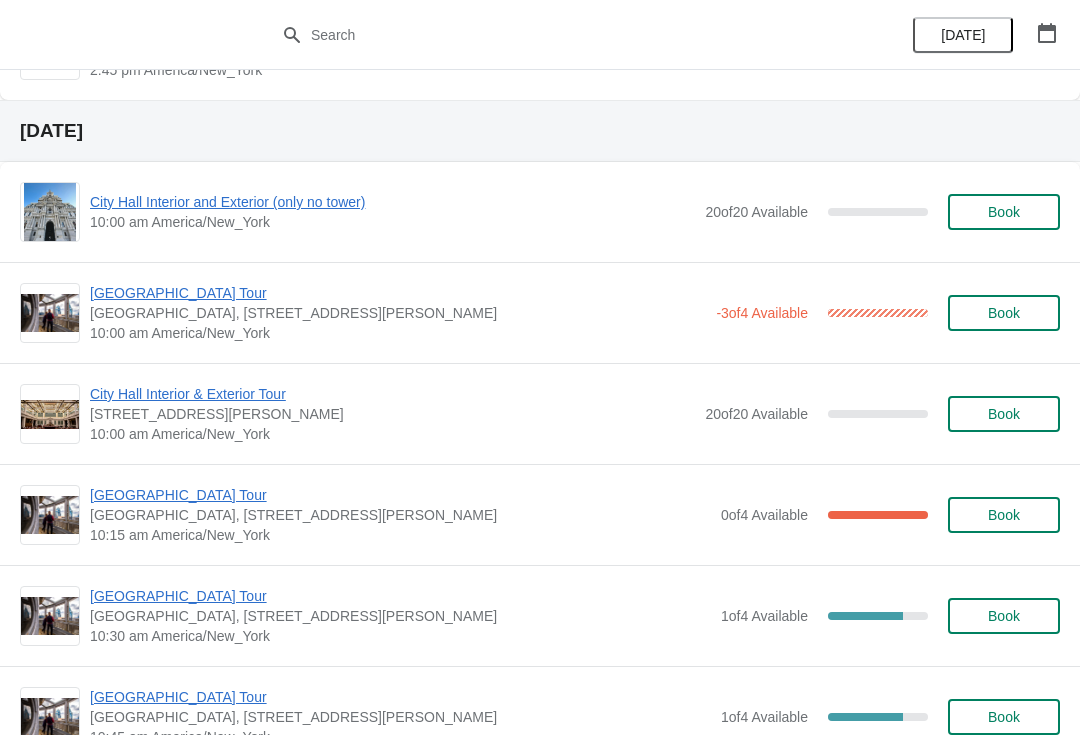 click on "Book" at bounding box center [1004, 515] 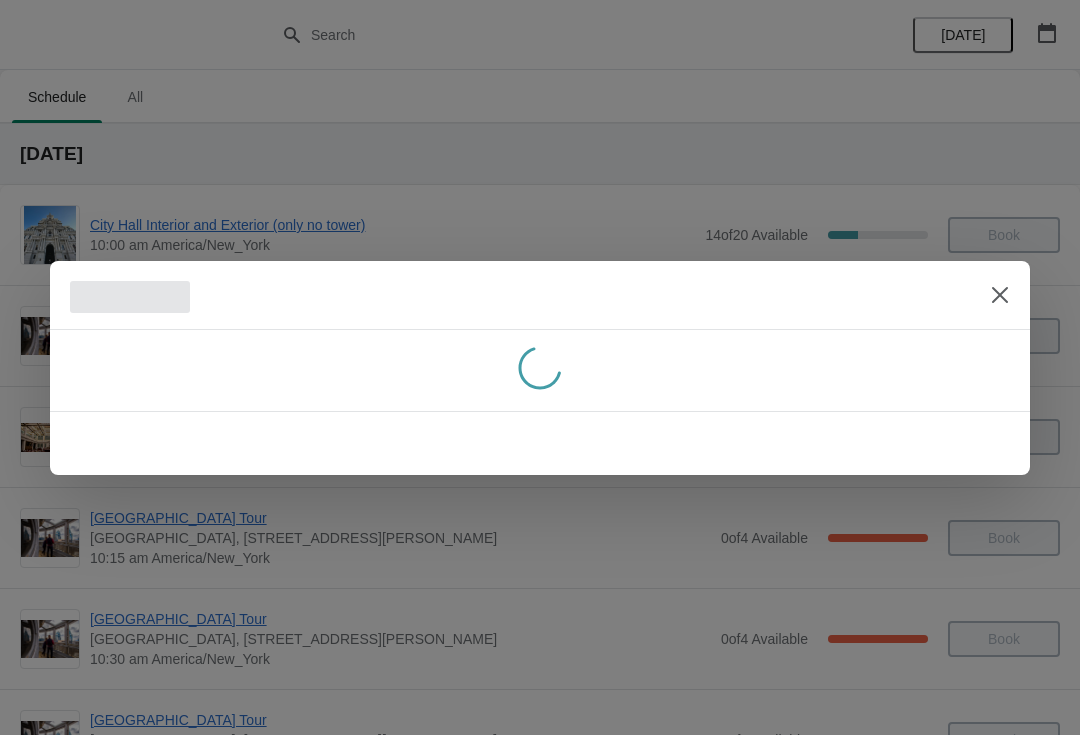 scroll, scrollTop: 0, scrollLeft: 0, axis: both 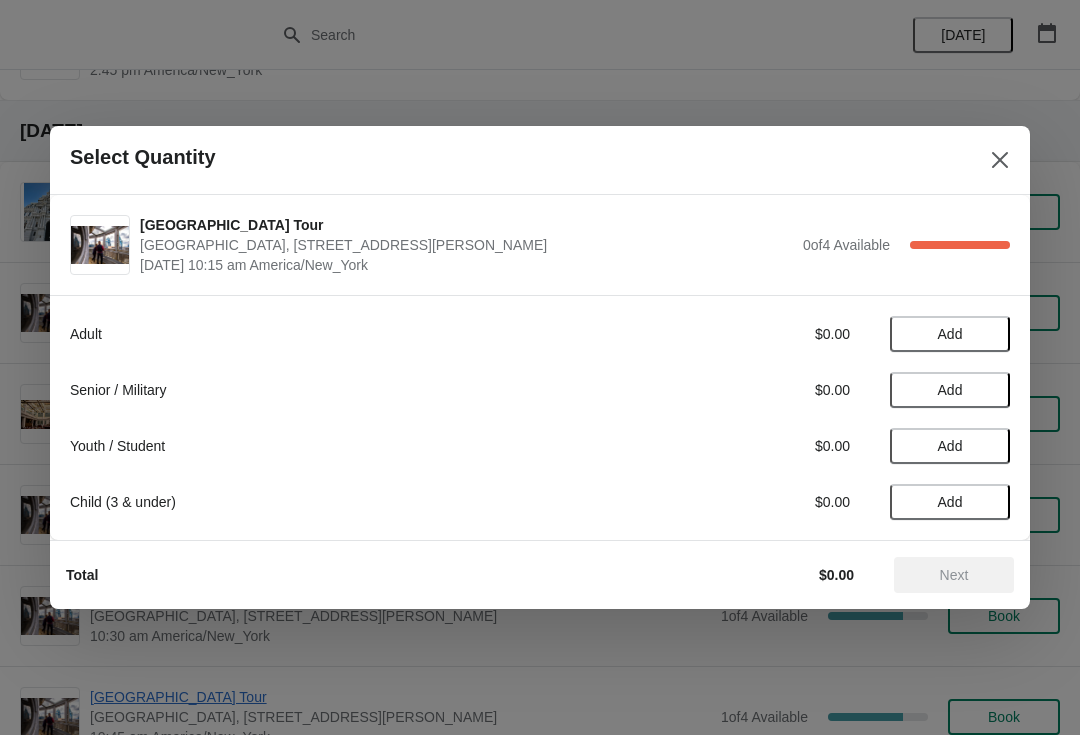 click on "Add" at bounding box center (950, 502) 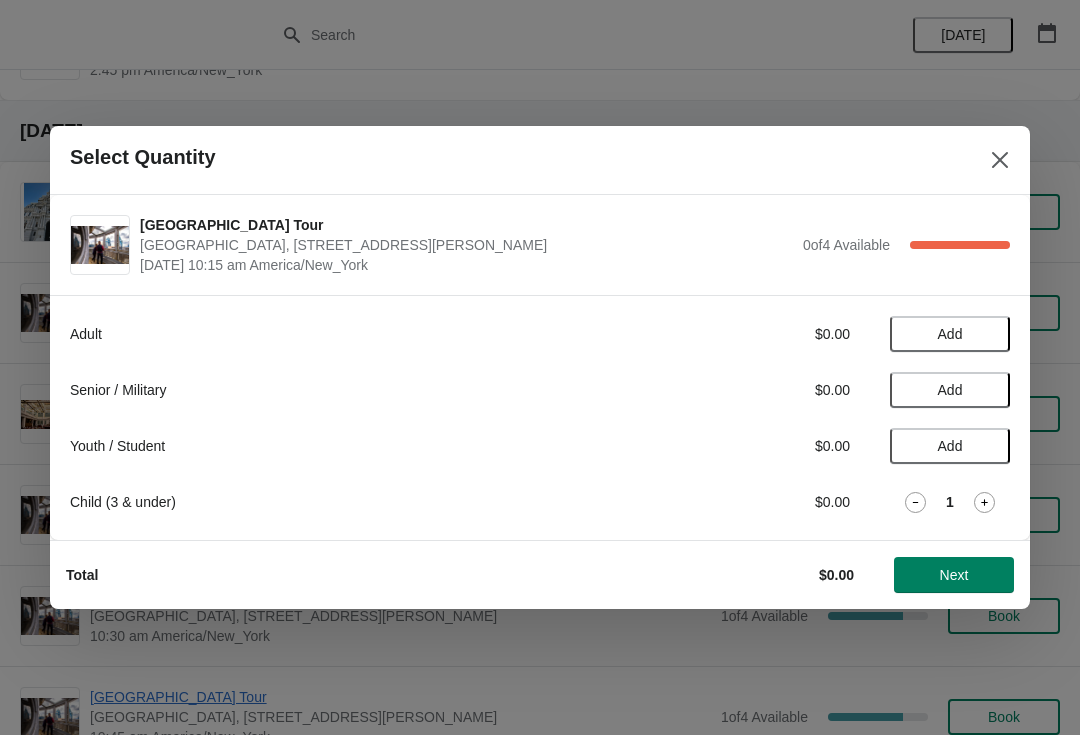 click 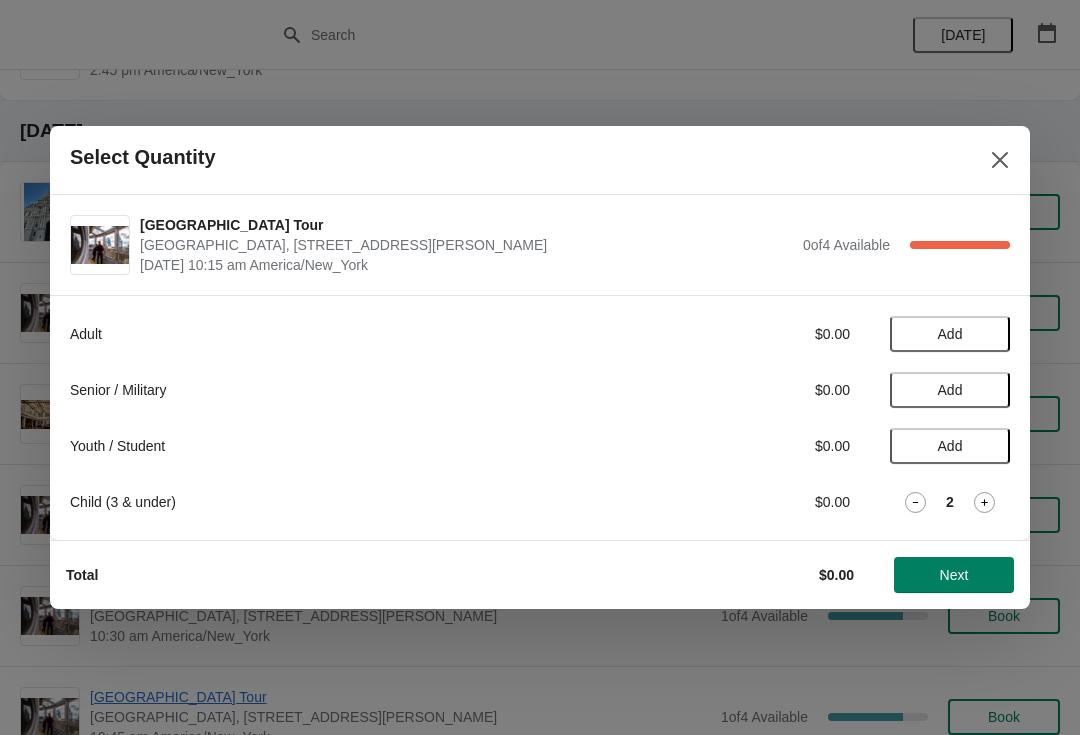 click on "Next" at bounding box center (954, 575) 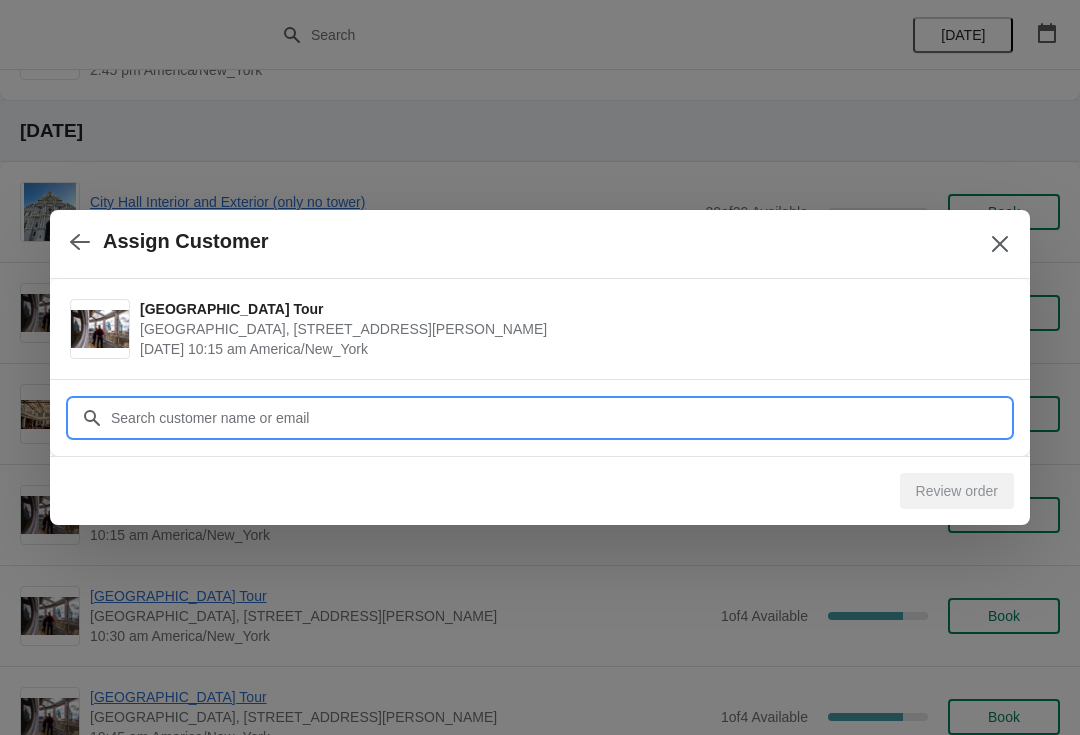 click on "Customer" at bounding box center [560, 418] 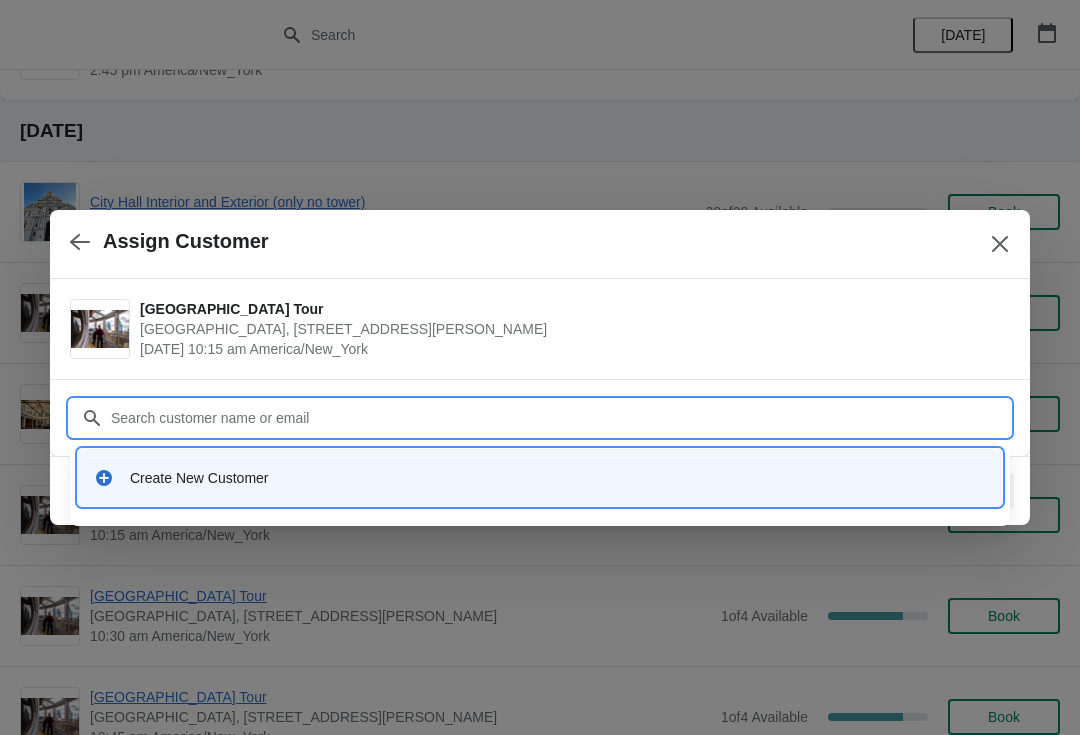click on "Create New Customer" at bounding box center (558, 478) 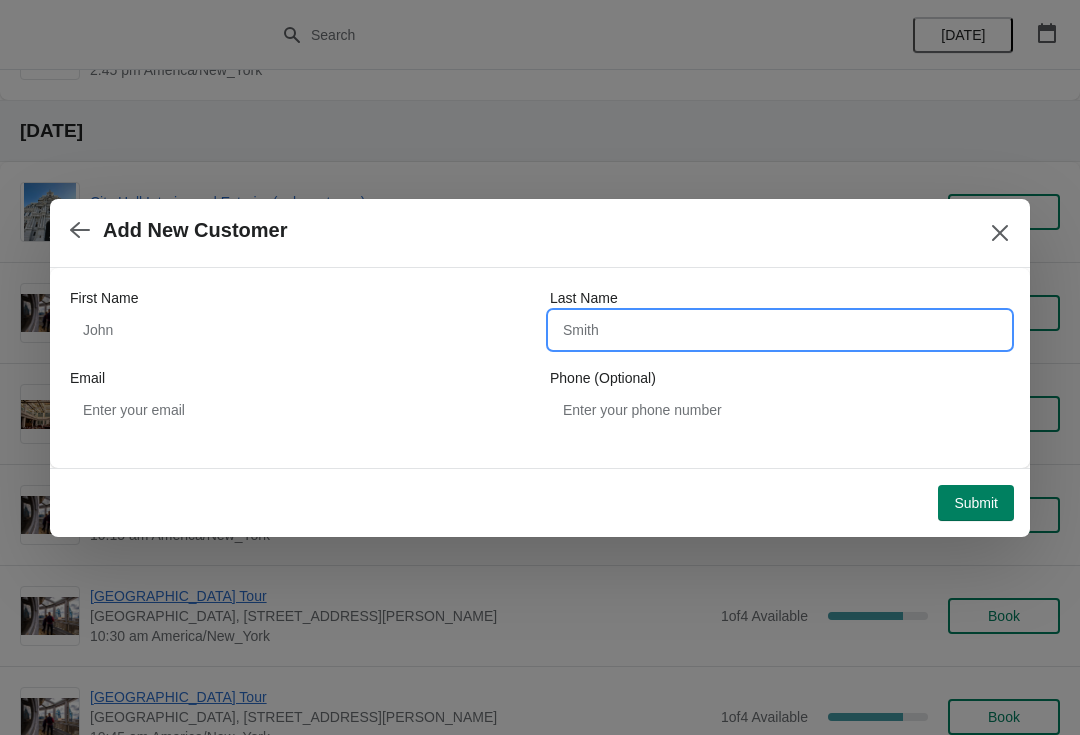 click on "Last Name" at bounding box center [780, 330] 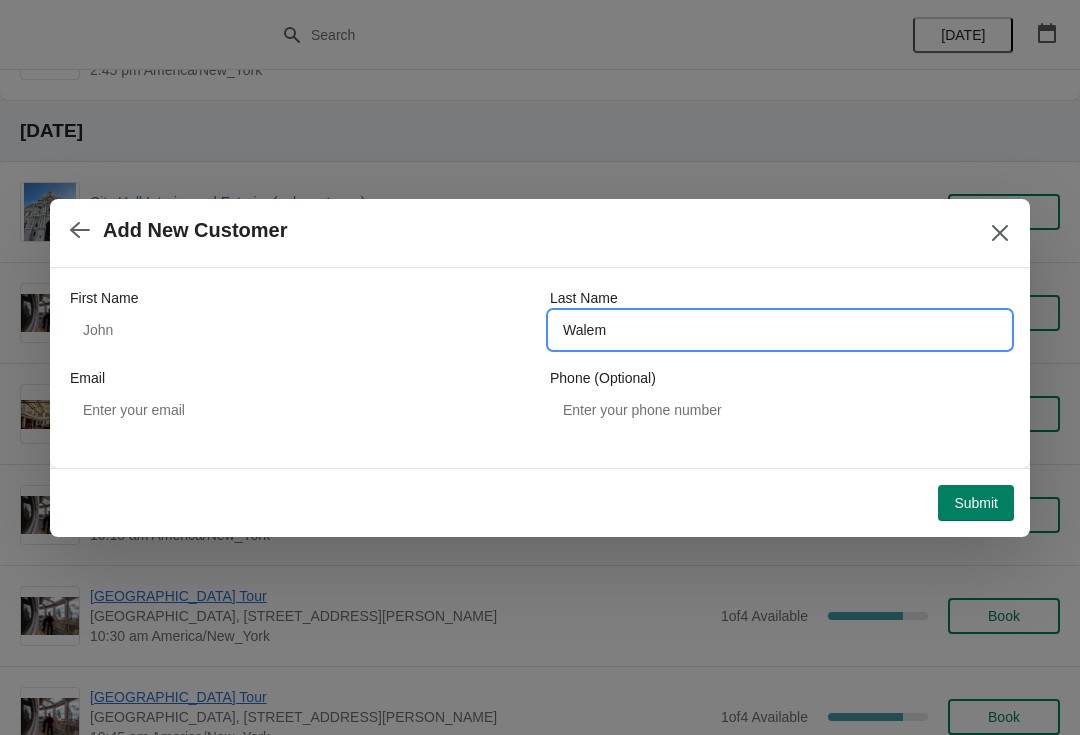 type on "Walem" 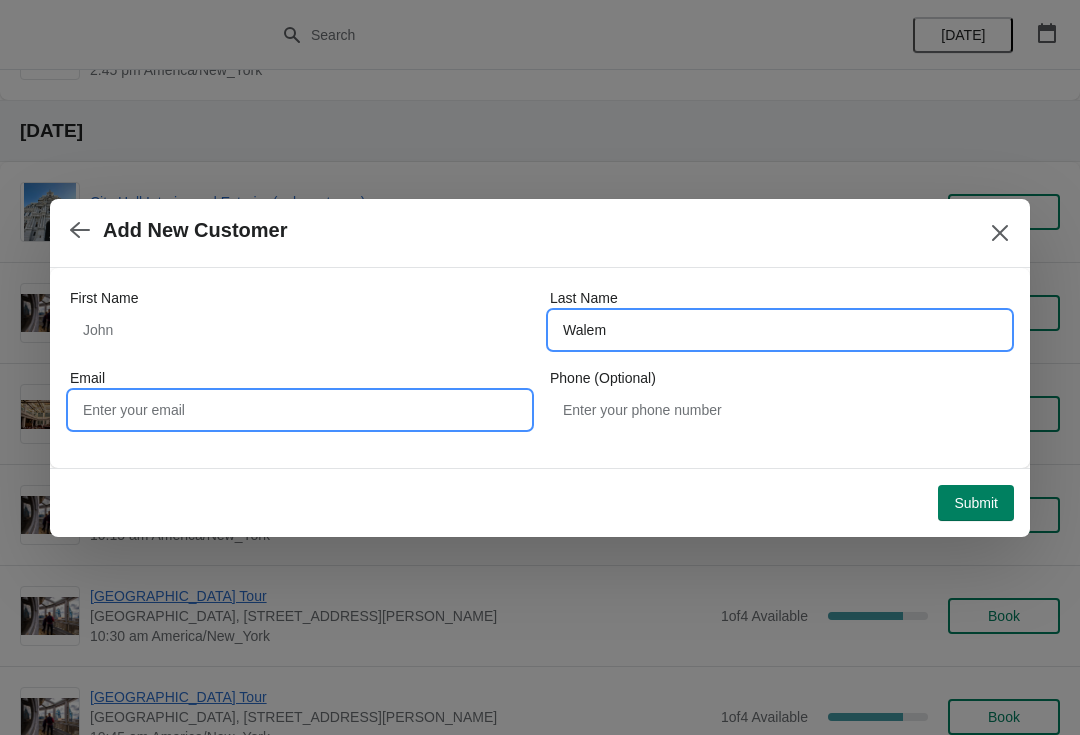 click on "Email" at bounding box center [300, 410] 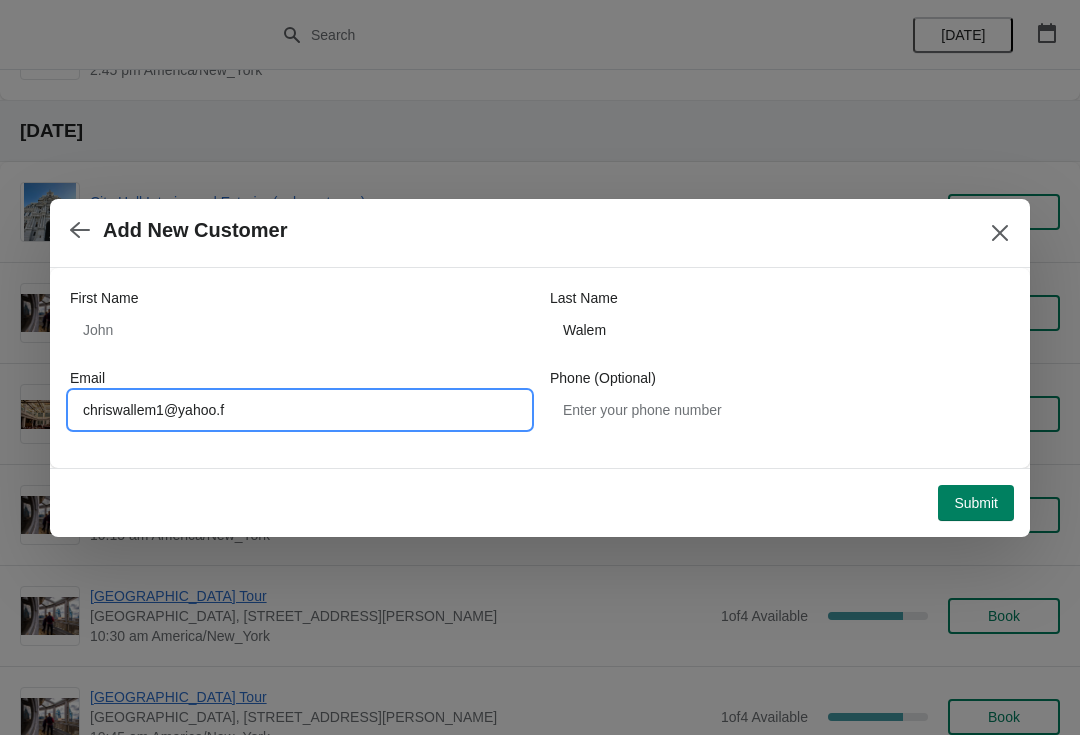 type on "chriswallem1@yahoo.fa" 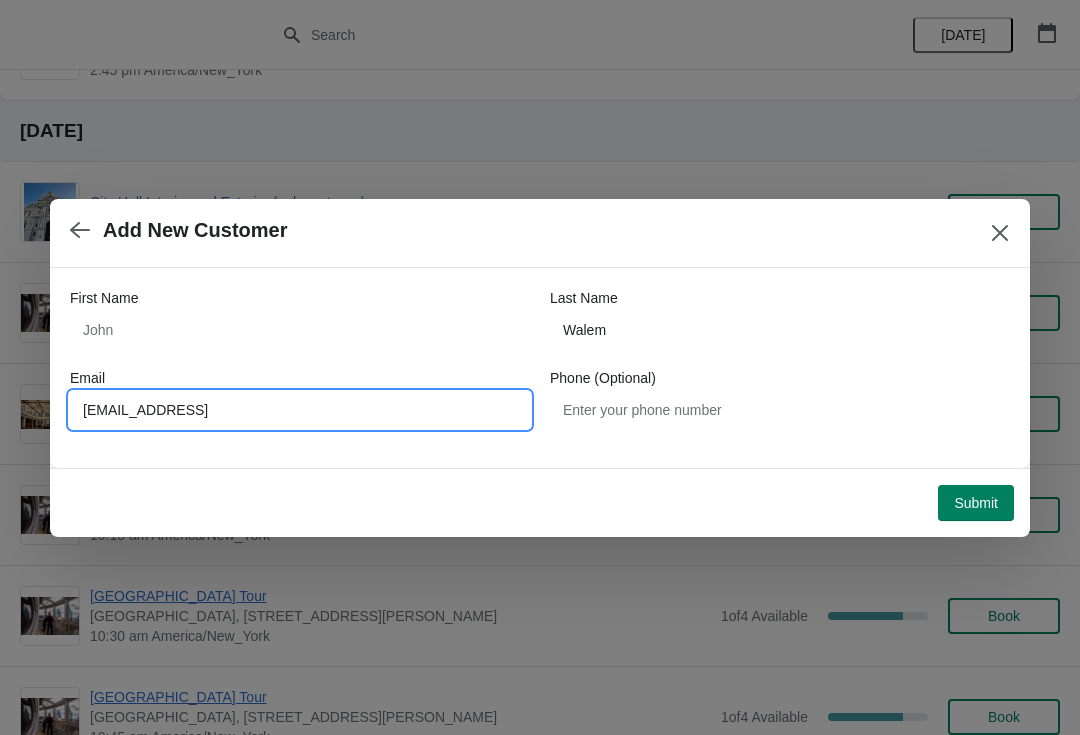 click on "chriswallem1@yahoo.fa" at bounding box center (300, 410) 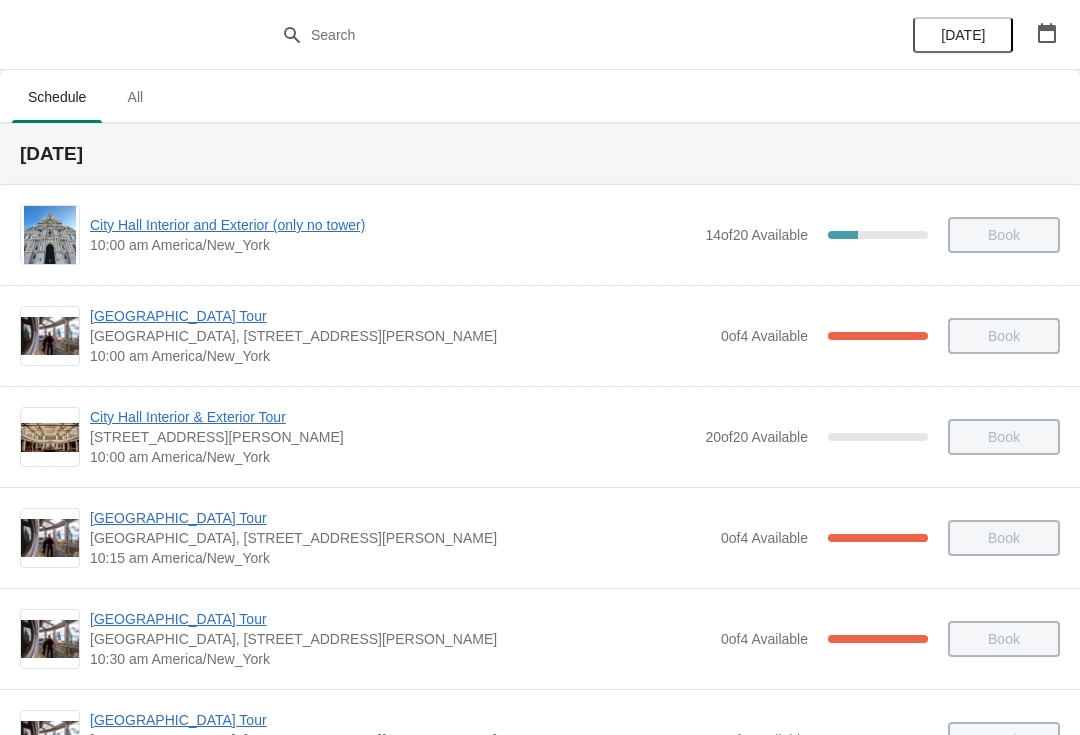 scroll, scrollTop: 2003, scrollLeft: 0, axis: vertical 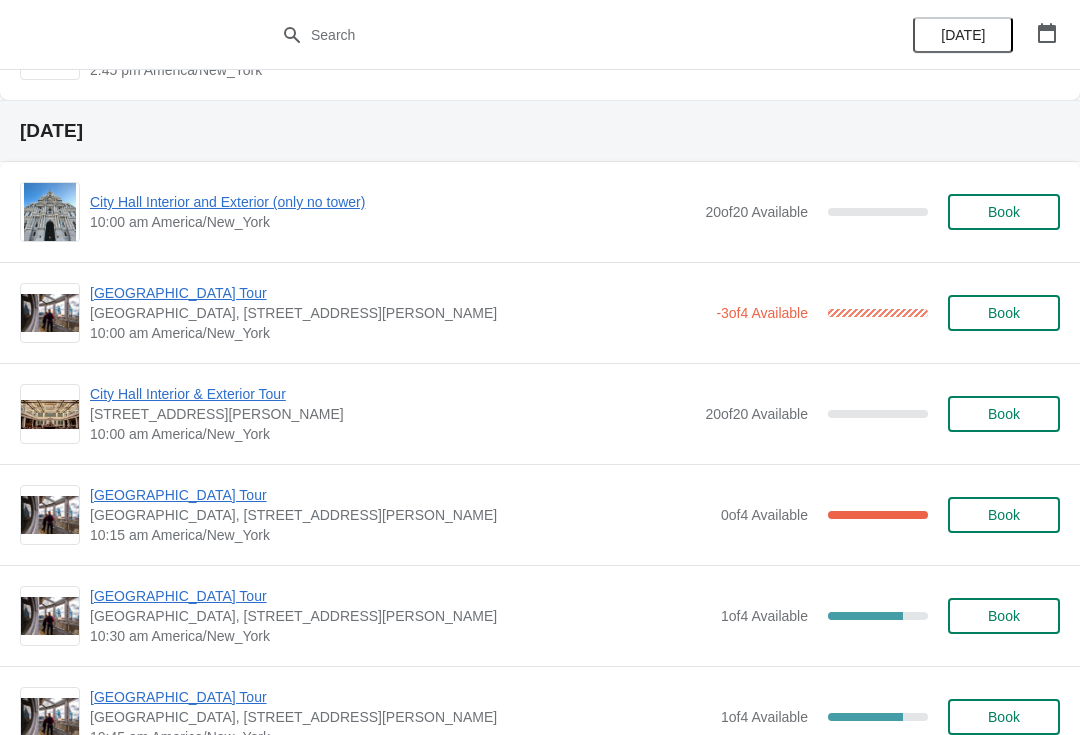click on "Book" at bounding box center (1004, 515) 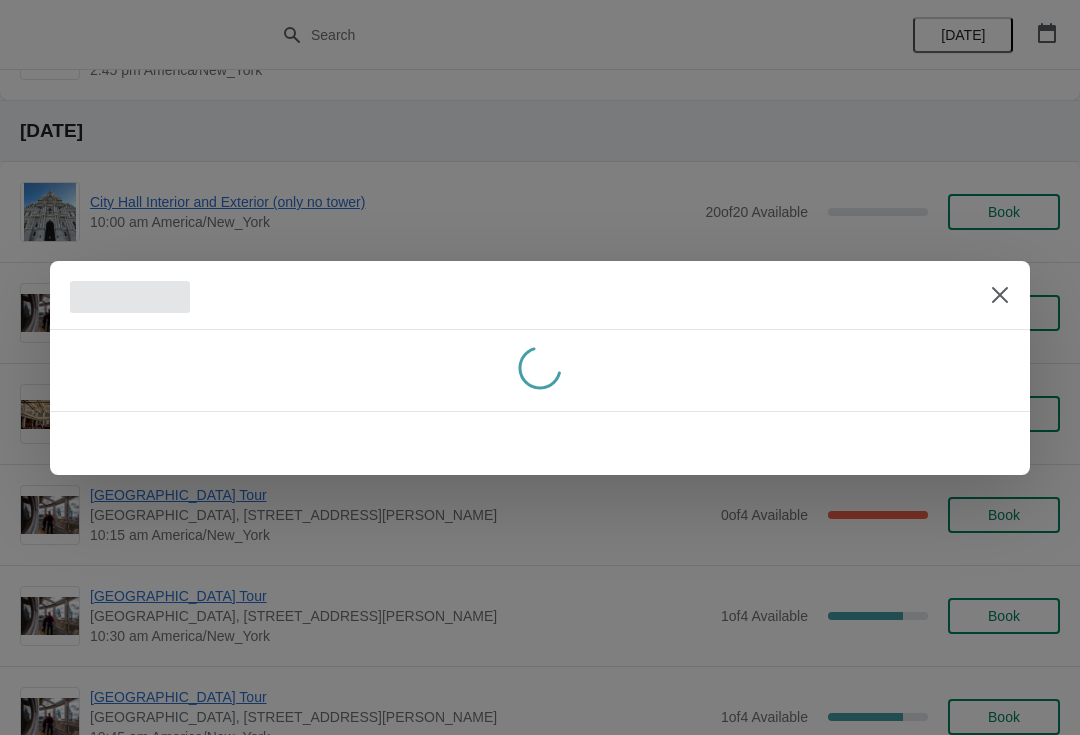 scroll, scrollTop: 0, scrollLeft: 0, axis: both 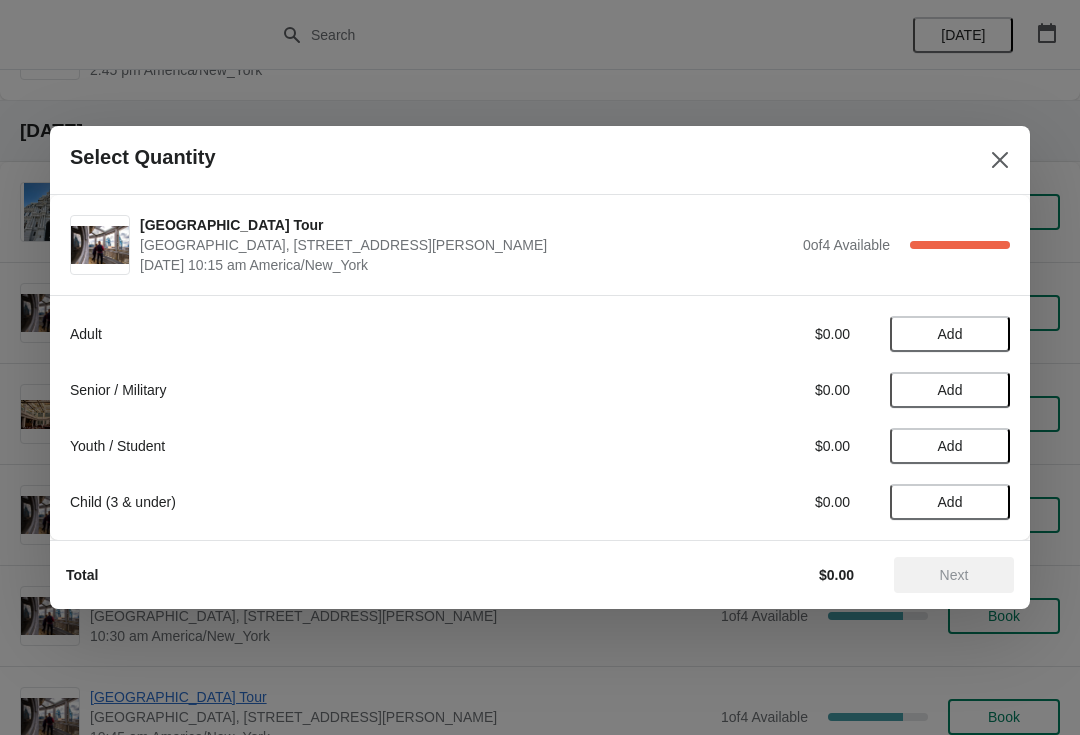 click on "Add" at bounding box center [950, 502] 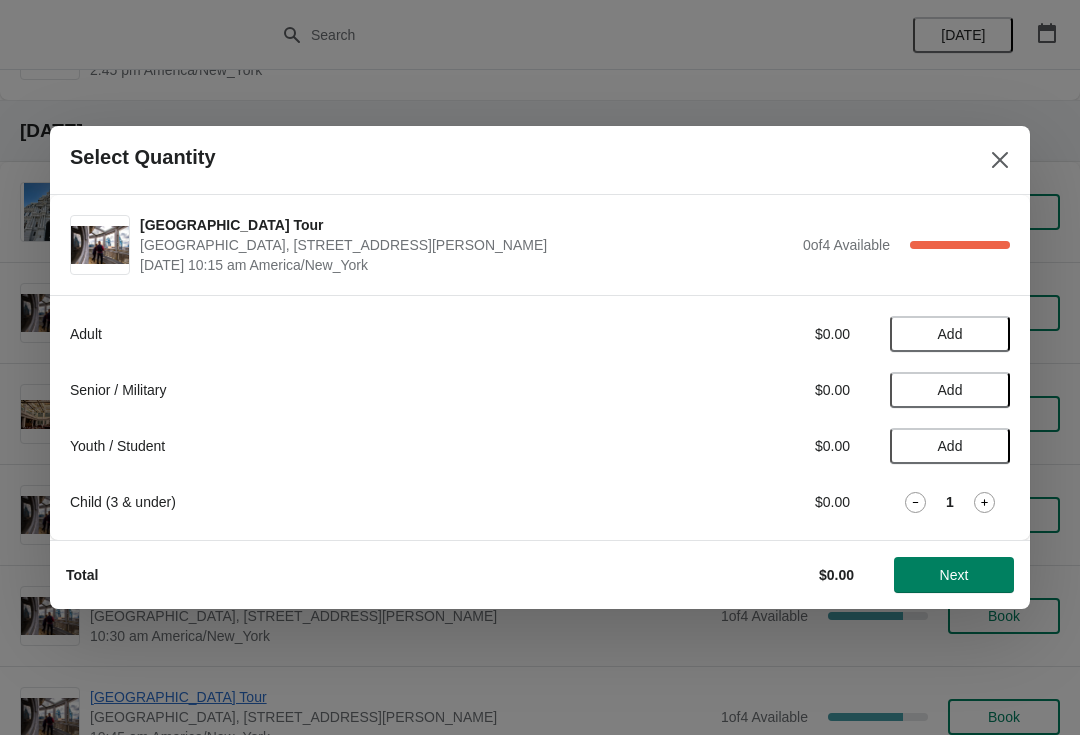 click 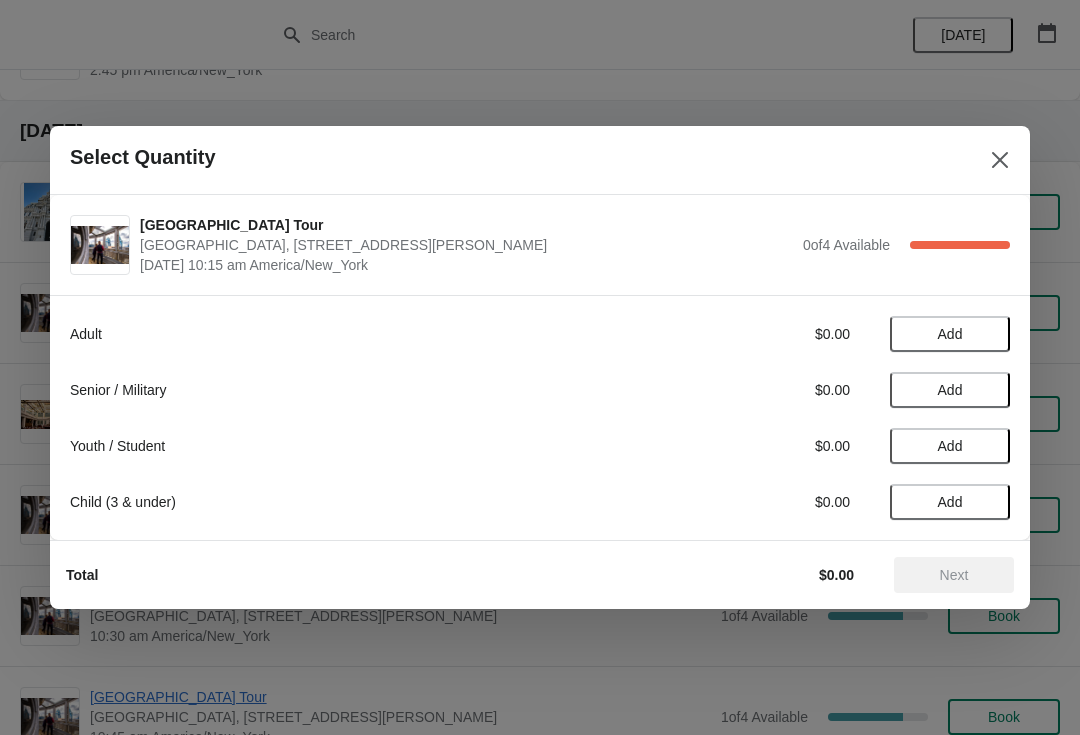 click on "Add" at bounding box center (950, 502) 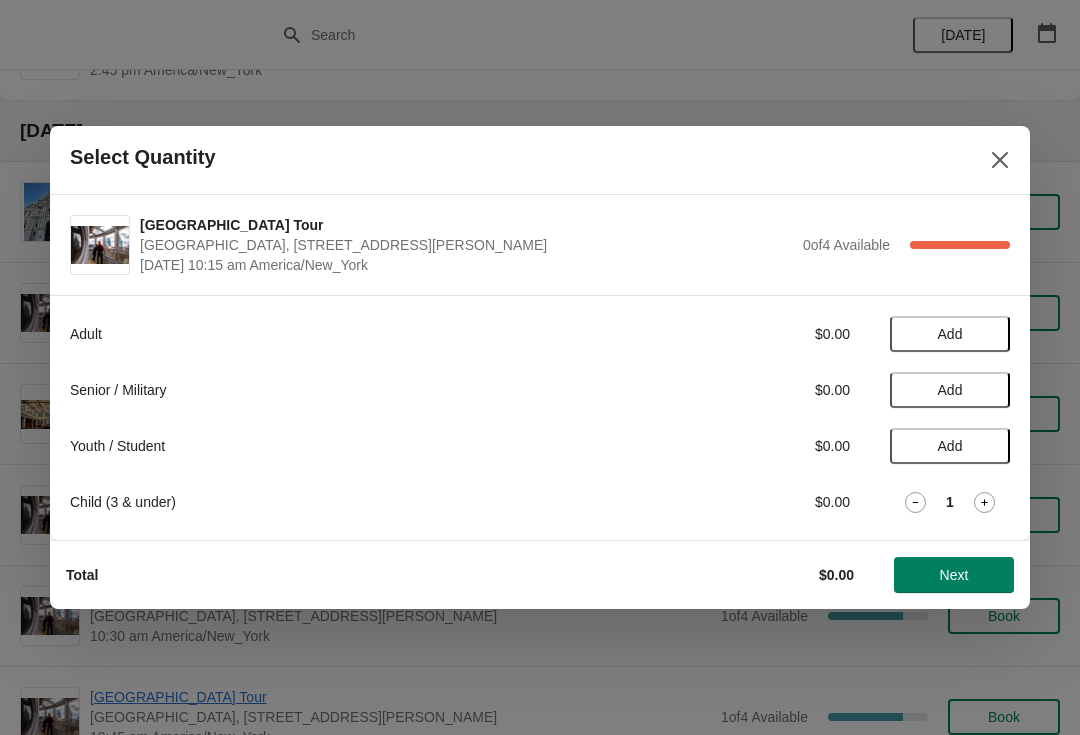 click 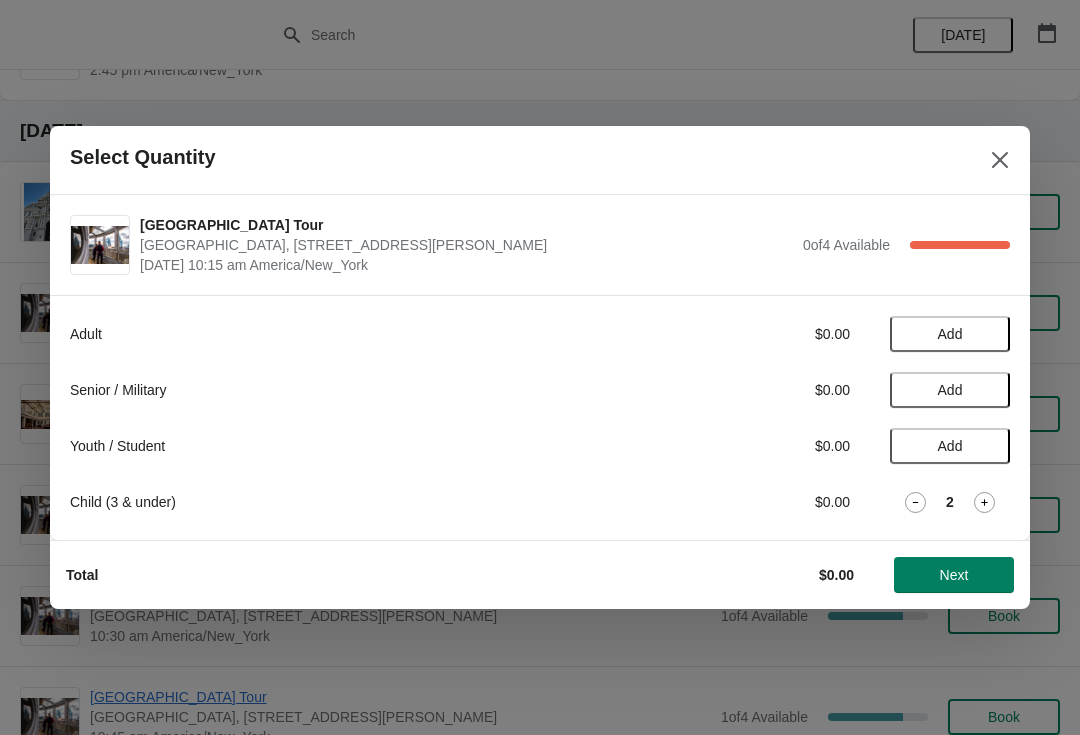 click on "Next" at bounding box center [954, 575] 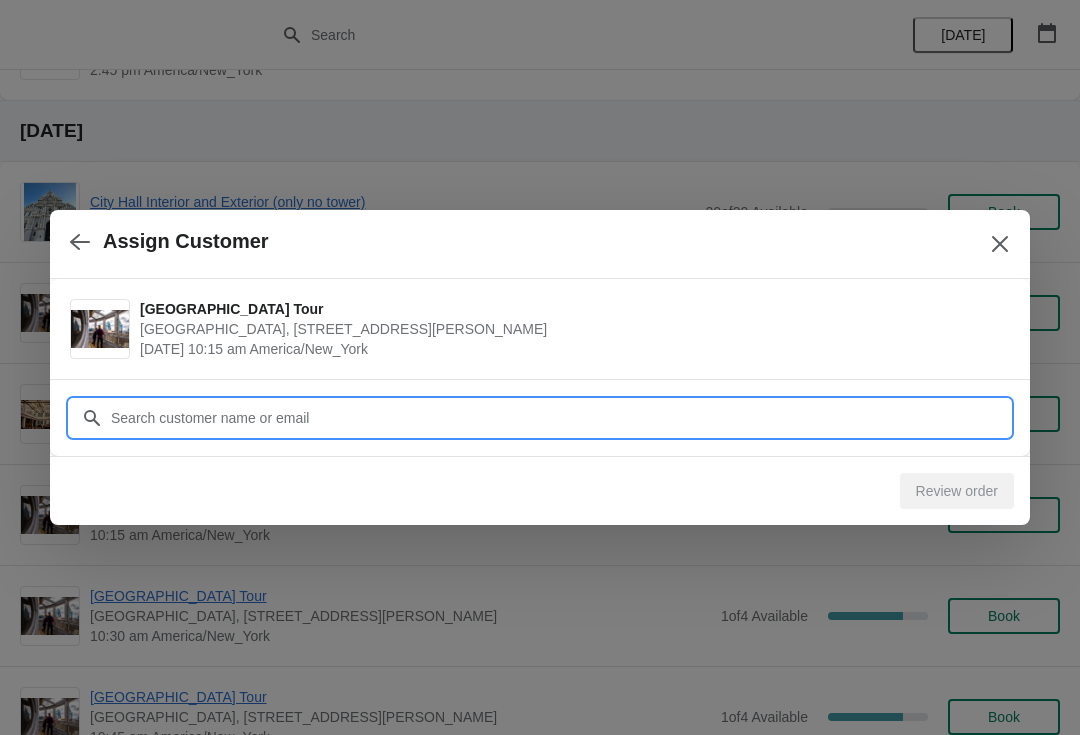 click on "Customer" at bounding box center (560, 418) 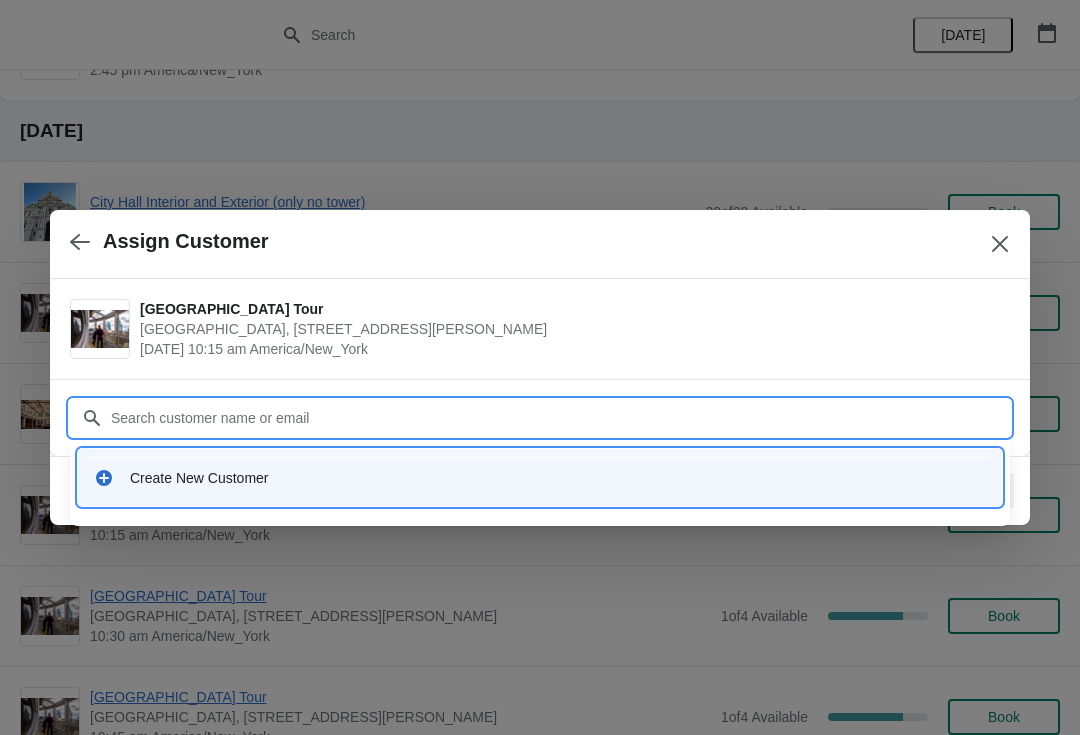 click on "Create New Customer" at bounding box center (540, 477) 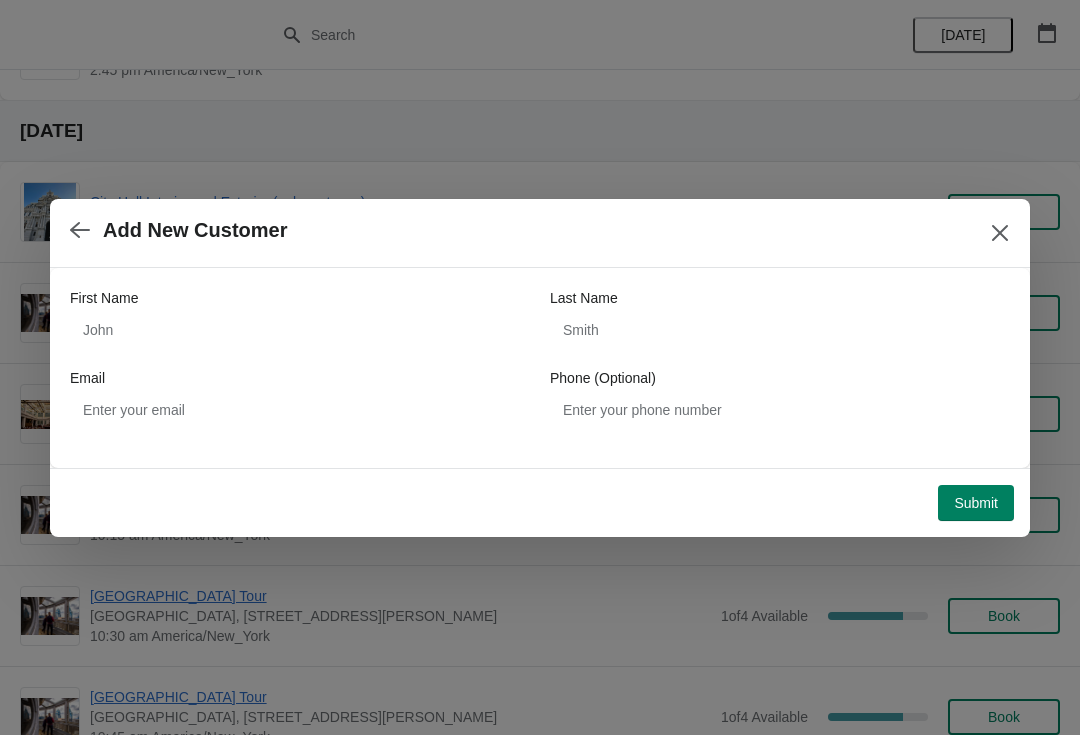click at bounding box center (540, 367) 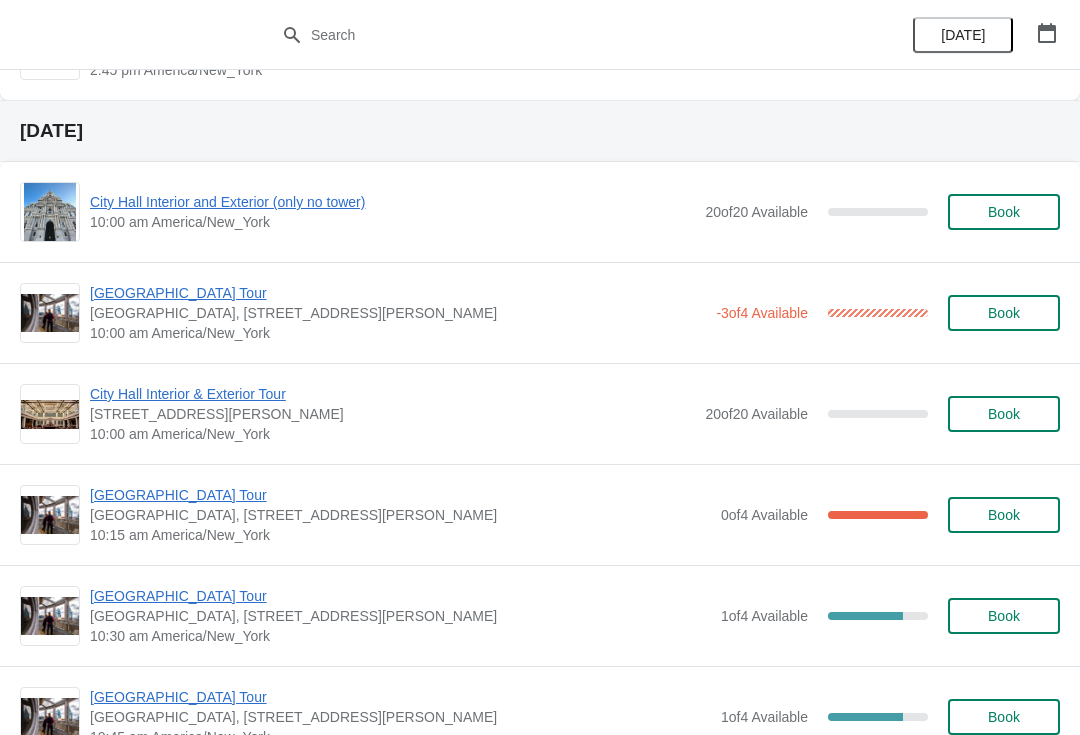 click on "Book" at bounding box center (1004, 515) 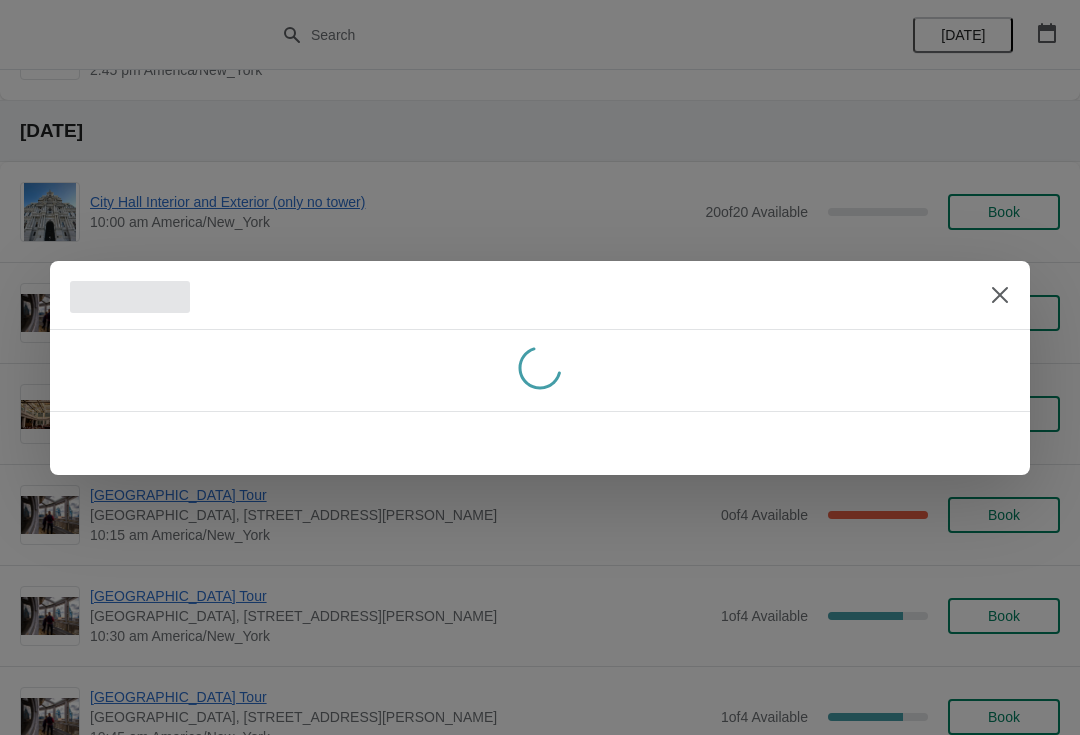 scroll, scrollTop: 0, scrollLeft: 0, axis: both 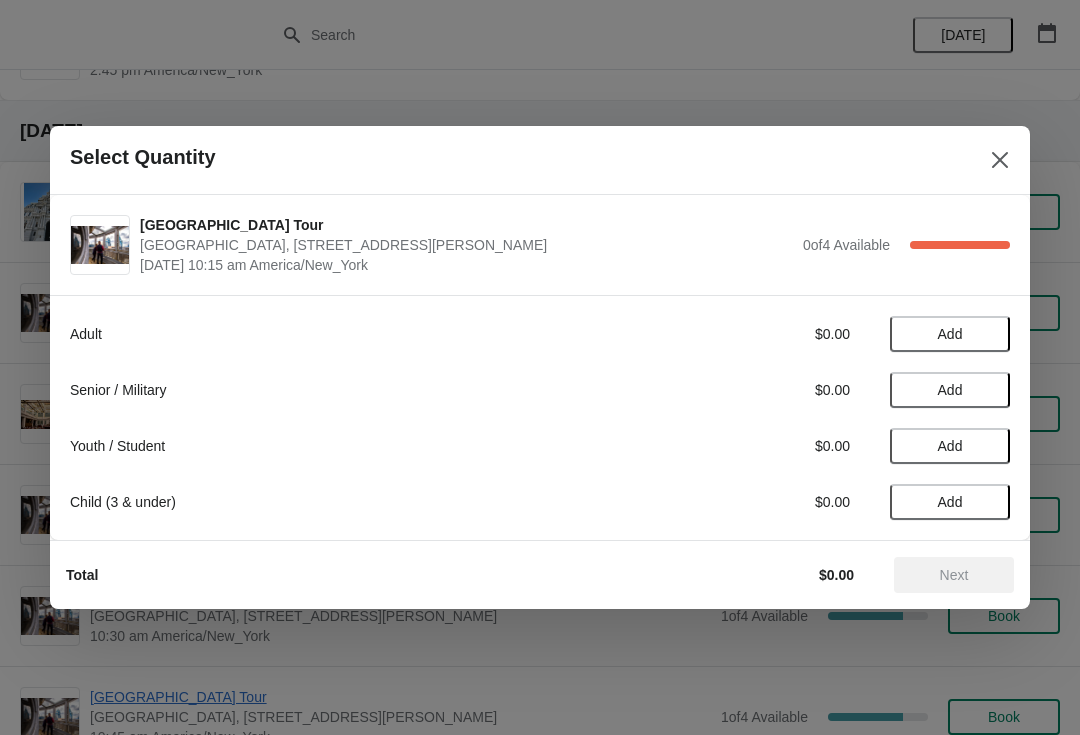 click on "Add" at bounding box center (950, 502) 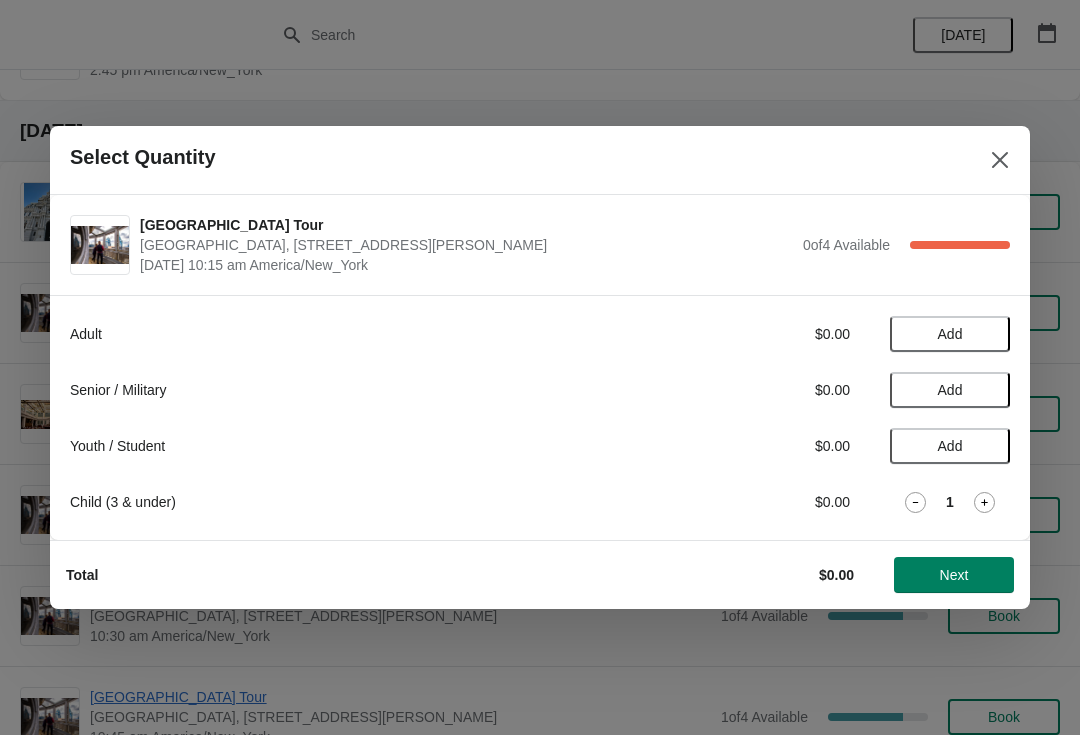 click 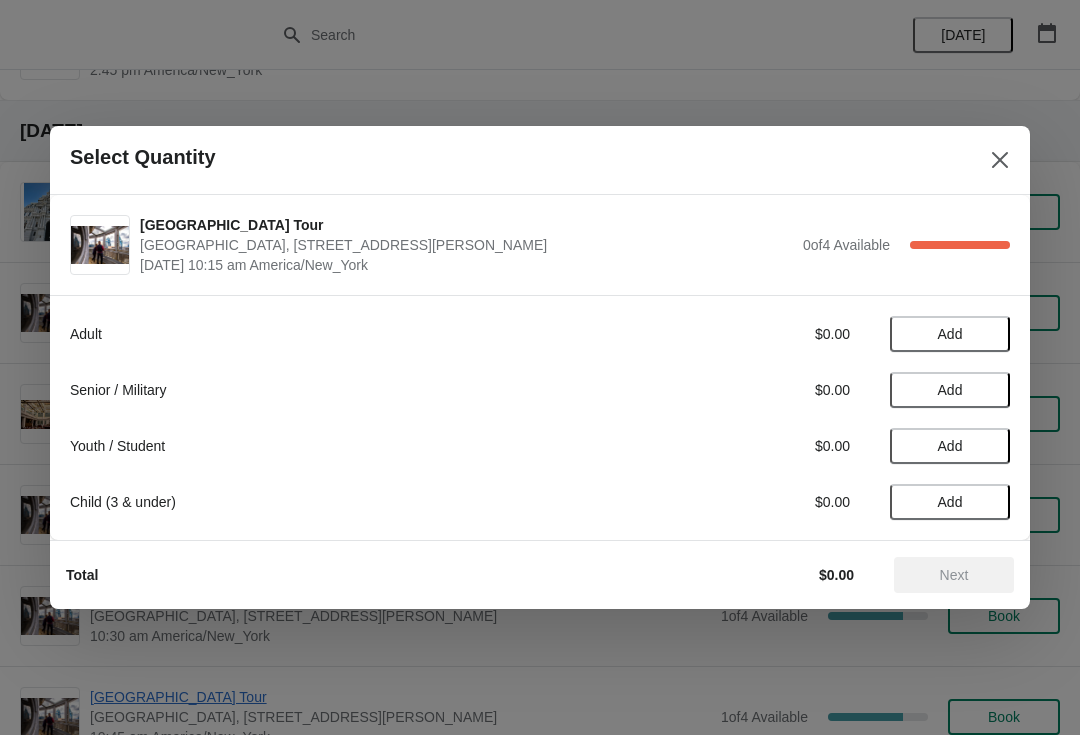 click on "Add" at bounding box center [950, 502] 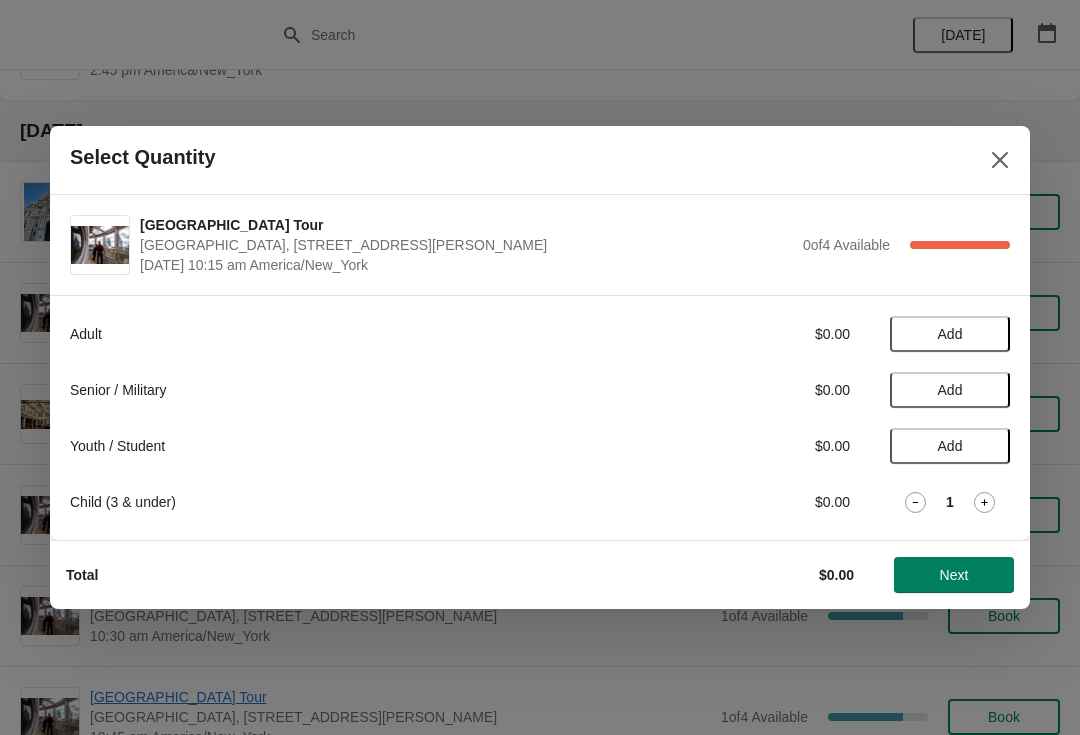 click 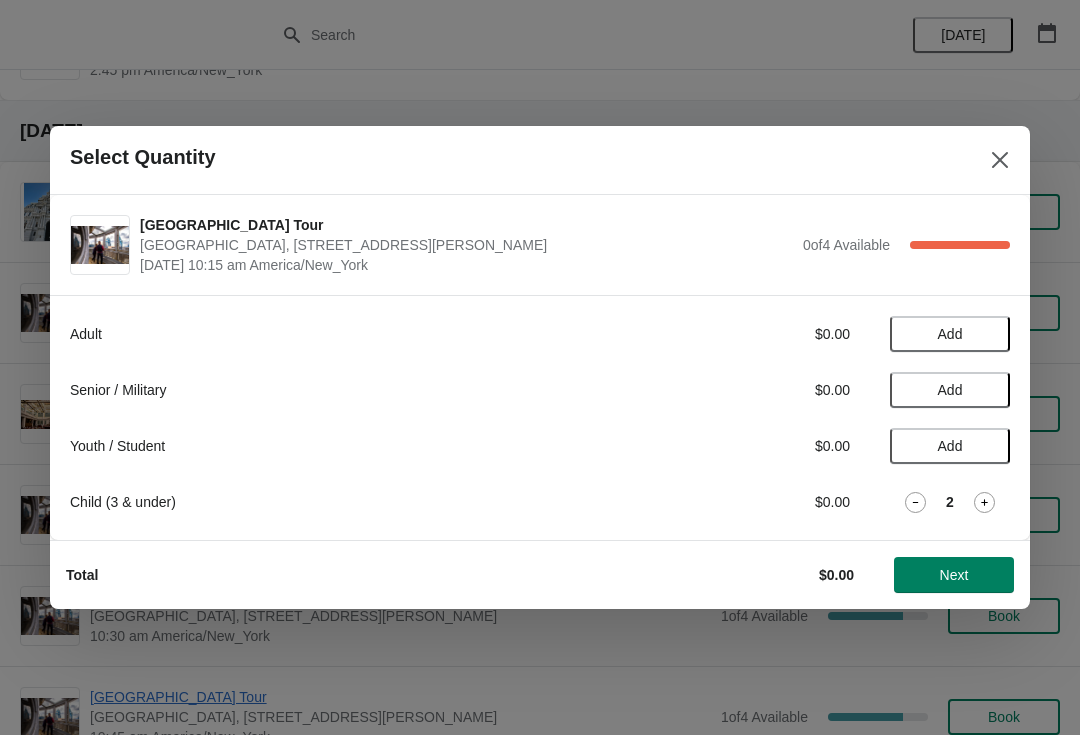 click 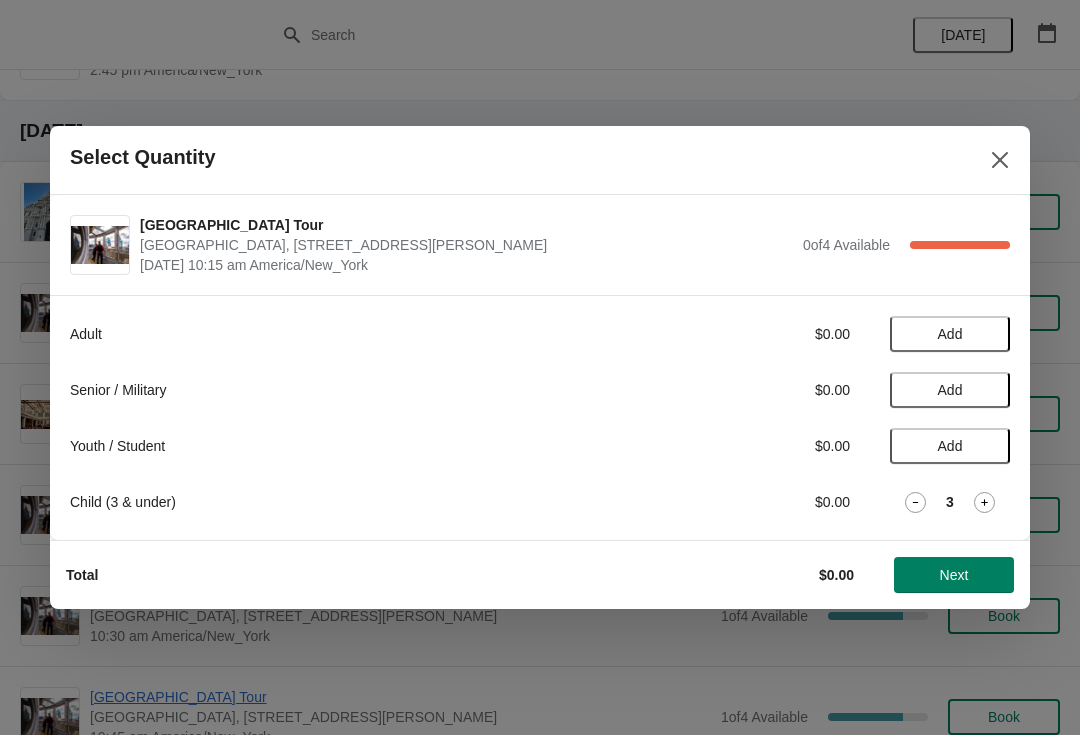 click 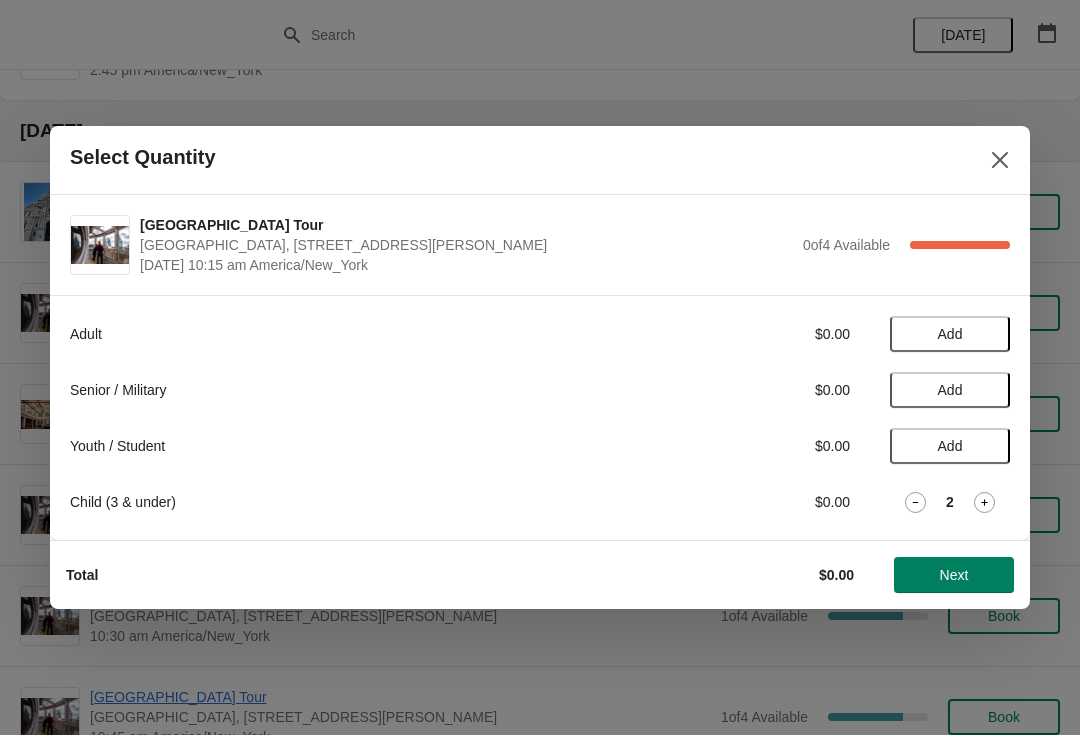 click on "Next" at bounding box center [954, 575] 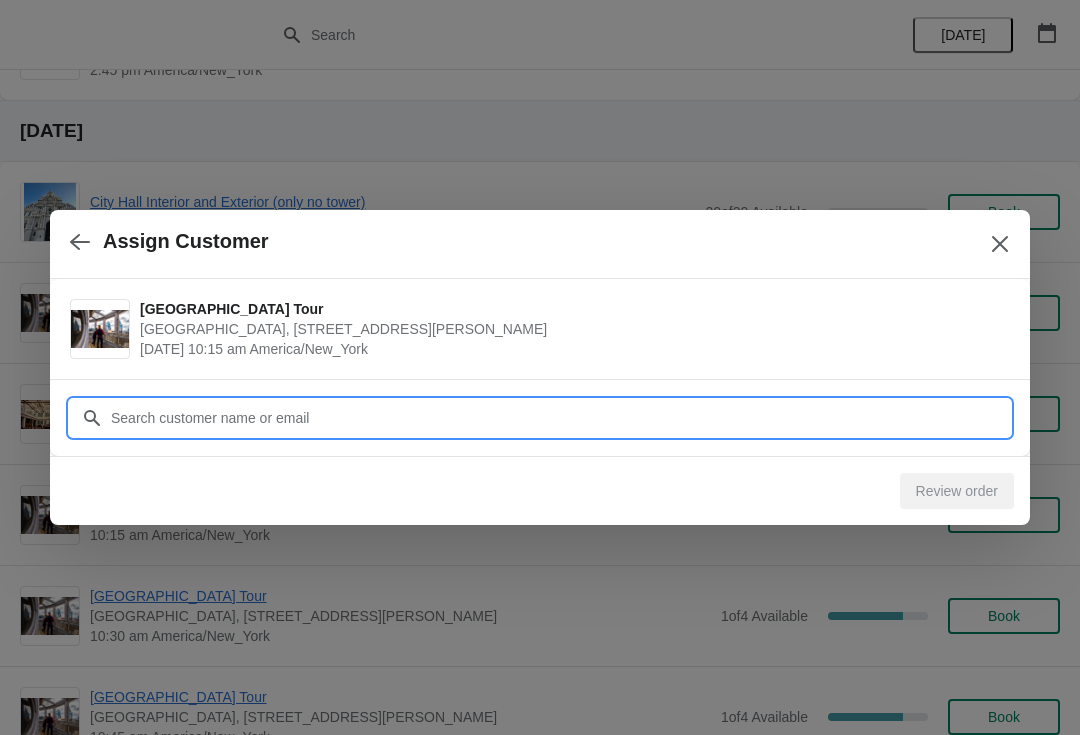 click on "Customer" at bounding box center (560, 418) 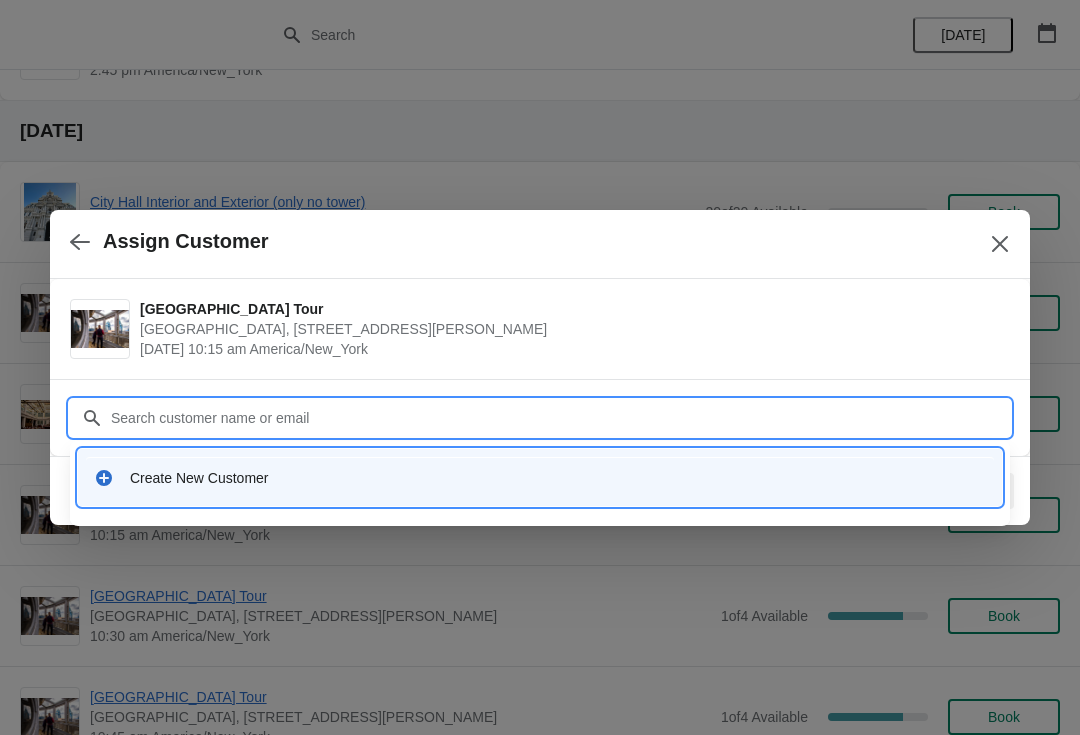 click on "Create New Customer" at bounding box center (558, 478) 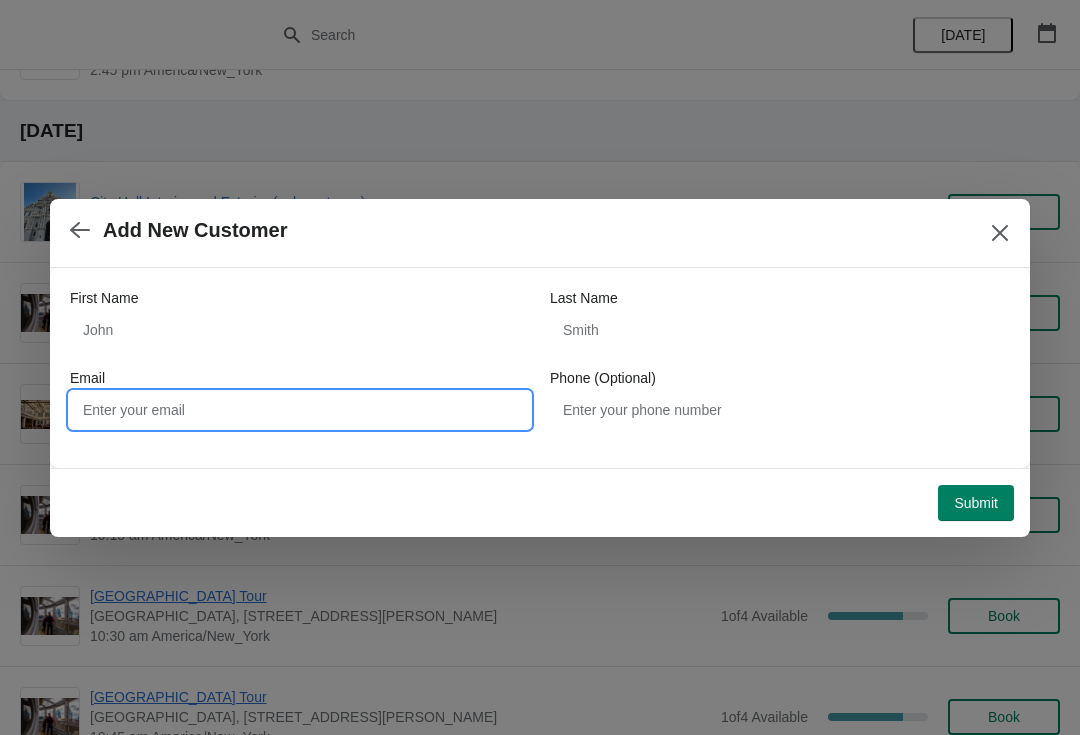 click on "Email" at bounding box center (300, 410) 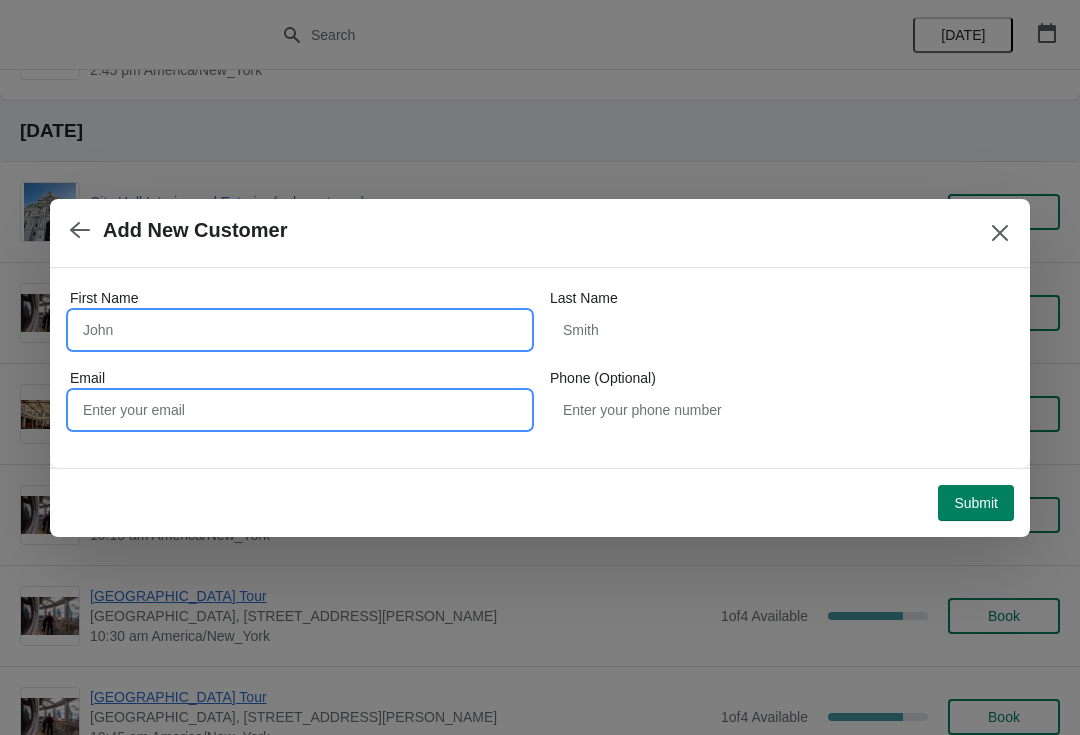 click on "First Name" at bounding box center (300, 330) 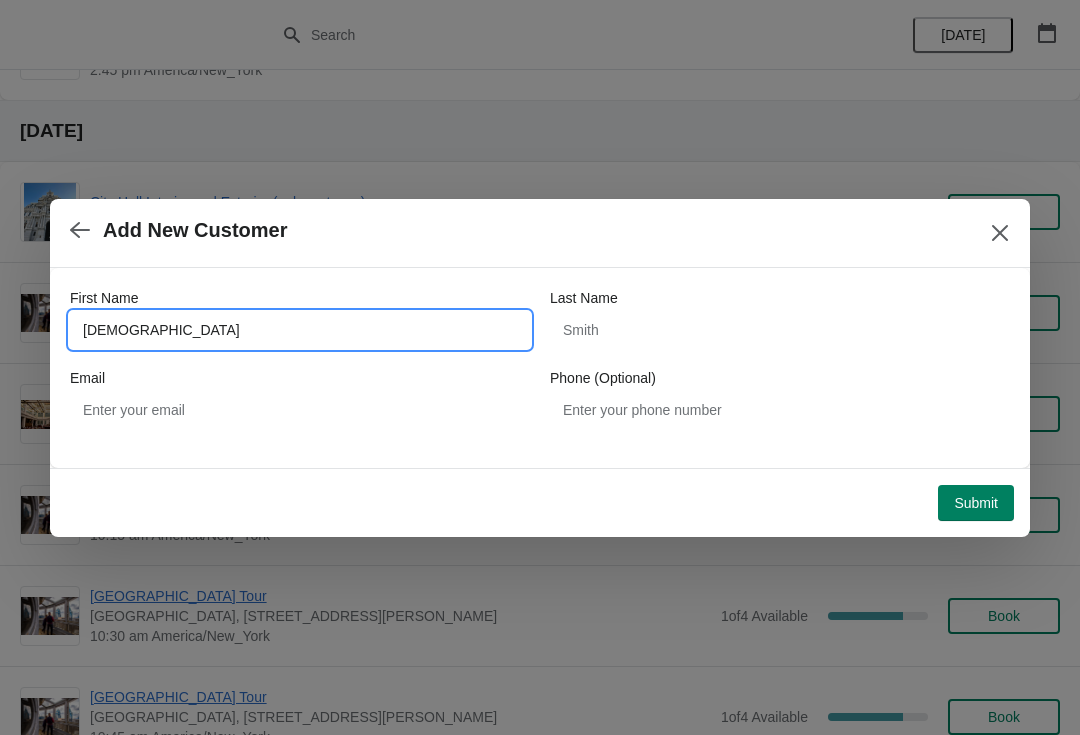 type on "Christian" 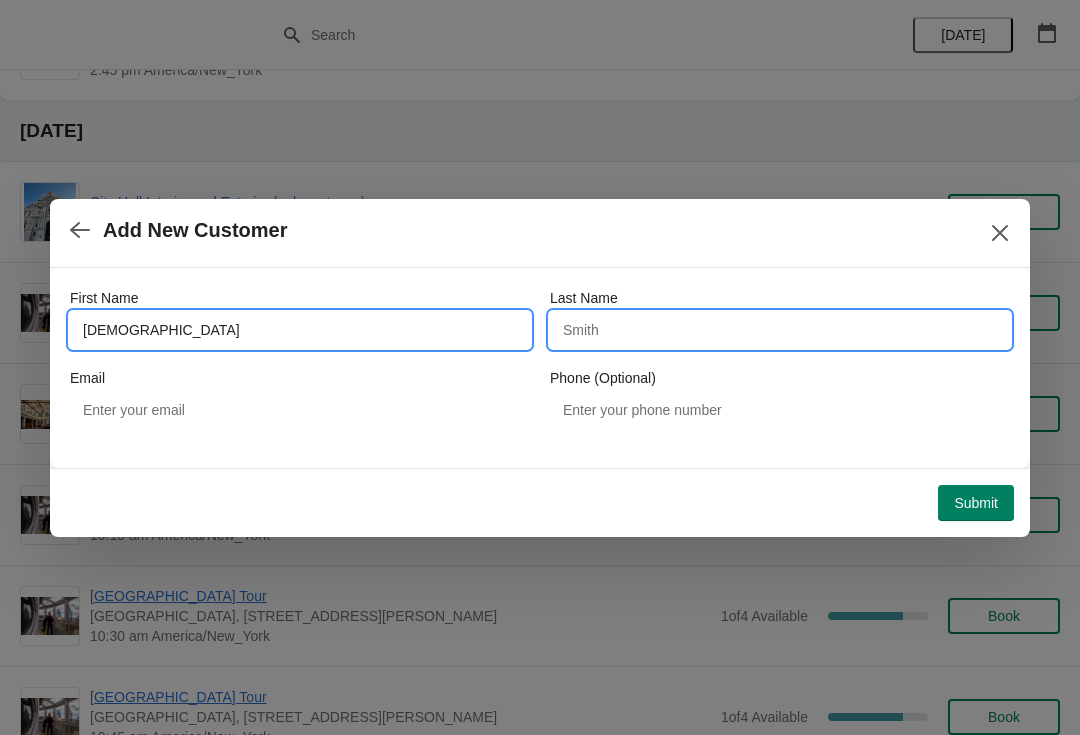 click on "Last Name" at bounding box center [780, 330] 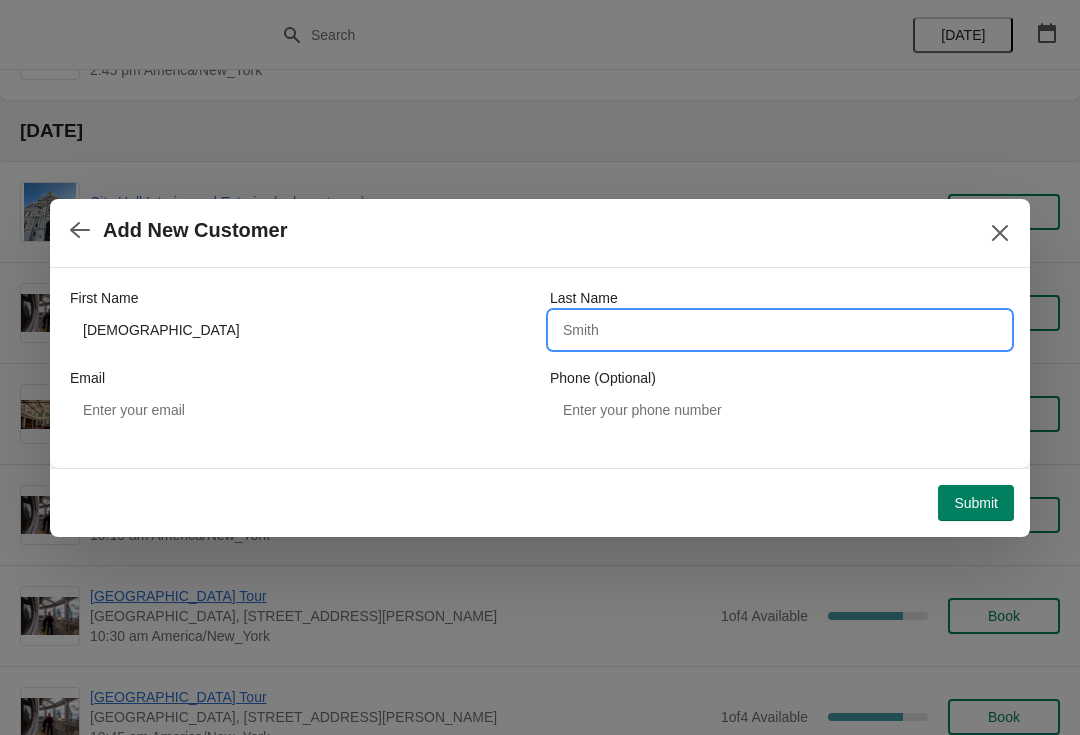 type on "w" 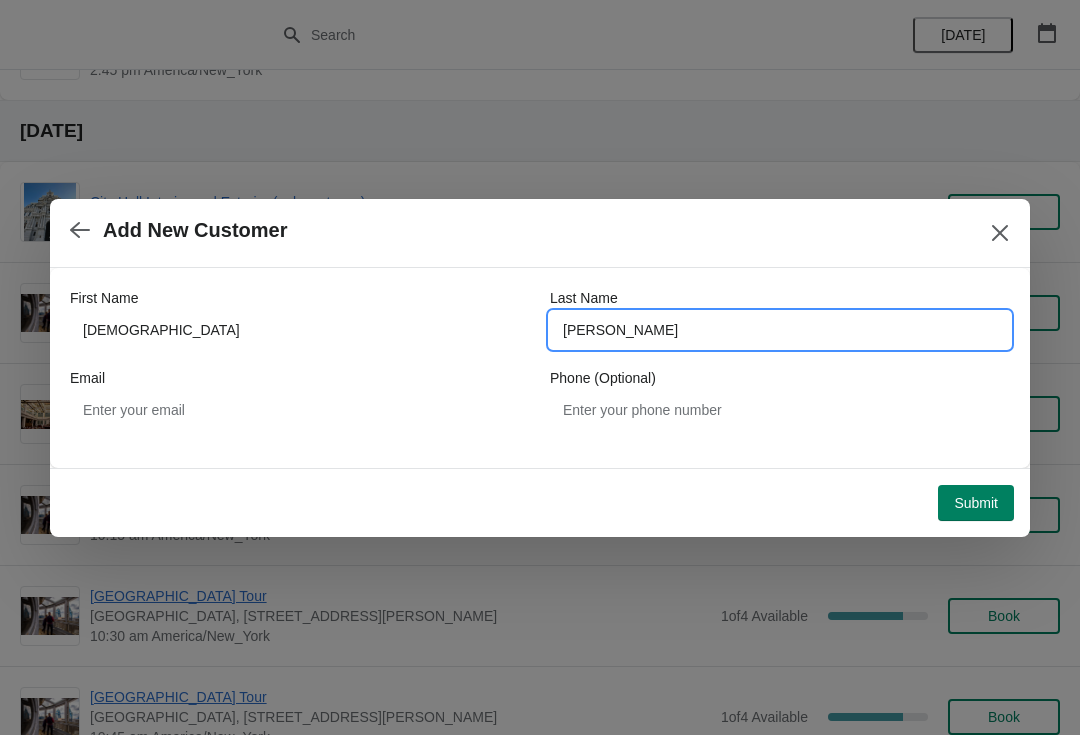 type on "Willem" 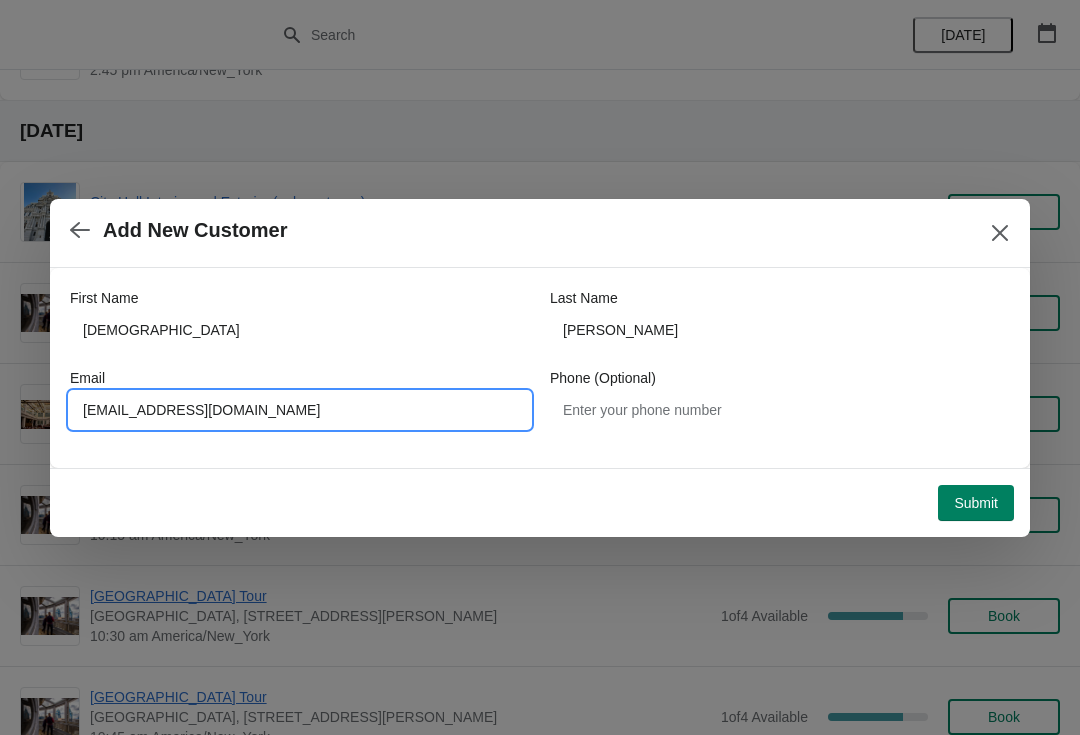 type on "Chriswillem1@yahoo.fr" 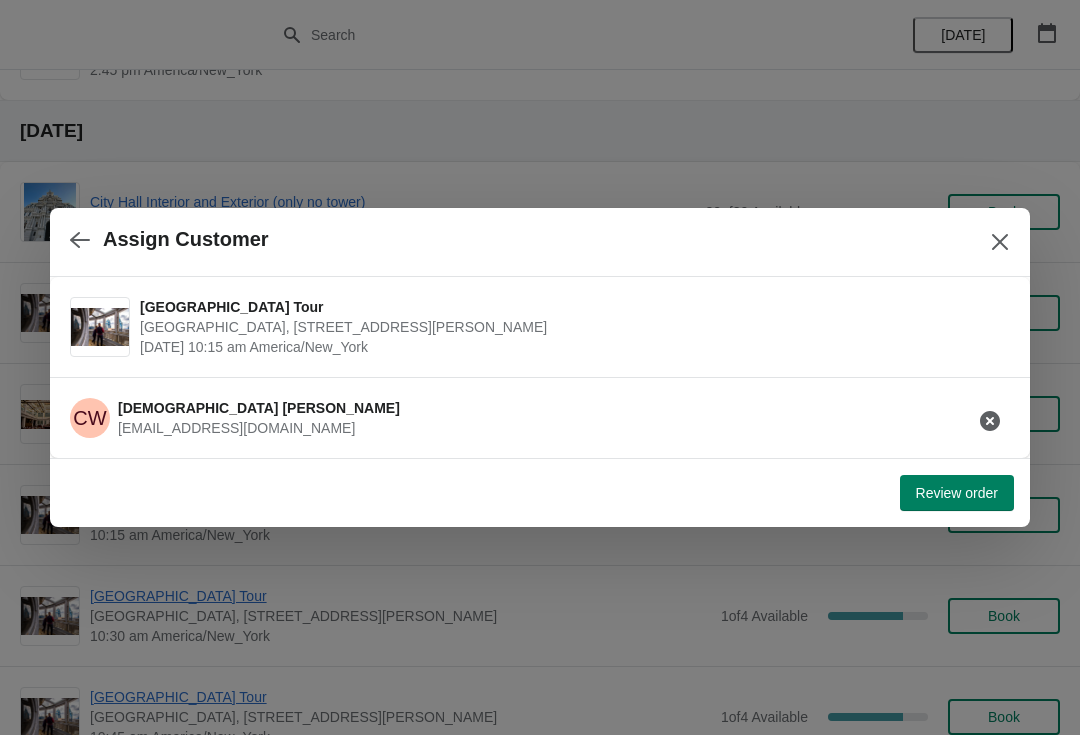 click on "Review order" at bounding box center (957, 493) 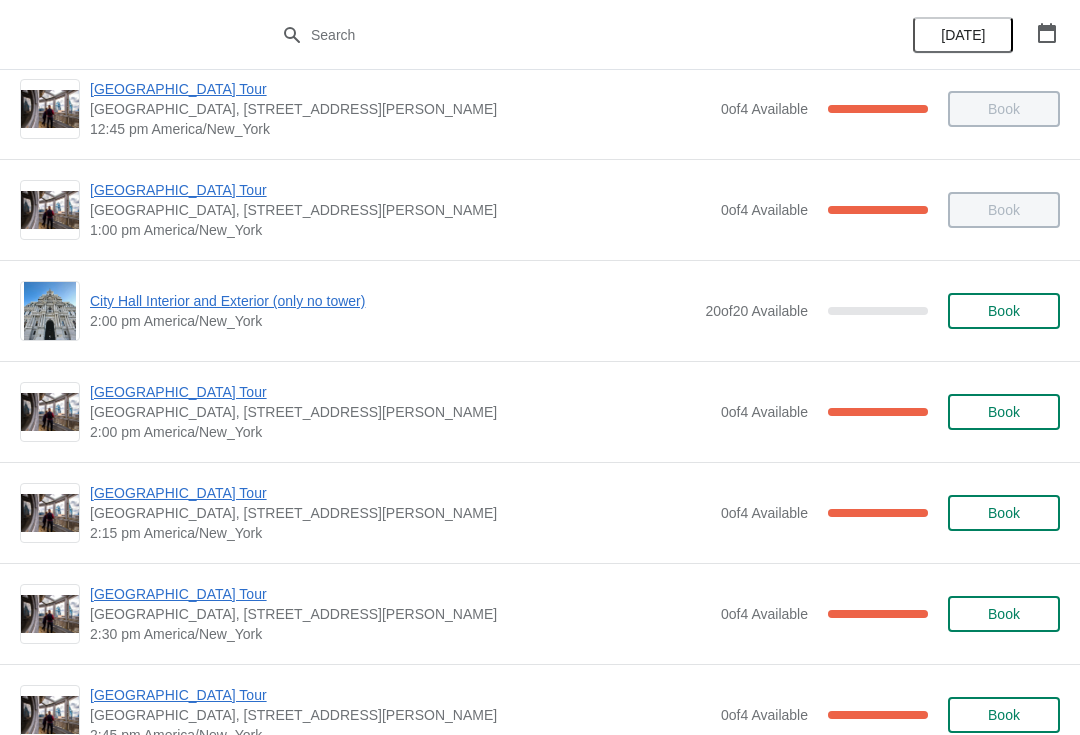 scroll, scrollTop: 1340, scrollLeft: 0, axis: vertical 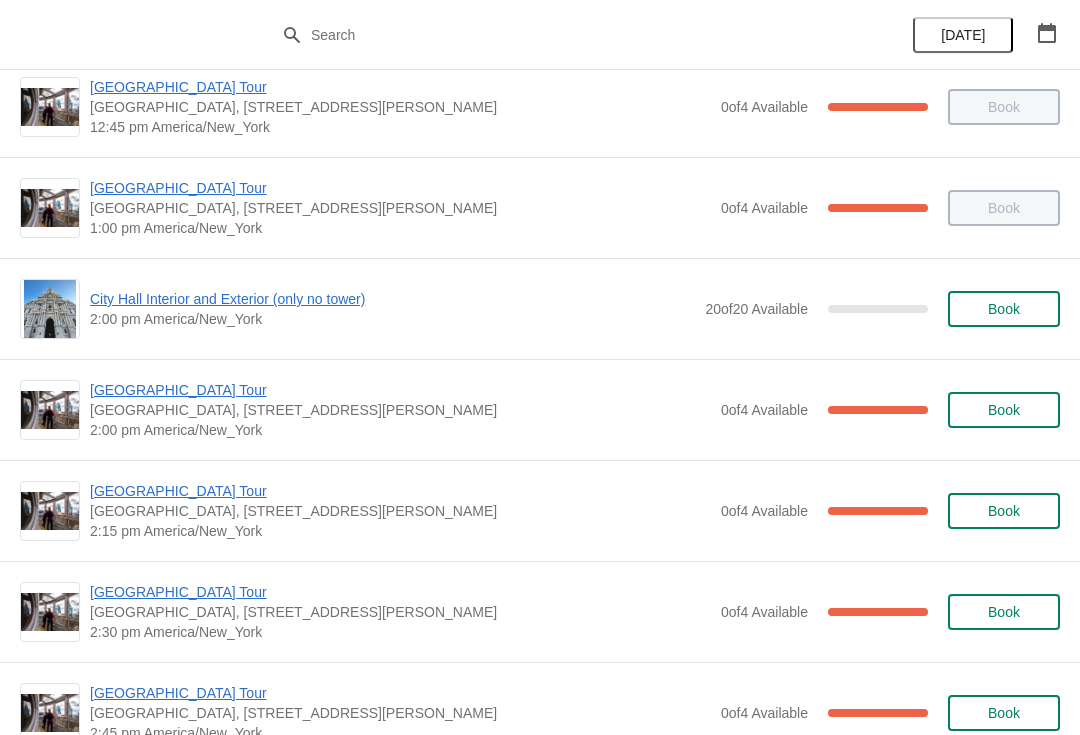click on "City Hall Interior and Exterior (only no tower)" at bounding box center (392, 299) 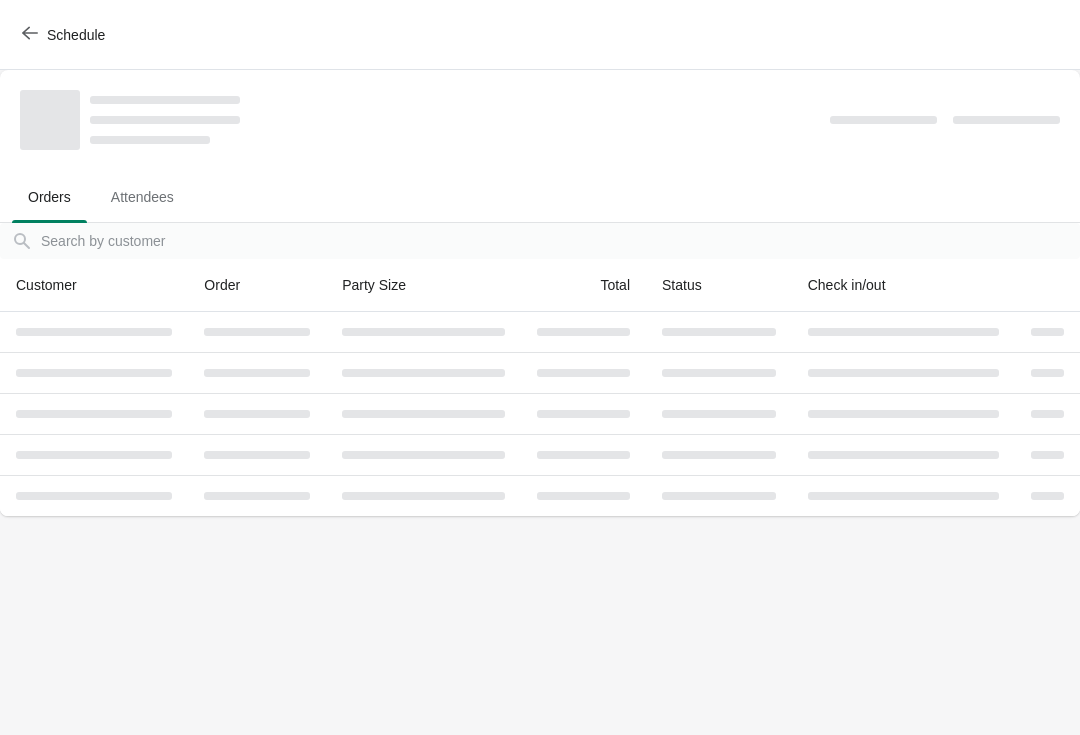 scroll, scrollTop: 0, scrollLeft: 0, axis: both 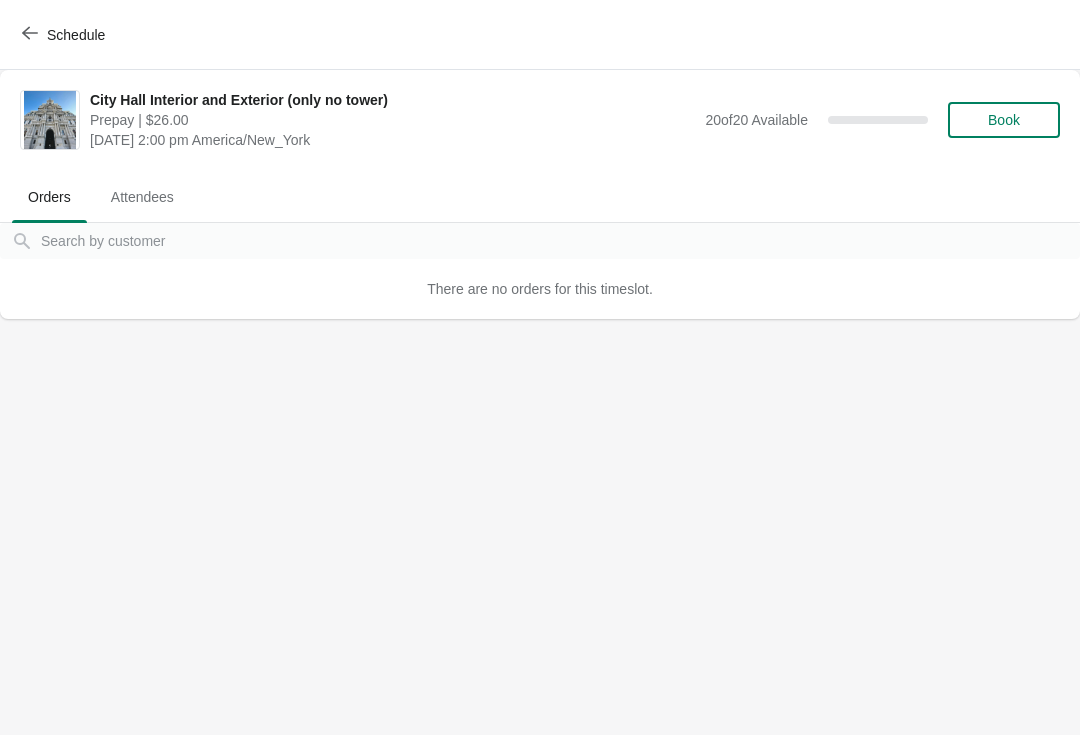 click on "Schedule" at bounding box center [65, 35] 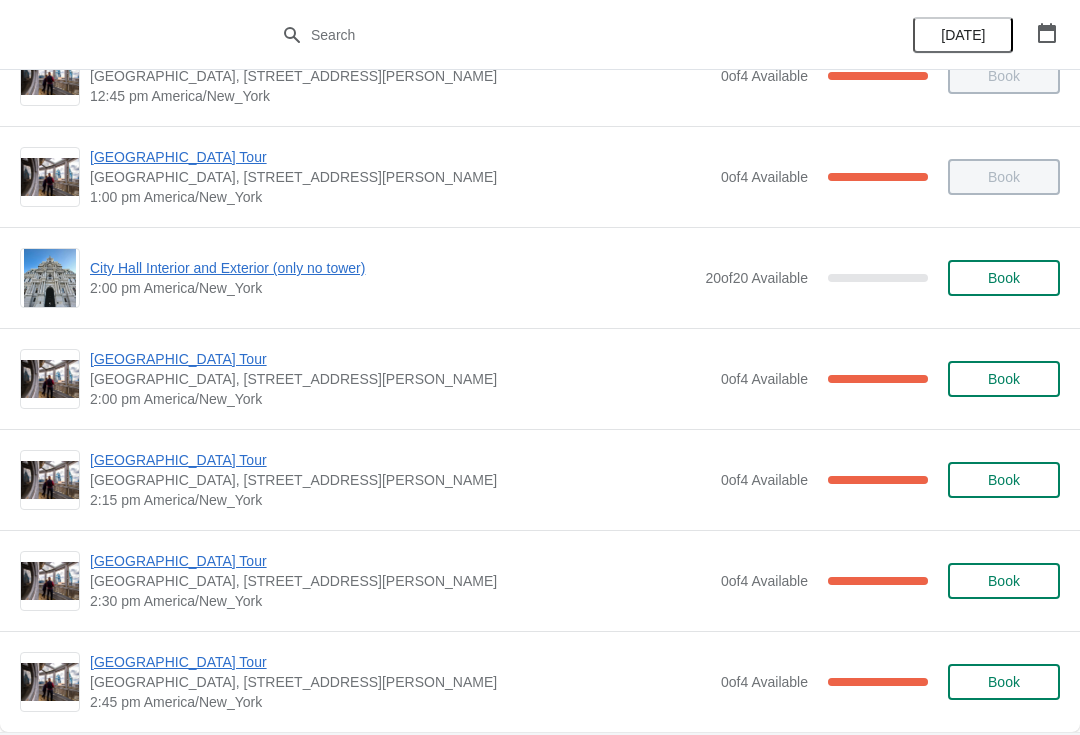 scroll, scrollTop: 1392, scrollLeft: 0, axis: vertical 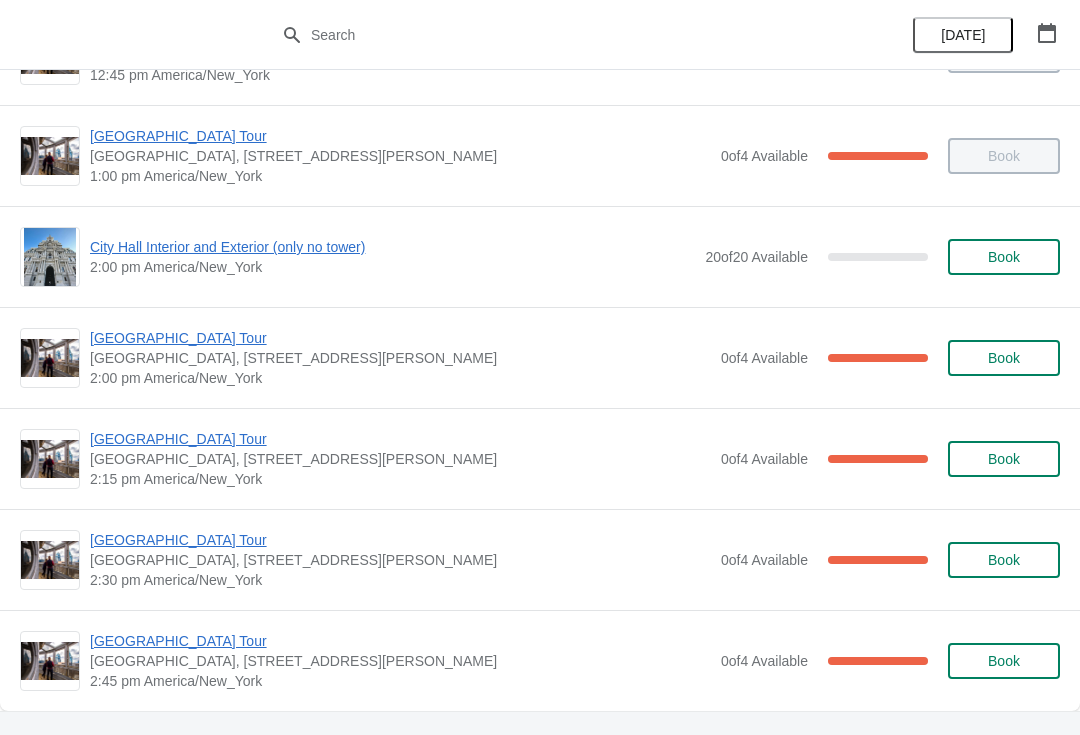 click on "[GEOGRAPHIC_DATA] Tour" at bounding box center [400, 338] 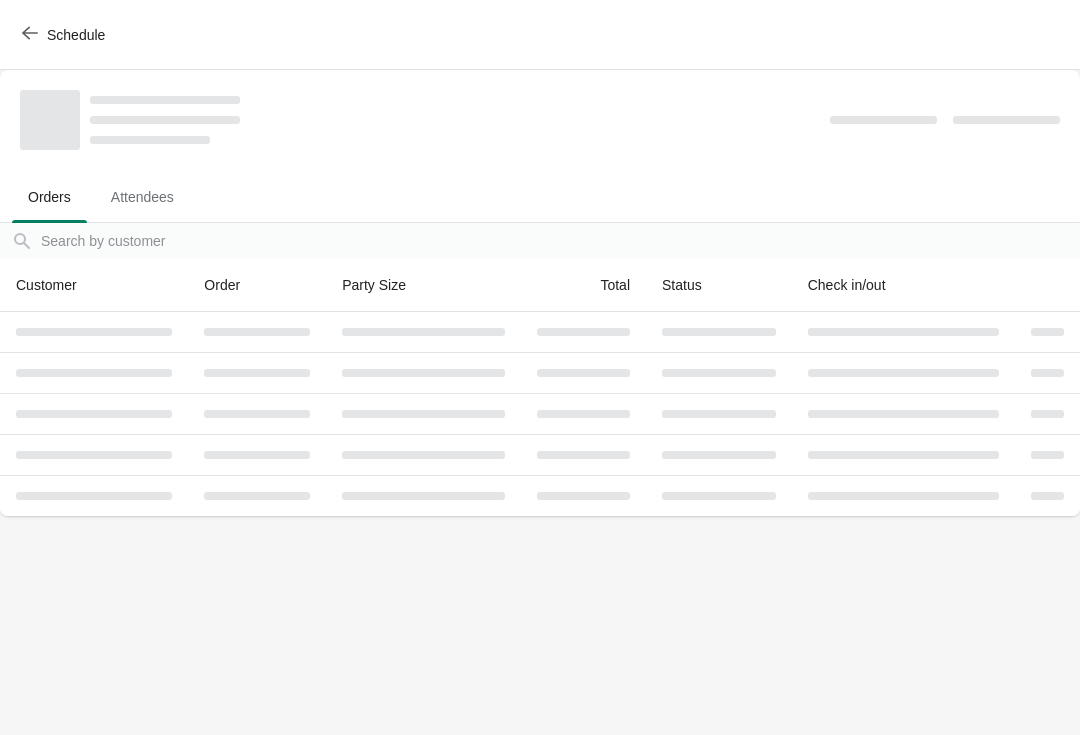 scroll, scrollTop: 0, scrollLeft: 0, axis: both 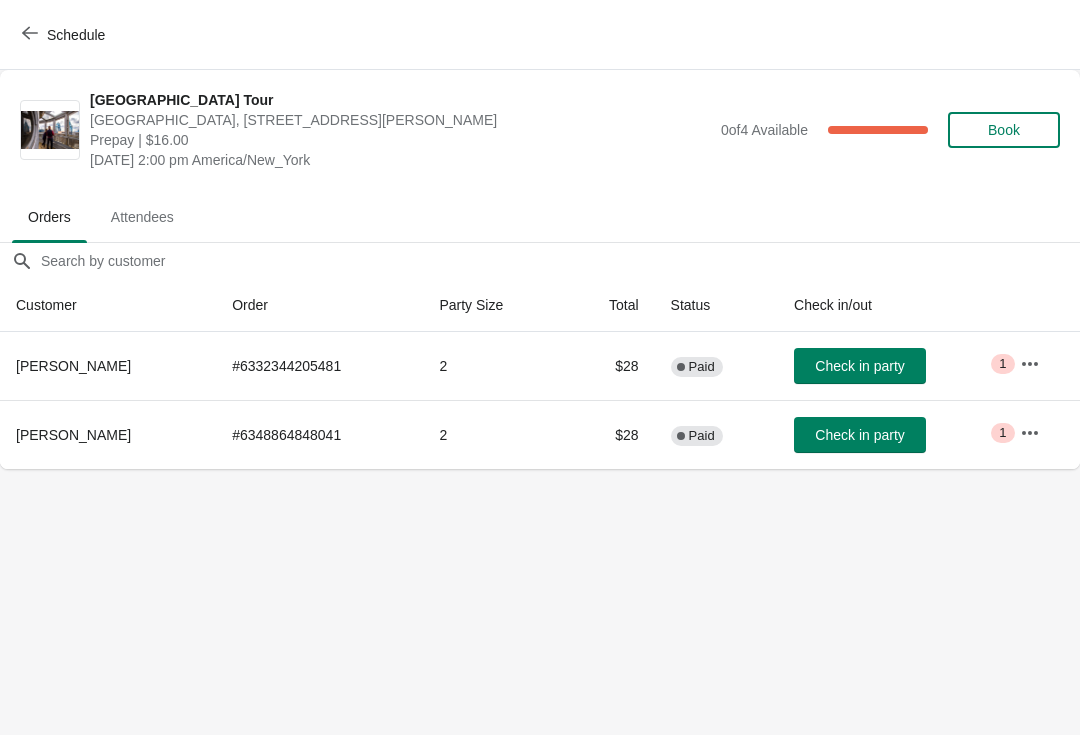click on "Schedule" at bounding box center [540, 35] 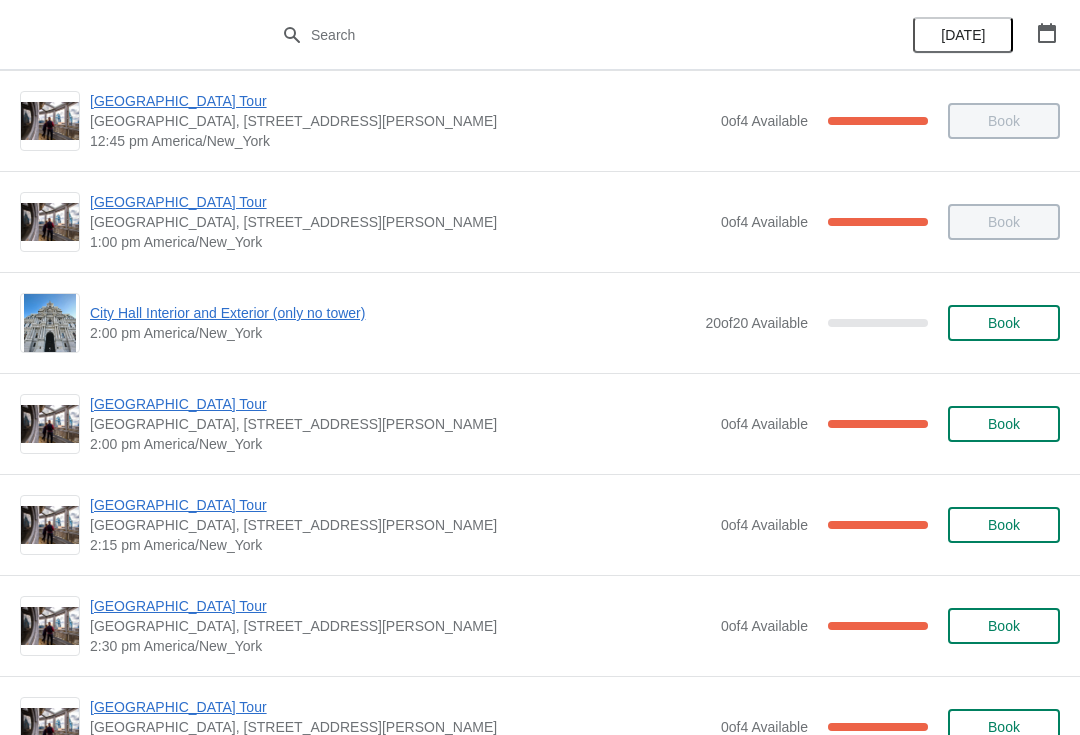 scroll, scrollTop: 1337, scrollLeft: 0, axis: vertical 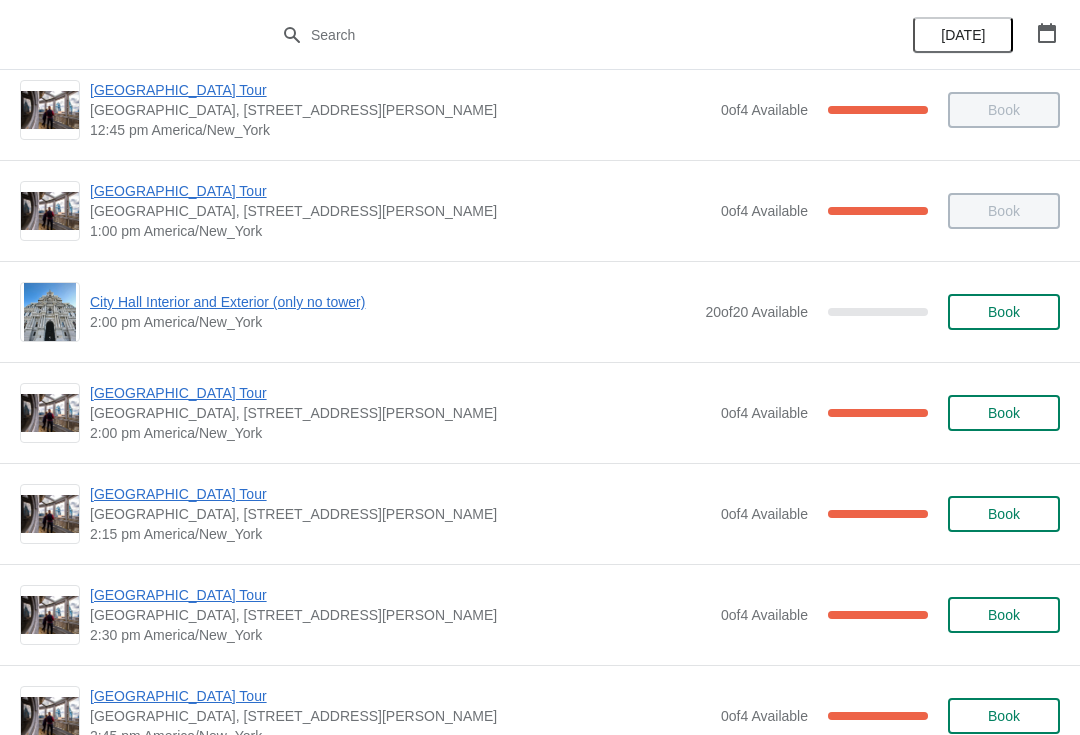 click on "[GEOGRAPHIC_DATA], [STREET_ADDRESS][PERSON_NAME]" at bounding box center (400, 514) 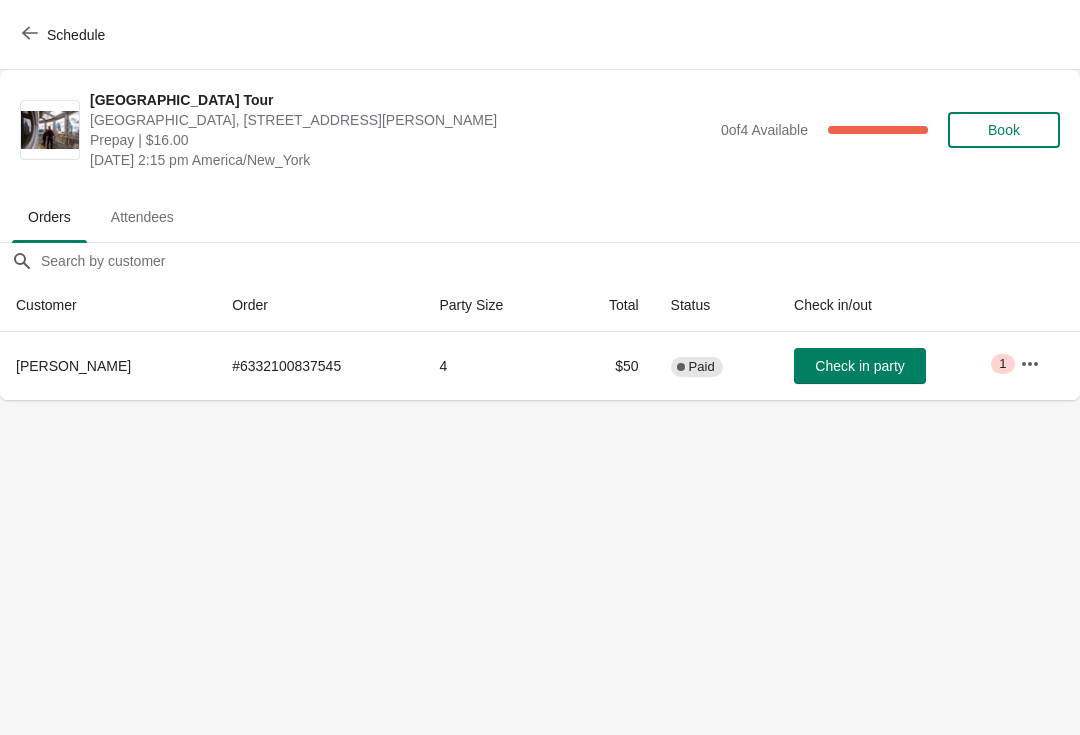 click on "Schedule" at bounding box center (65, 35) 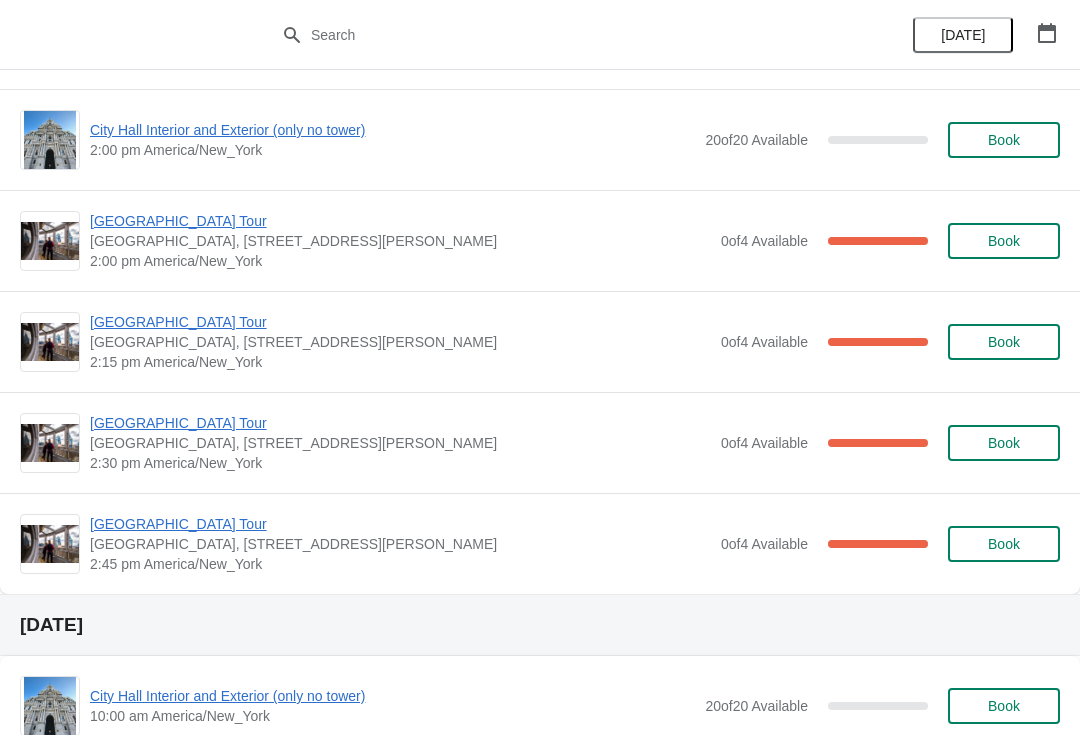 scroll, scrollTop: 1528, scrollLeft: 0, axis: vertical 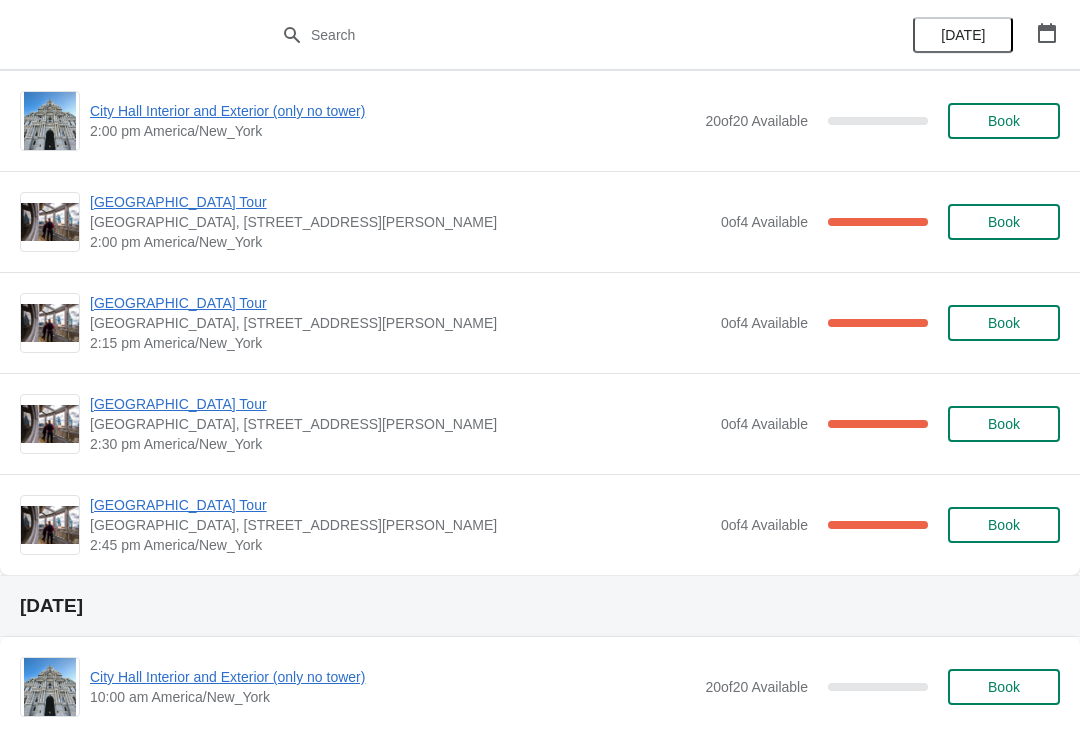 click on "[GEOGRAPHIC_DATA] Tour" at bounding box center (400, 404) 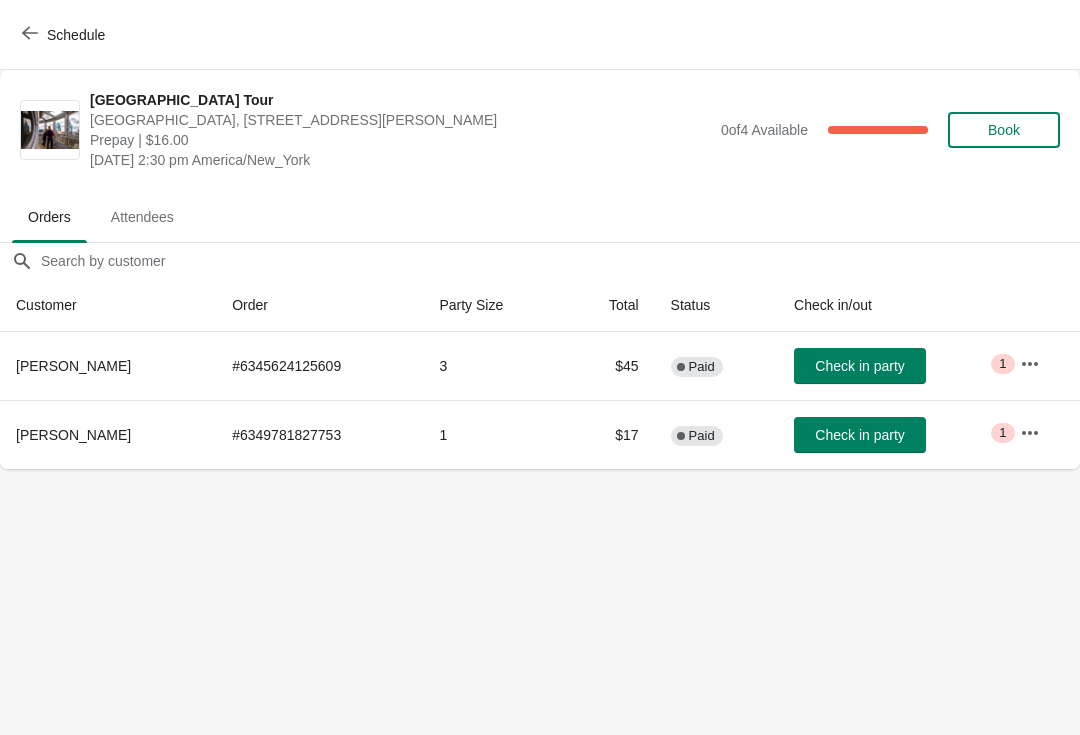 click on "Schedule" at bounding box center [65, 35] 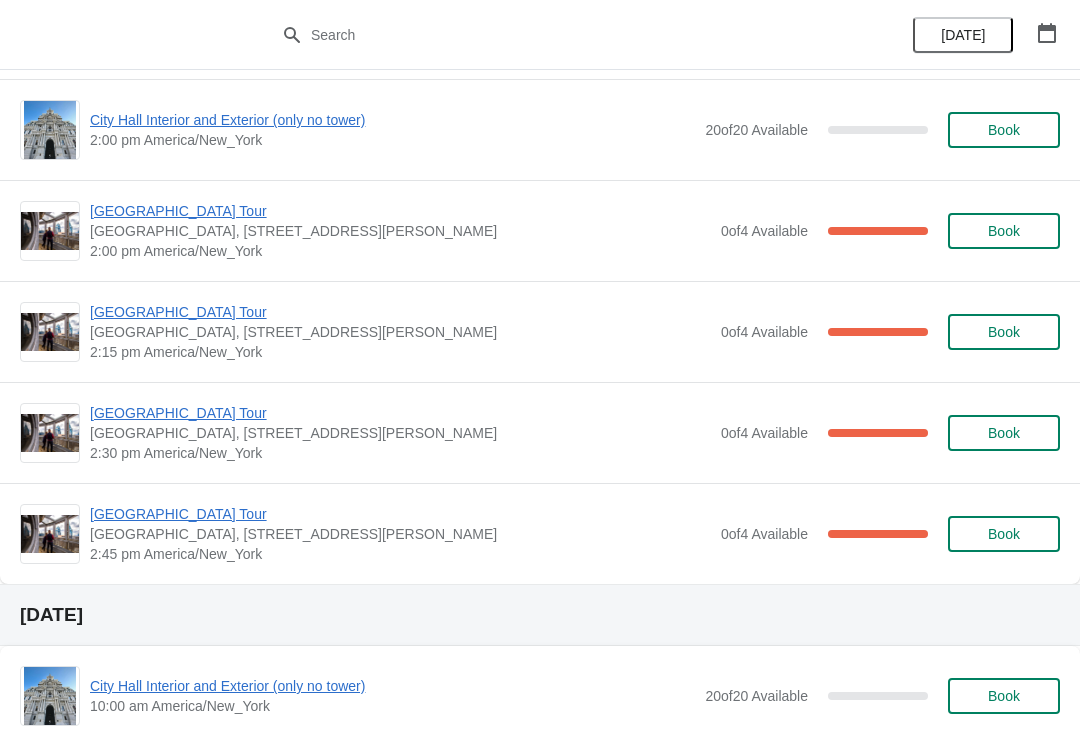 scroll, scrollTop: 1545, scrollLeft: 0, axis: vertical 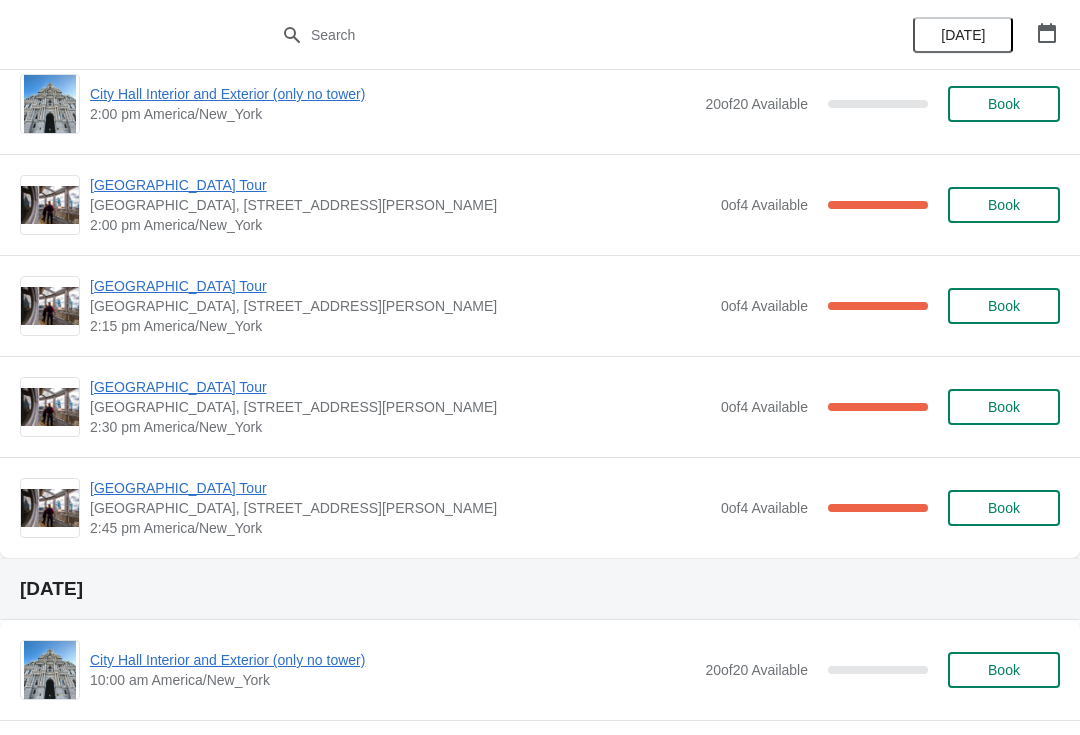 click on "[GEOGRAPHIC_DATA] Tour" at bounding box center (400, 488) 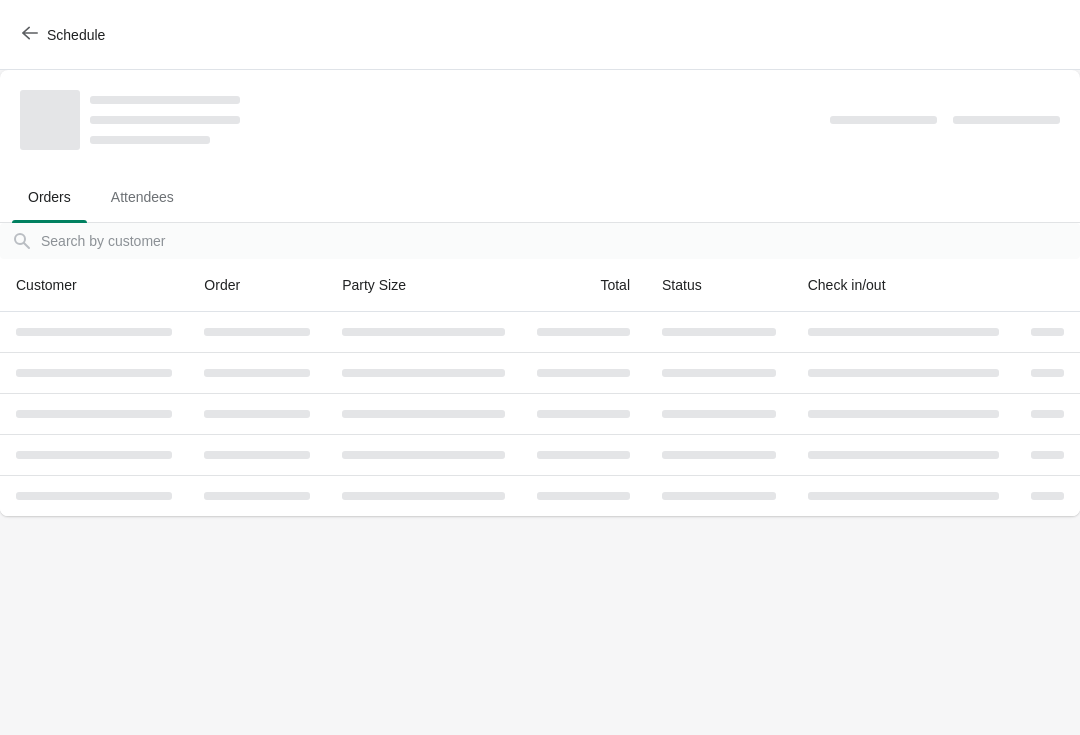 scroll, scrollTop: 0, scrollLeft: 0, axis: both 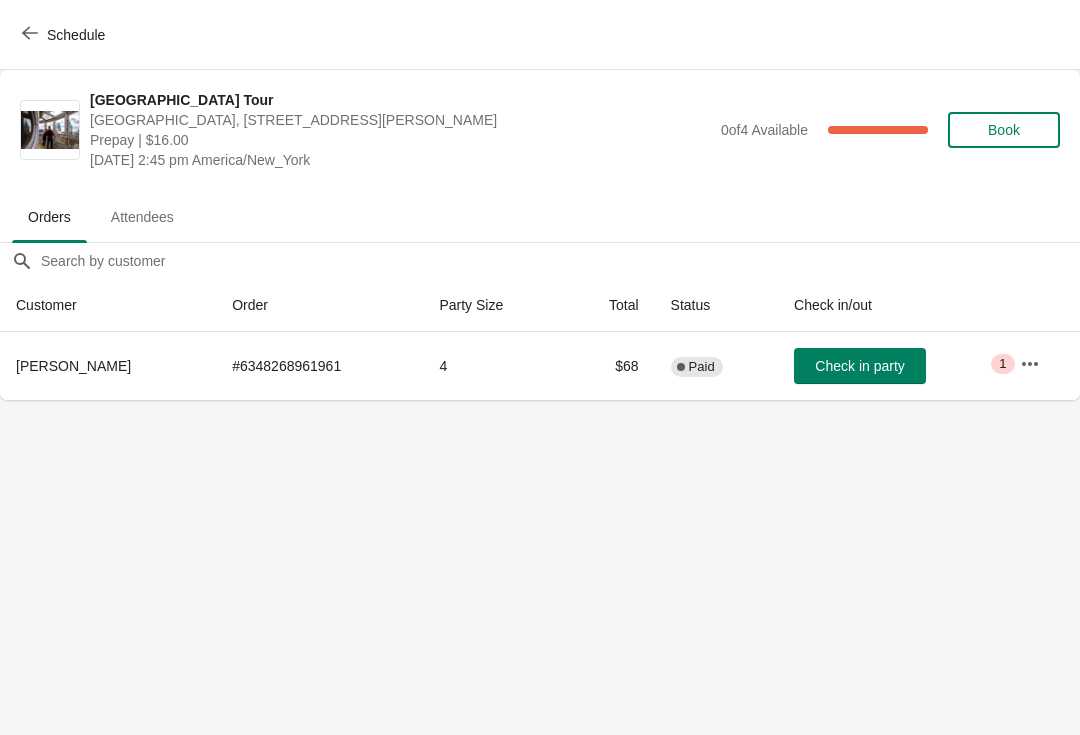 click on "Schedule" at bounding box center (65, 35) 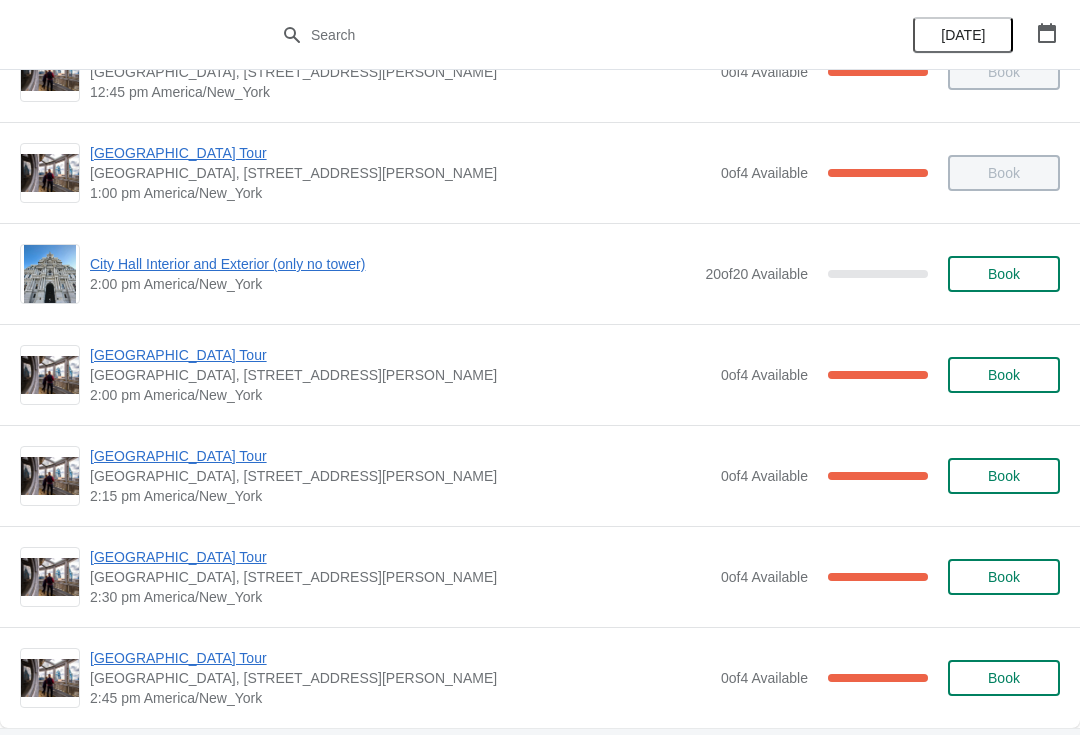 scroll, scrollTop: 1376, scrollLeft: 0, axis: vertical 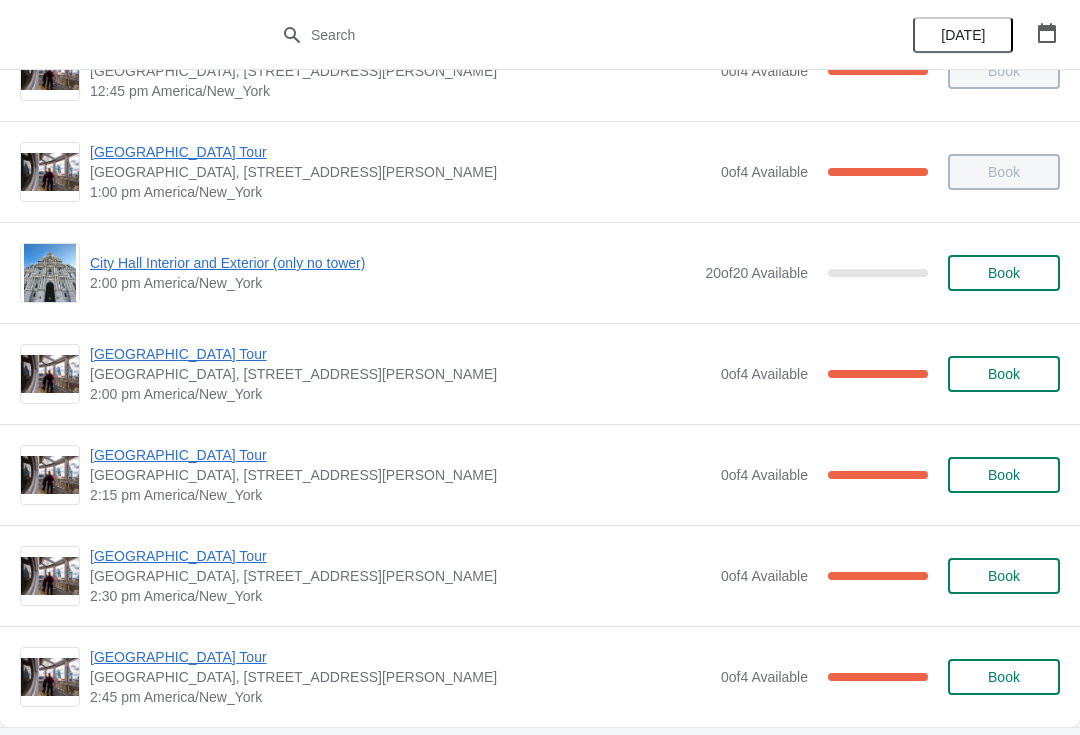 click on "[GEOGRAPHIC_DATA] Tour" at bounding box center [400, 556] 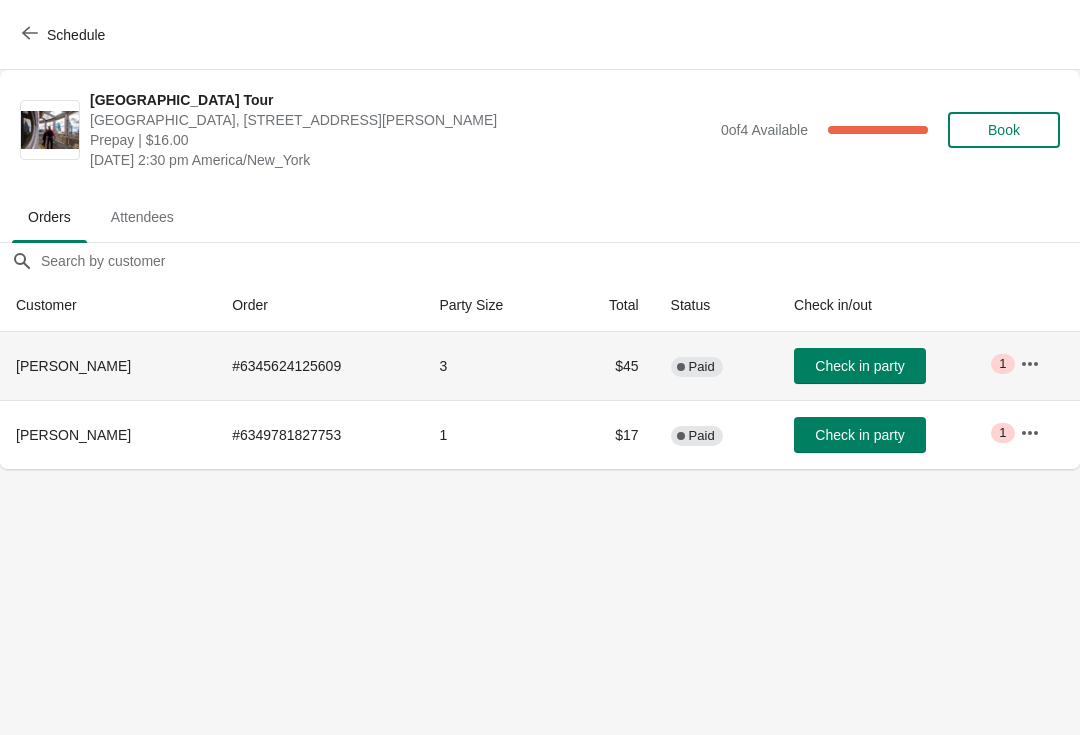 click on "Check in party" at bounding box center [891, 366] 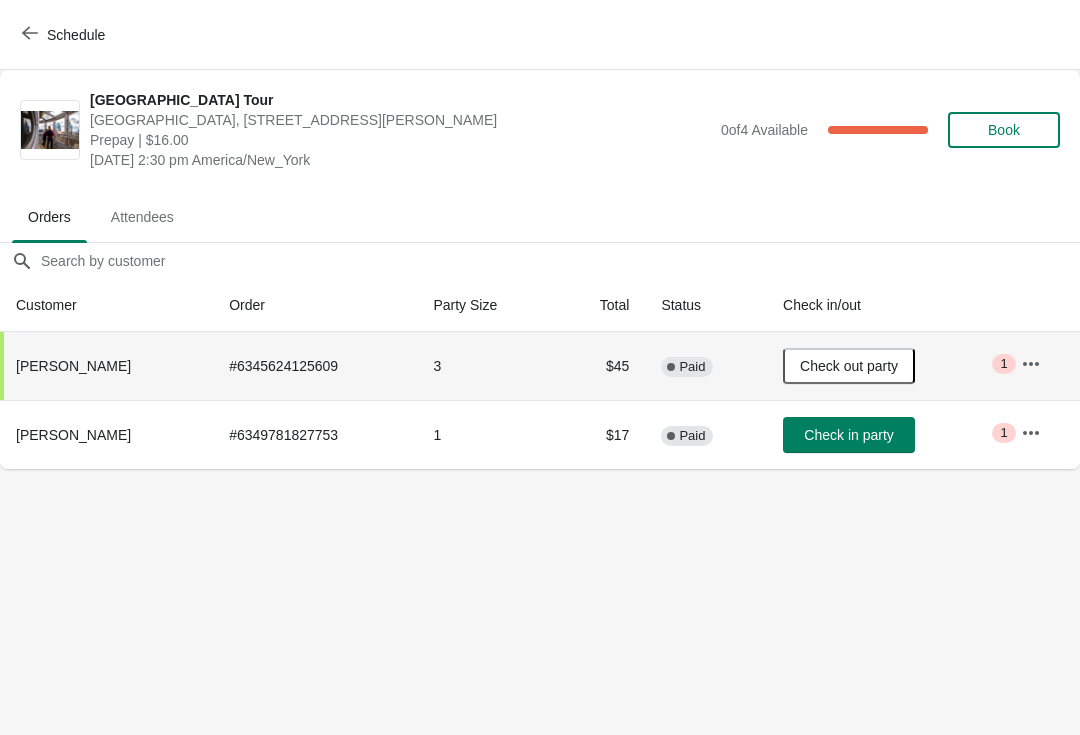 click on "Check out party" at bounding box center (849, 366) 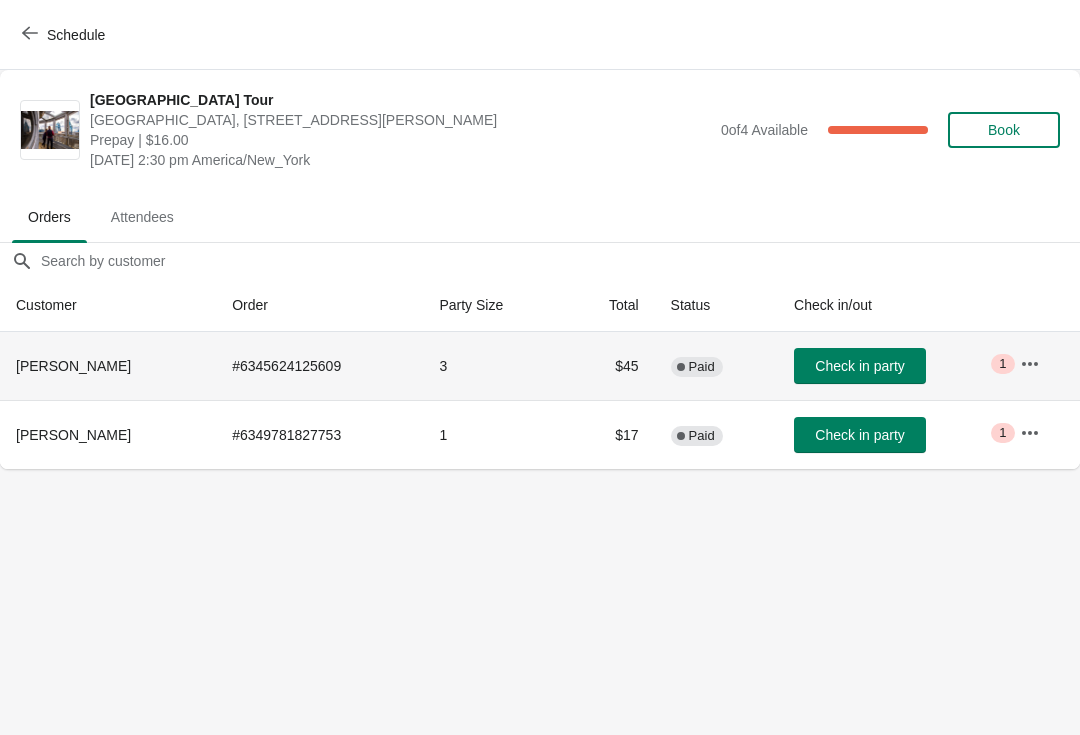 click on "Check in party" at bounding box center [860, 366] 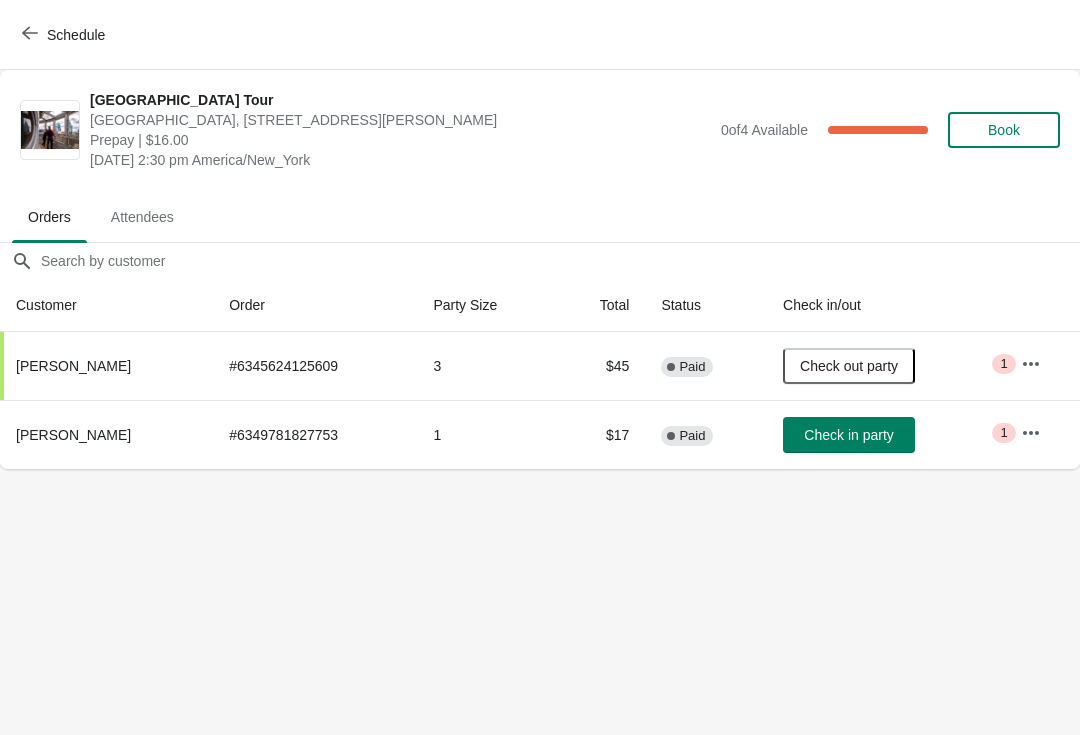click on "Schedule" at bounding box center (76, 35) 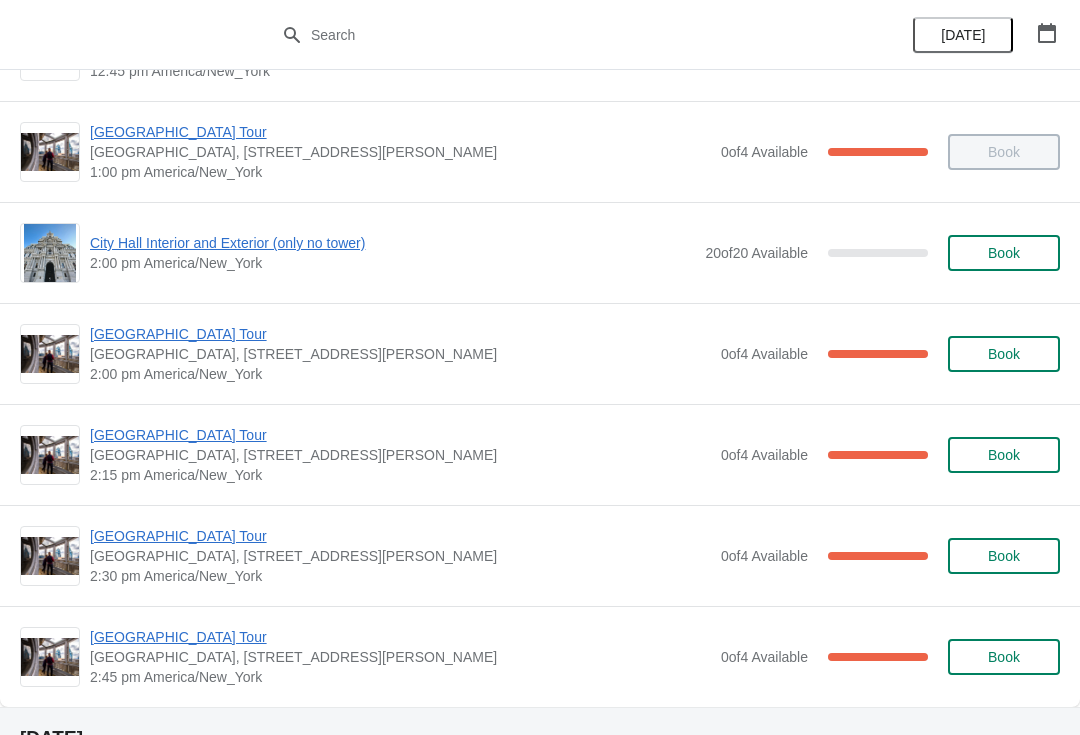 scroll, scrollTop: 1398, scrollLeft: 0, axis: vertical 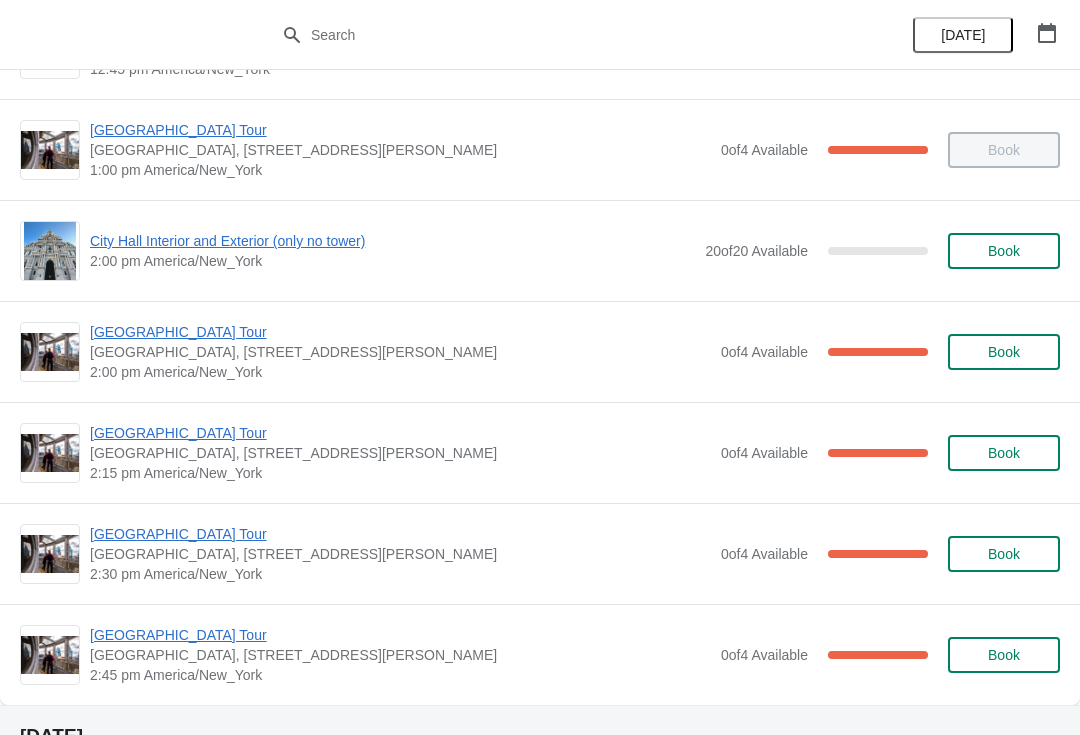 click on "[GEOGRAPHIC_DATA] Tour" at bounding box center [400, 332] 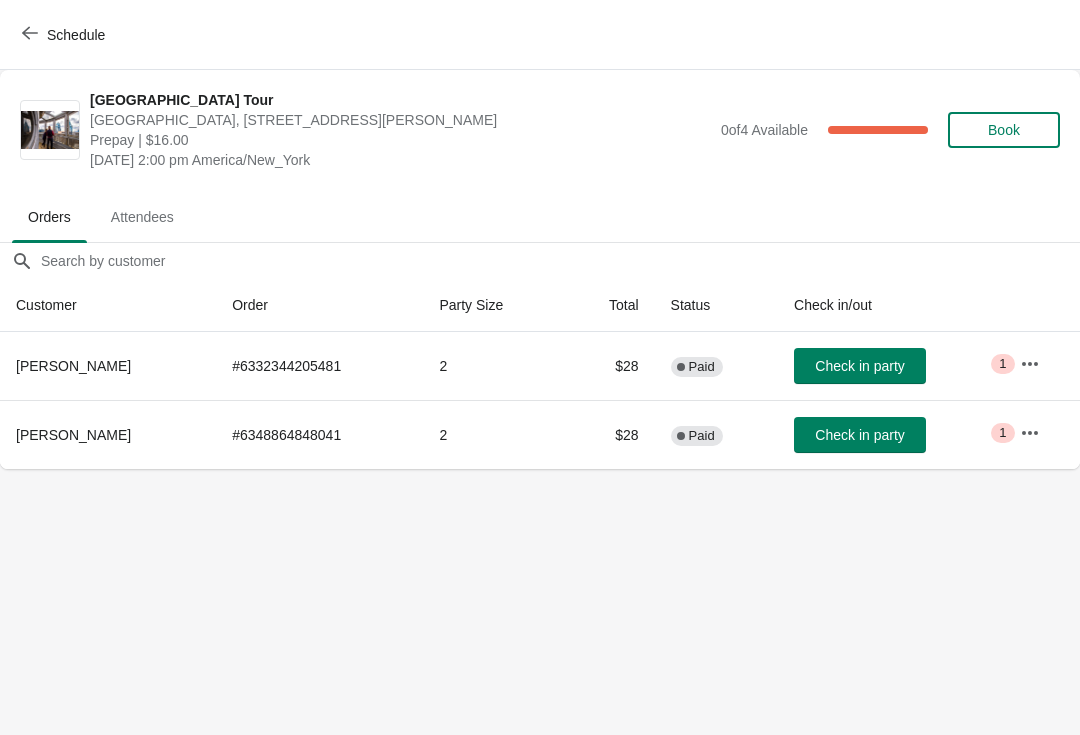 scroll, scrollTop: 0, scrollLeft: 0, axis: both 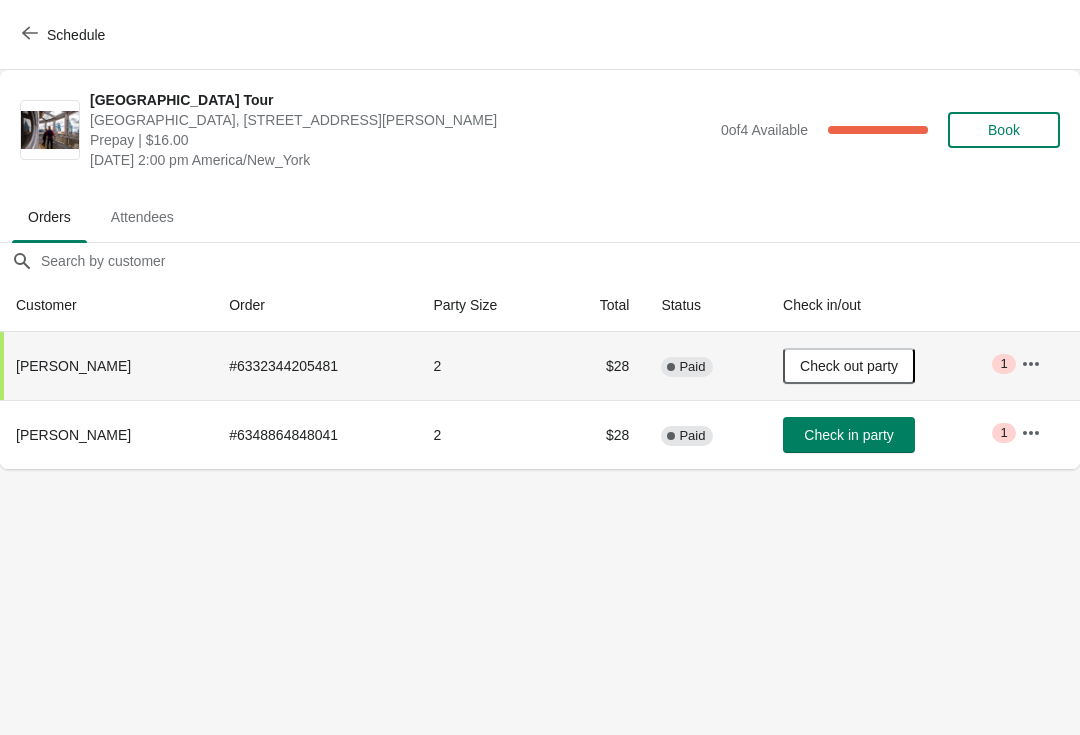 click on "Schedule" at bounding box center (65, 35) 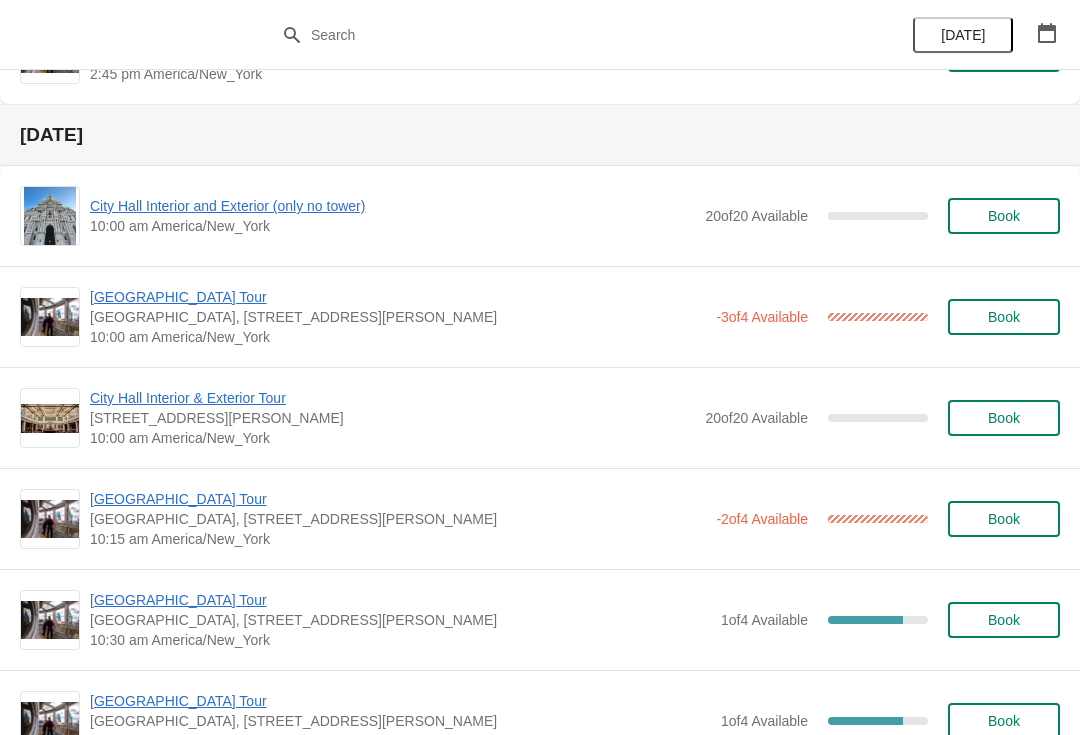 scroll, scrollTop: 2003, scrollLeft: 0, axis: vertical 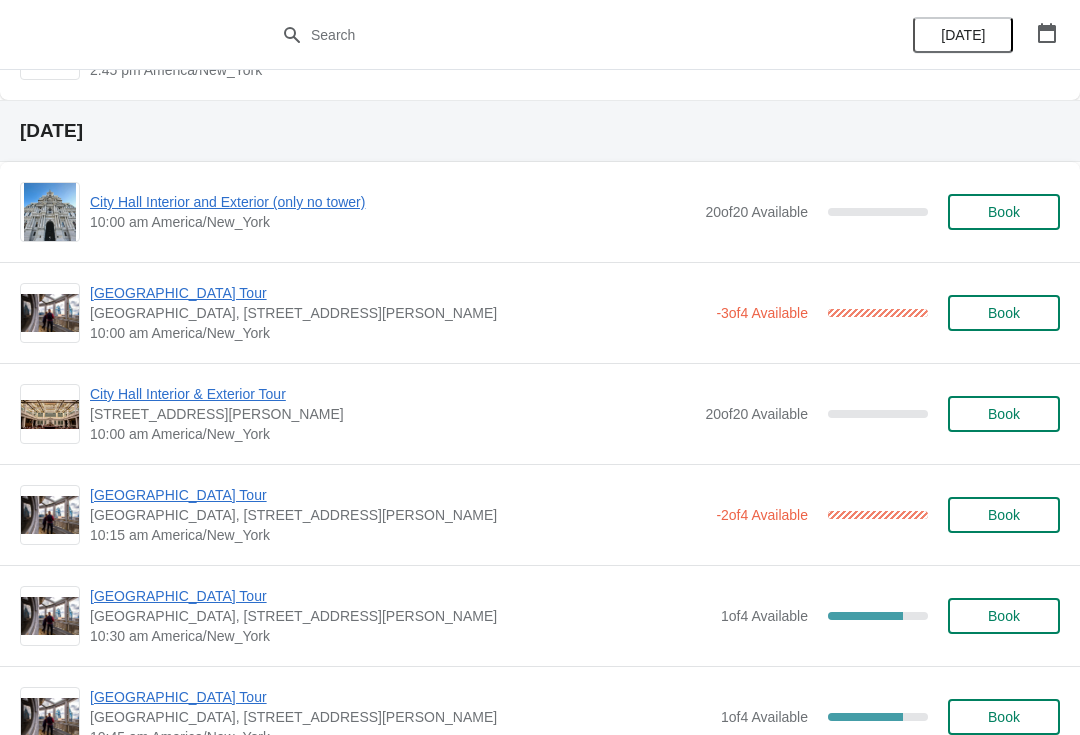 click on "[GEOGRAPHIC_DATA] Tour" at bounding box center (398, 293) 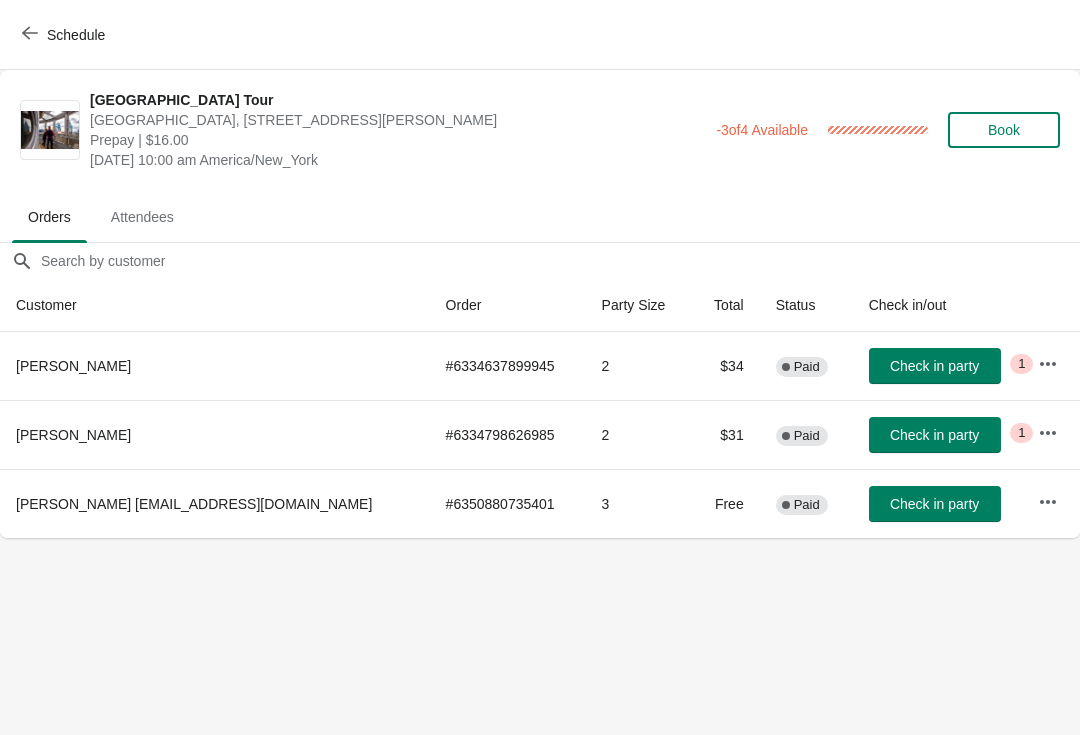 click on "Schedule" at bounding box center (65, 35) 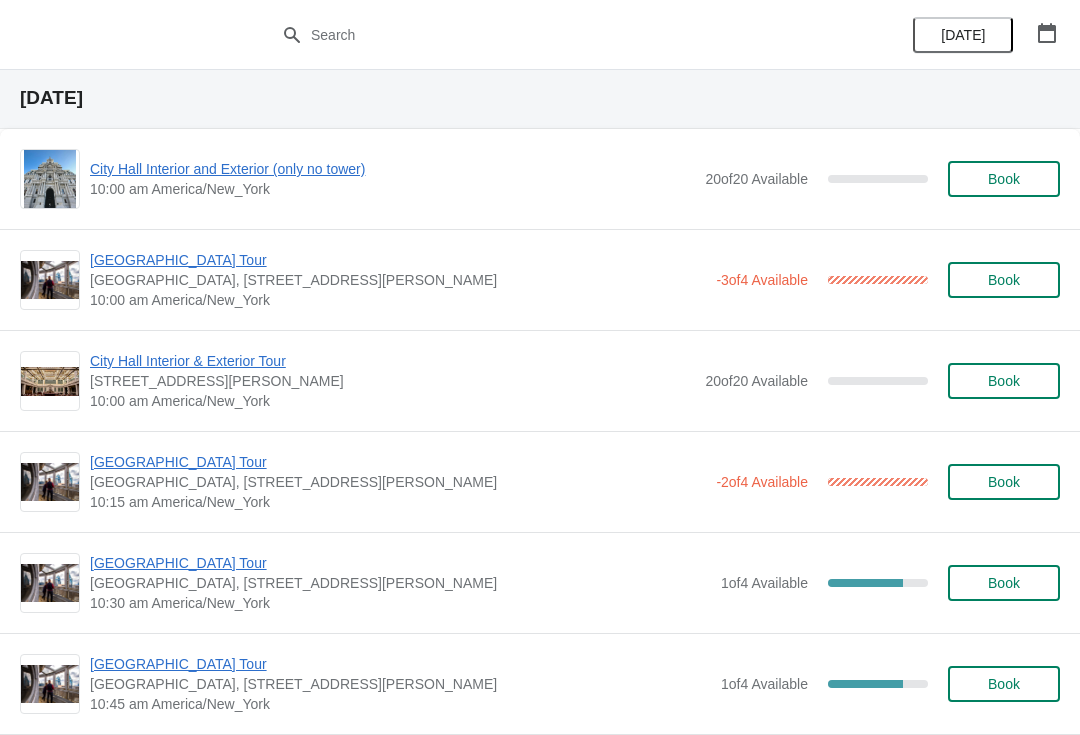 scroll, scrollTop: 2048, scrollLeft: 0, axis: vertical 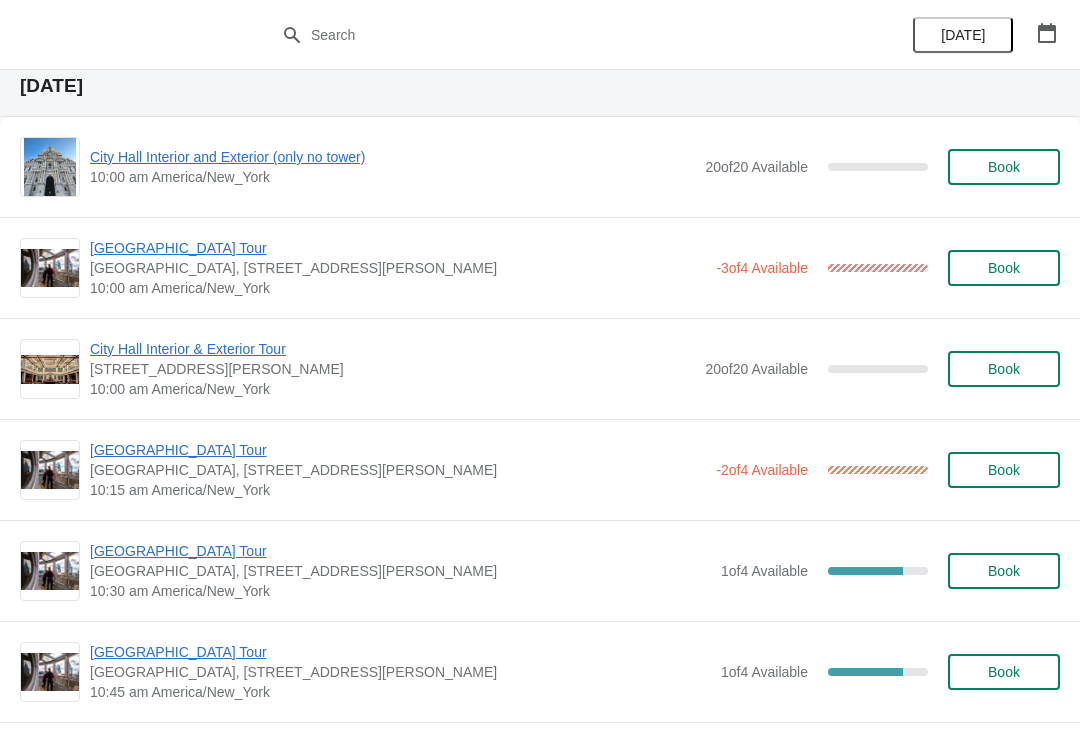 click on "[GEOGRAPHIC_DATA], [STREET_ADDRESS][PERSON_NAME]" at bounding box center (398, 470) 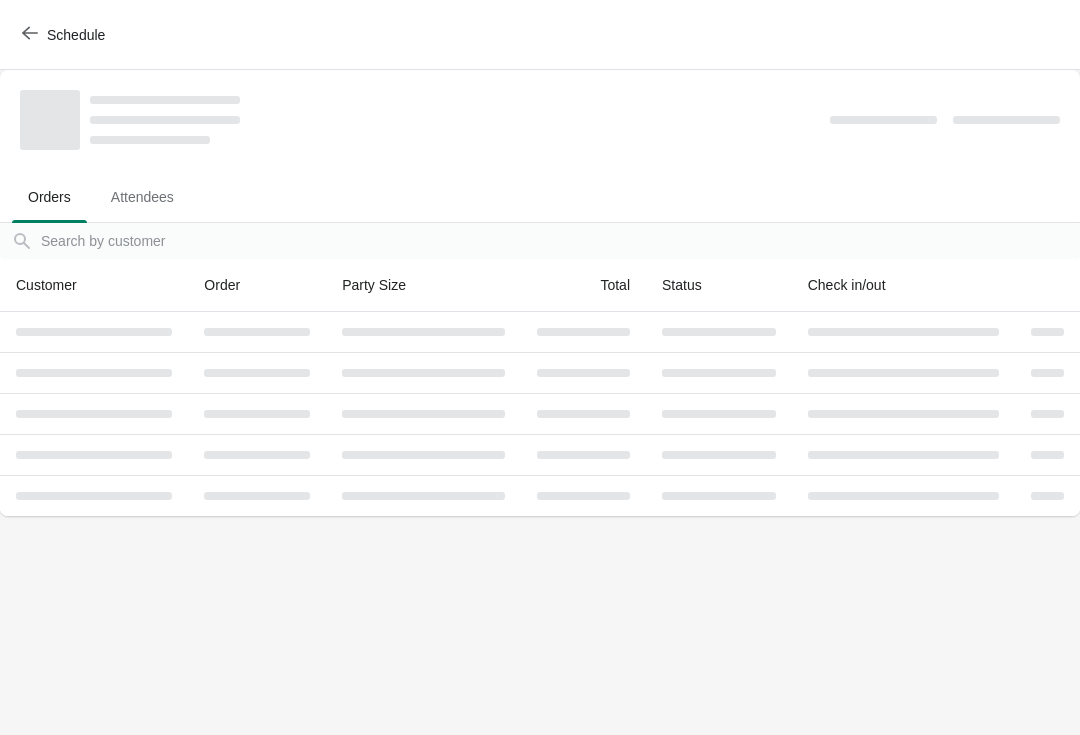 scroll, scrollTop: 0, scrollLeft: 0, axis: both 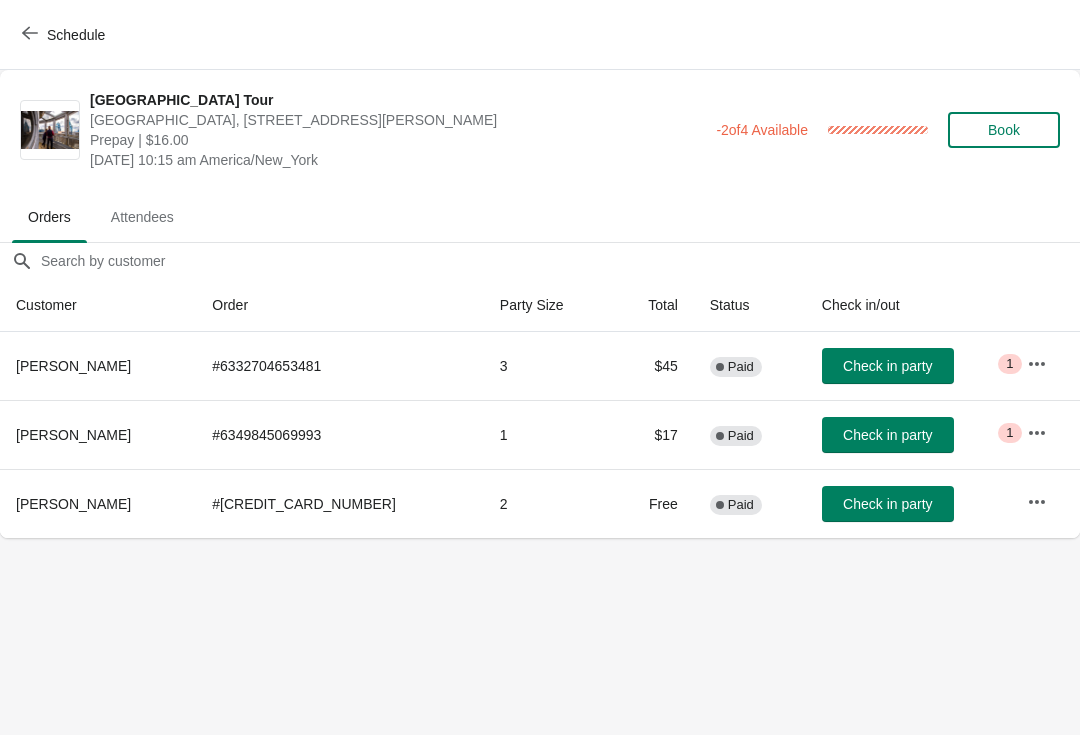 click on "Schedule" at bounding box center (65, 35) 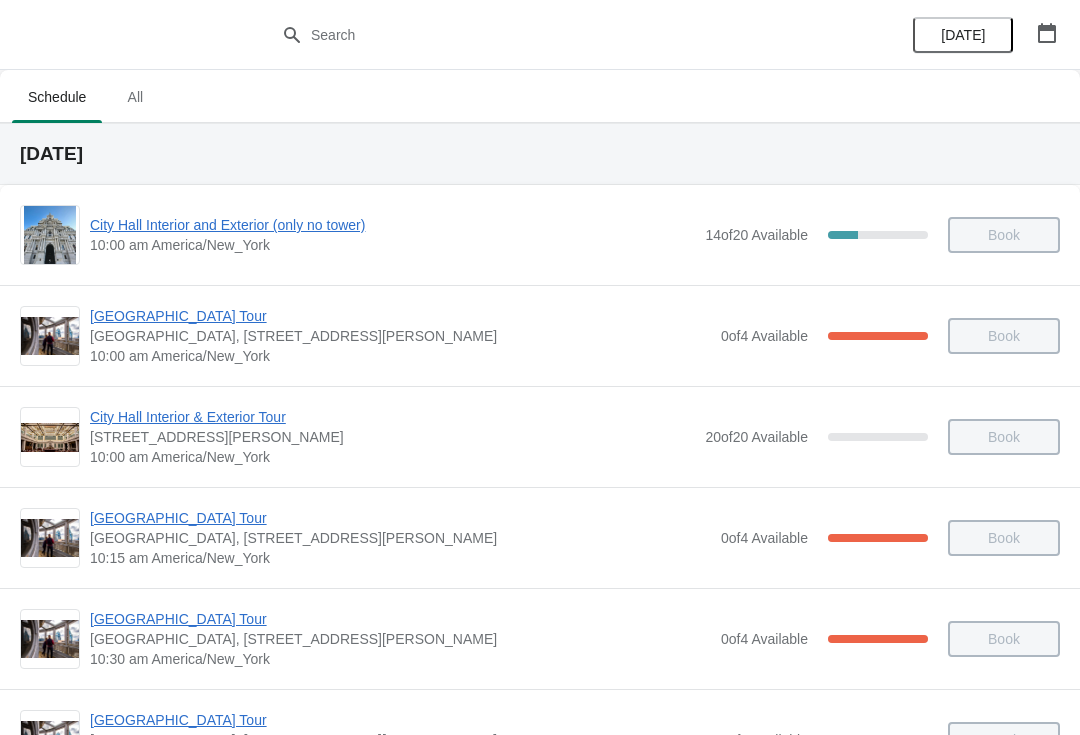 click on "[GEOGRAPHIC_DATA] Tour" at bounding box center [400, 619] 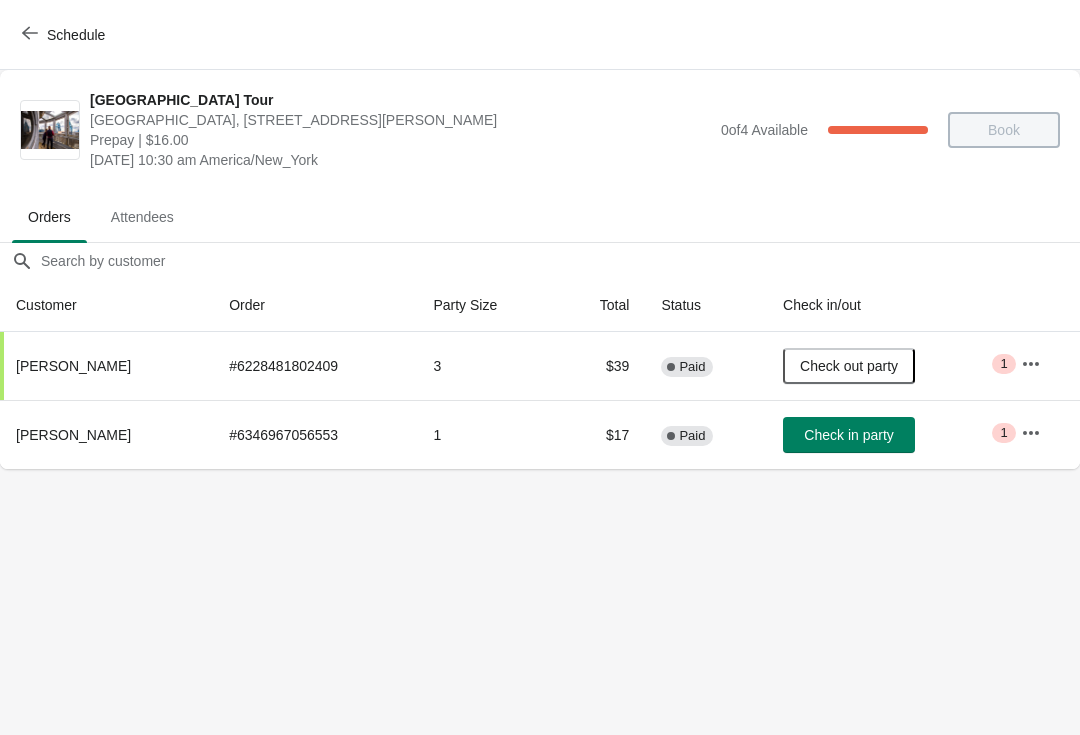 click on "Check in party" at bounding box center (849, 435) 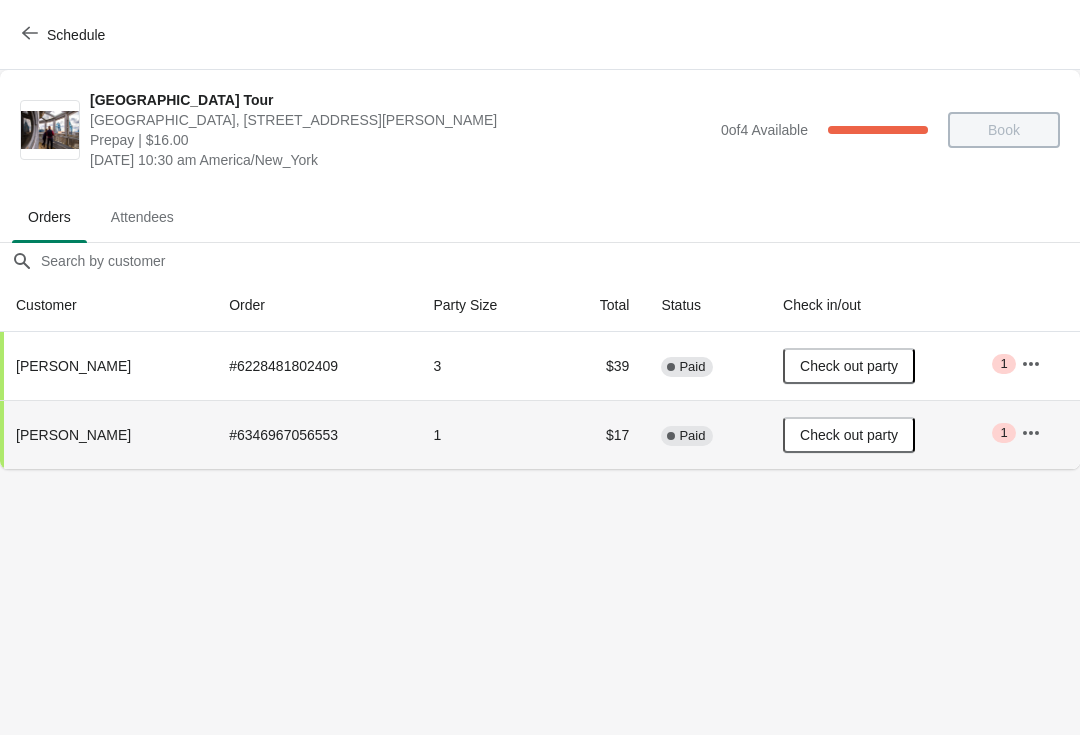 click on "Check out party" at bounding box center (849, 435) 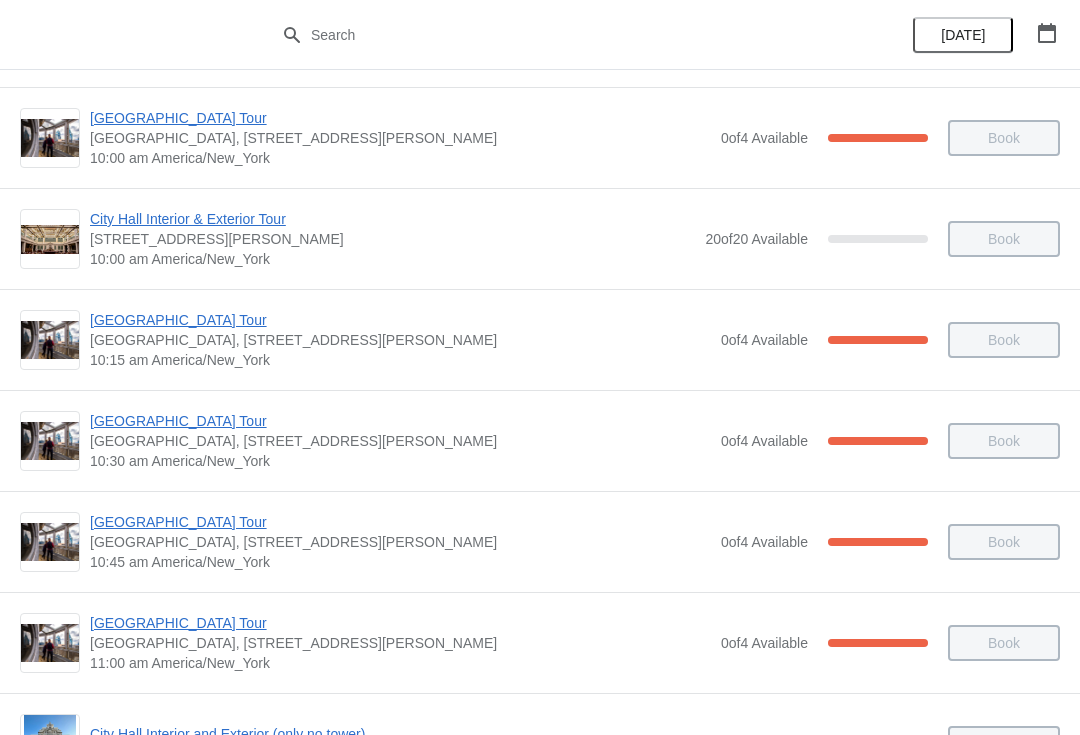 scroll, scrollTop: 193, scrollLeft: 0, axis: vertical 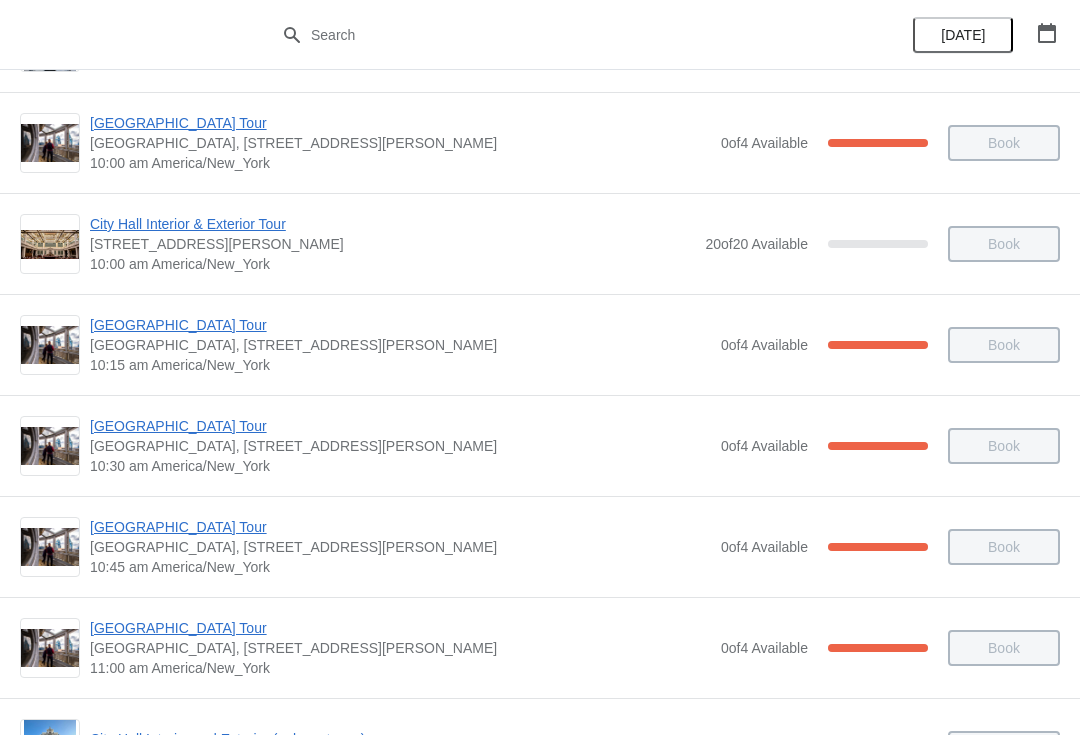 click on "[GEOGRAPHIC_DATA] Tour" at bounding box center [400, 325] 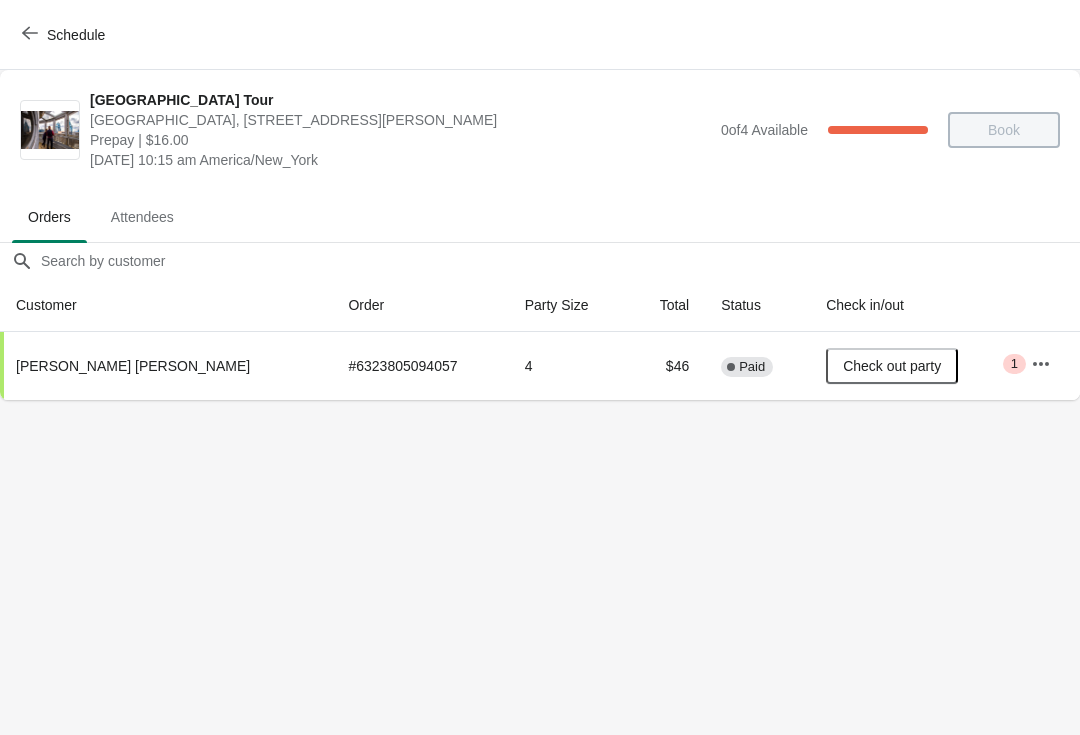 click 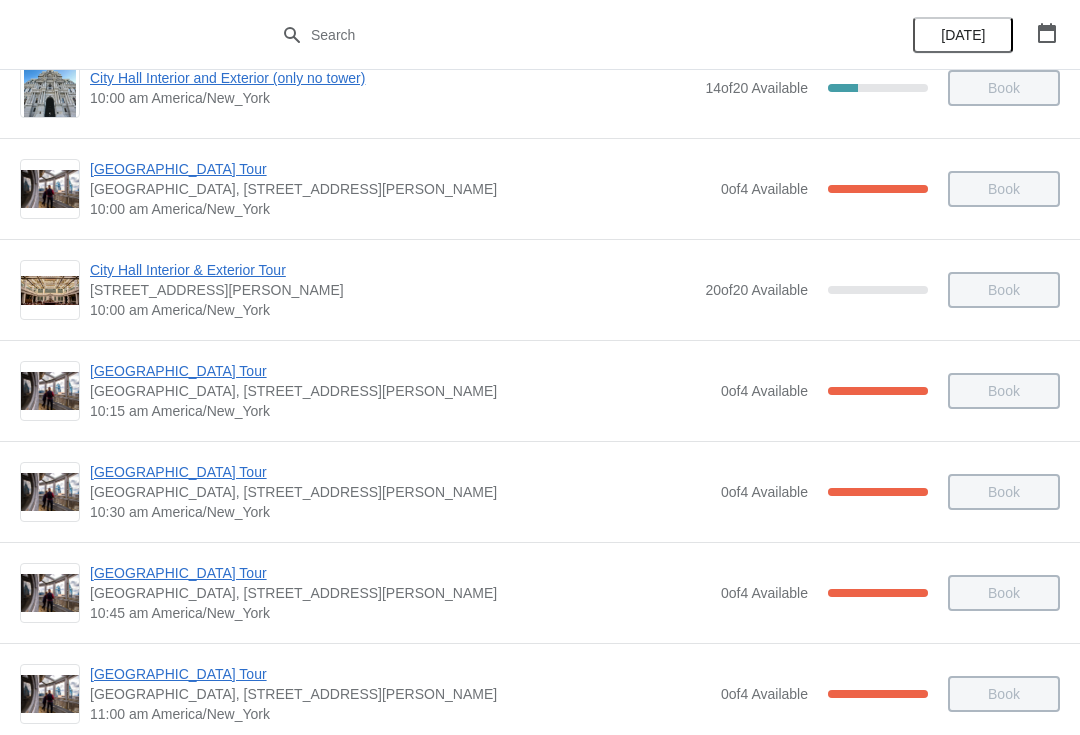 scroll, scrollTop: 152, scrollLeft: 0, axis: vertical 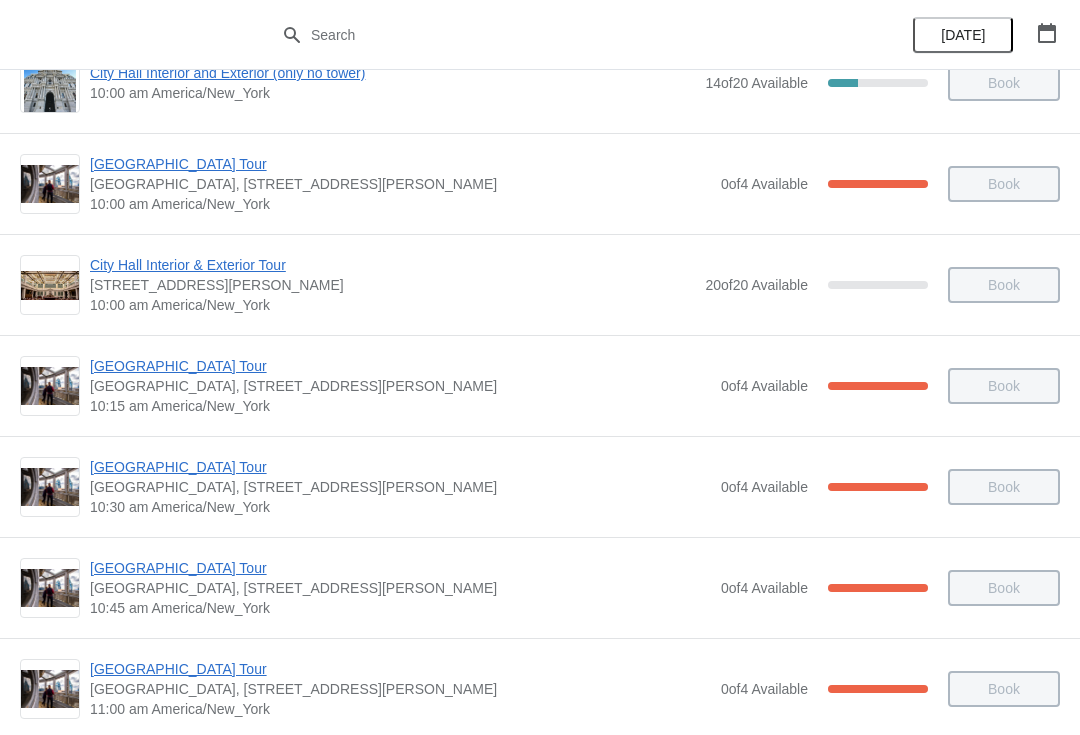 click on "[GEOGRAPHIC_DATA] Tour" at bounding box center (400, 467) 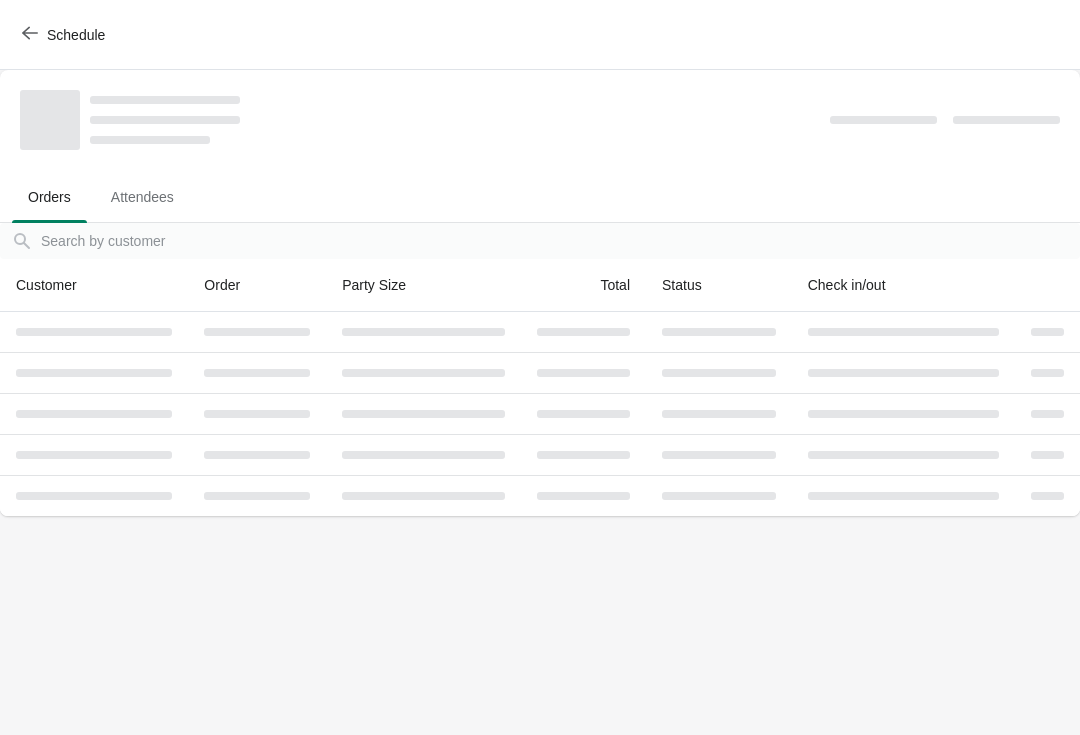 scroll, scrollTop: 0, scrollLeft: 0, axis: both 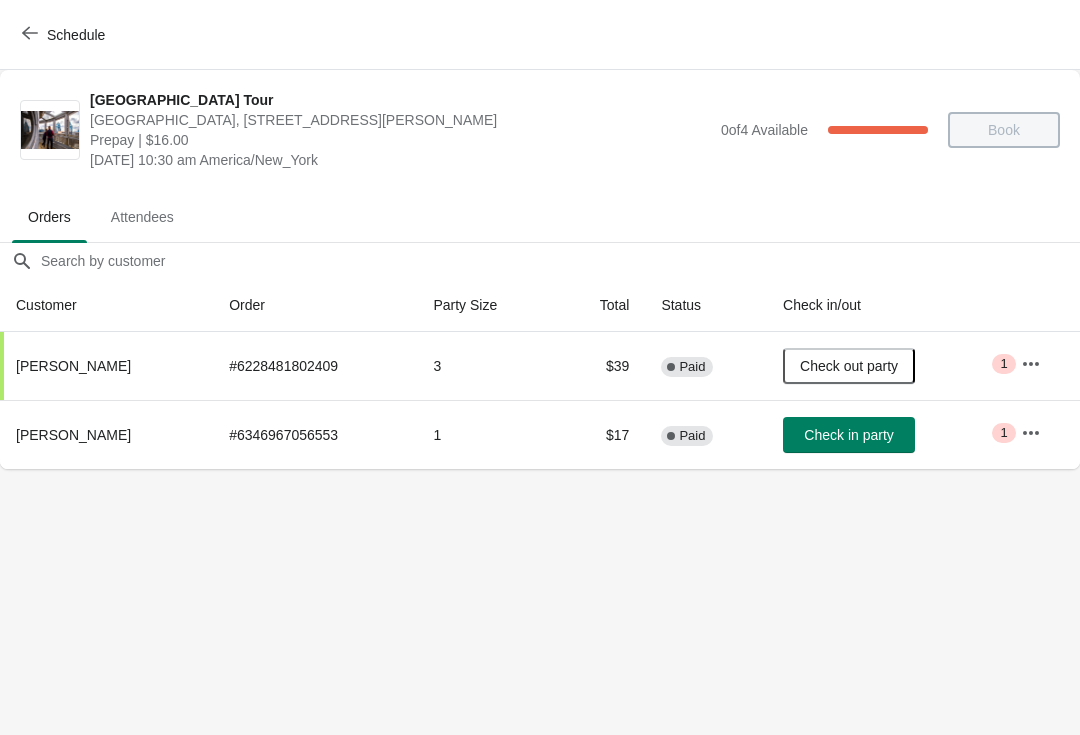 click on "Schedule" at bounding box center [540, 35] 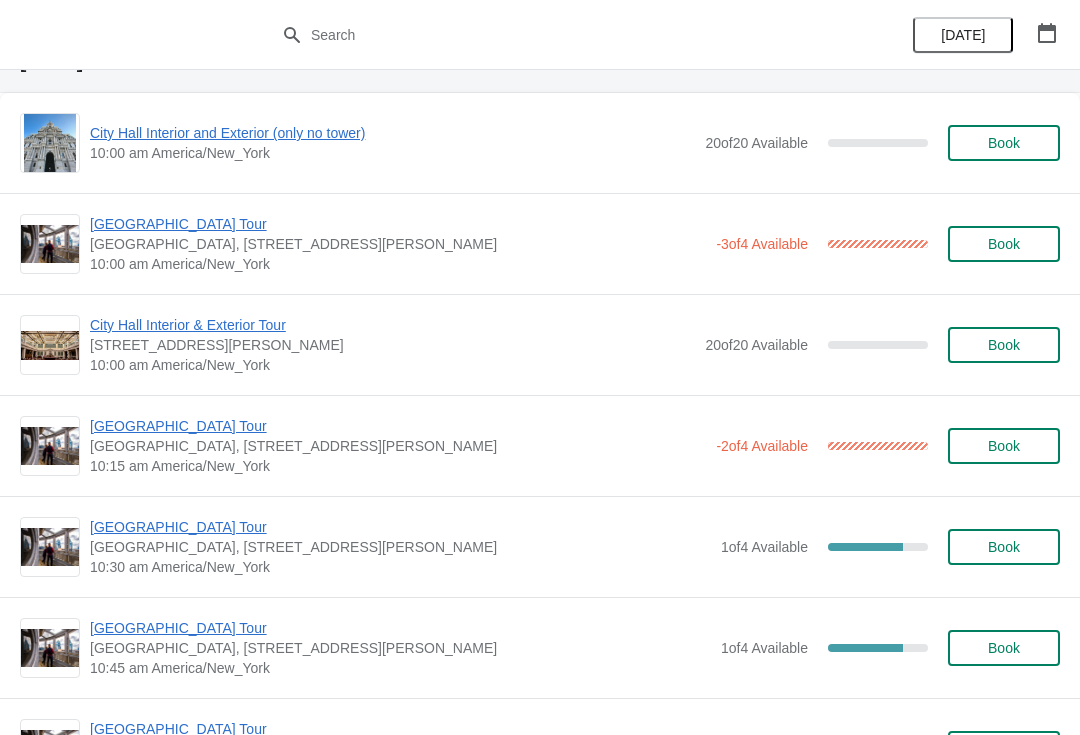 scroll, scrollTop: 2073, scrollLeft: 0, axis: vertical 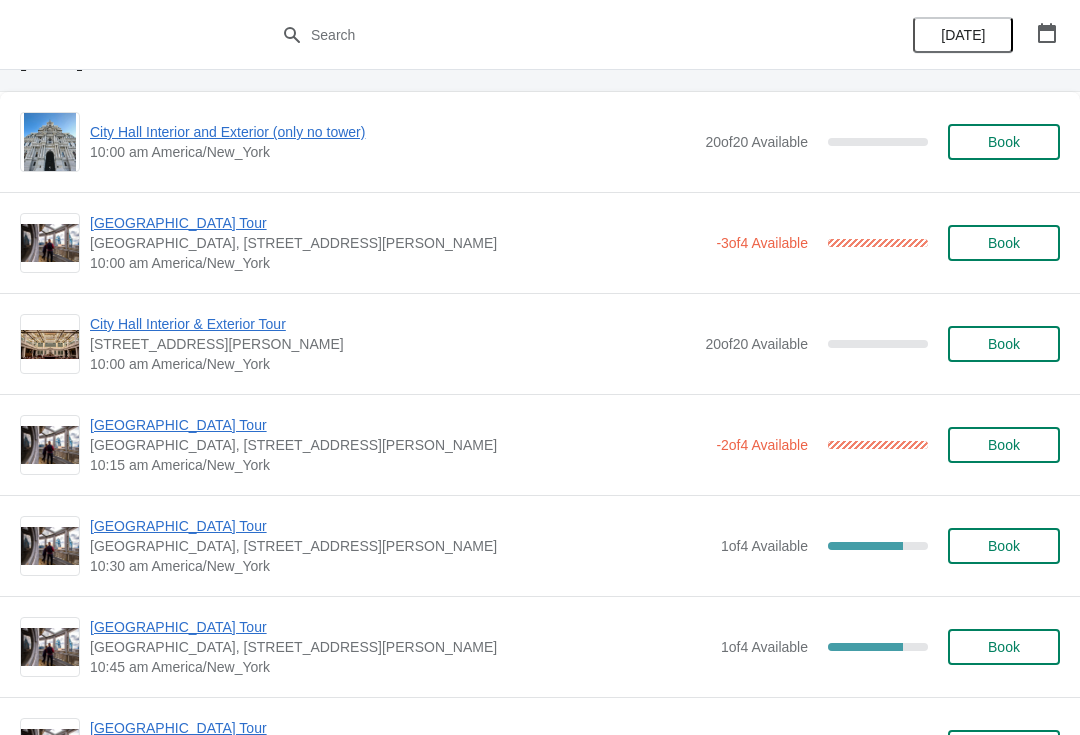 click on "[GEOGRAPHIC_DATA] Tour" at bounding box center (400, 526) 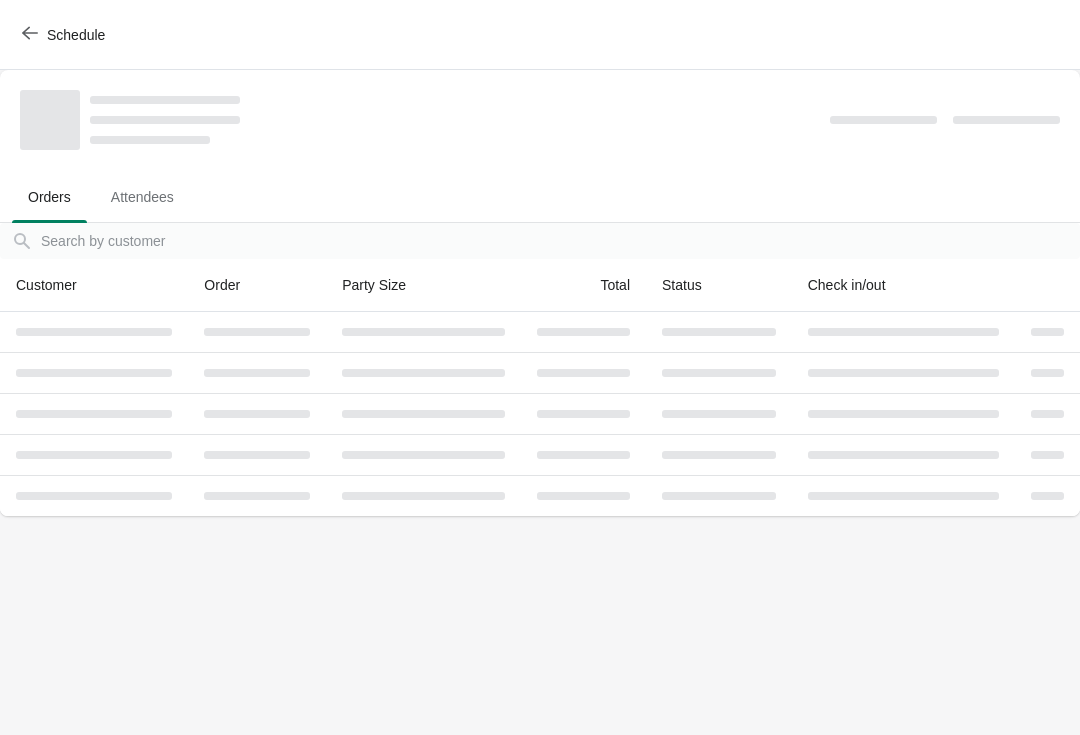 scroll, scrollTop: 0, scrollLeft: 0, axis: both 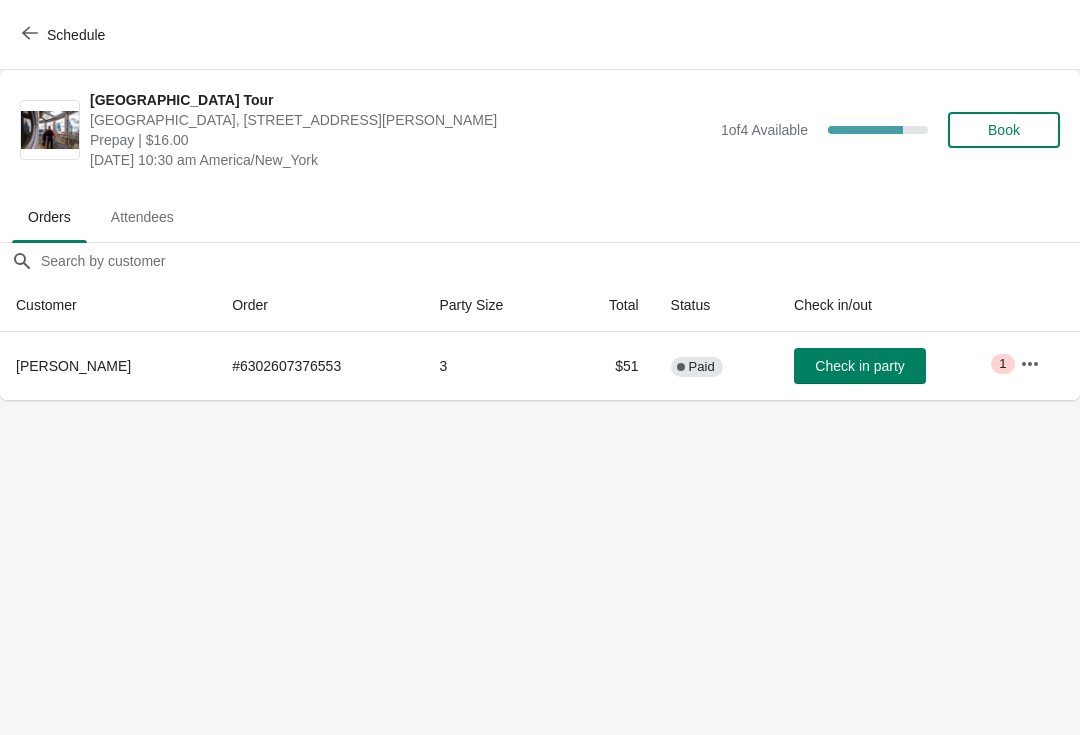 click on "Book" at bounding box center (1004, 130) 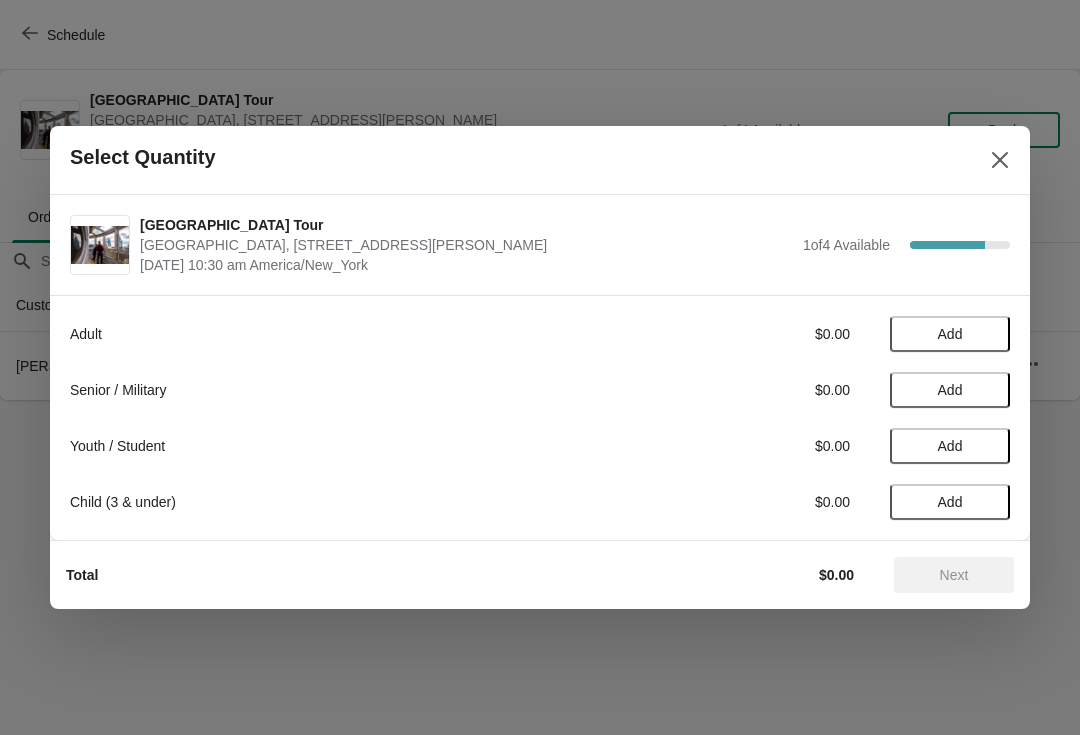 click on "Add" at bounding box center (950, 390) 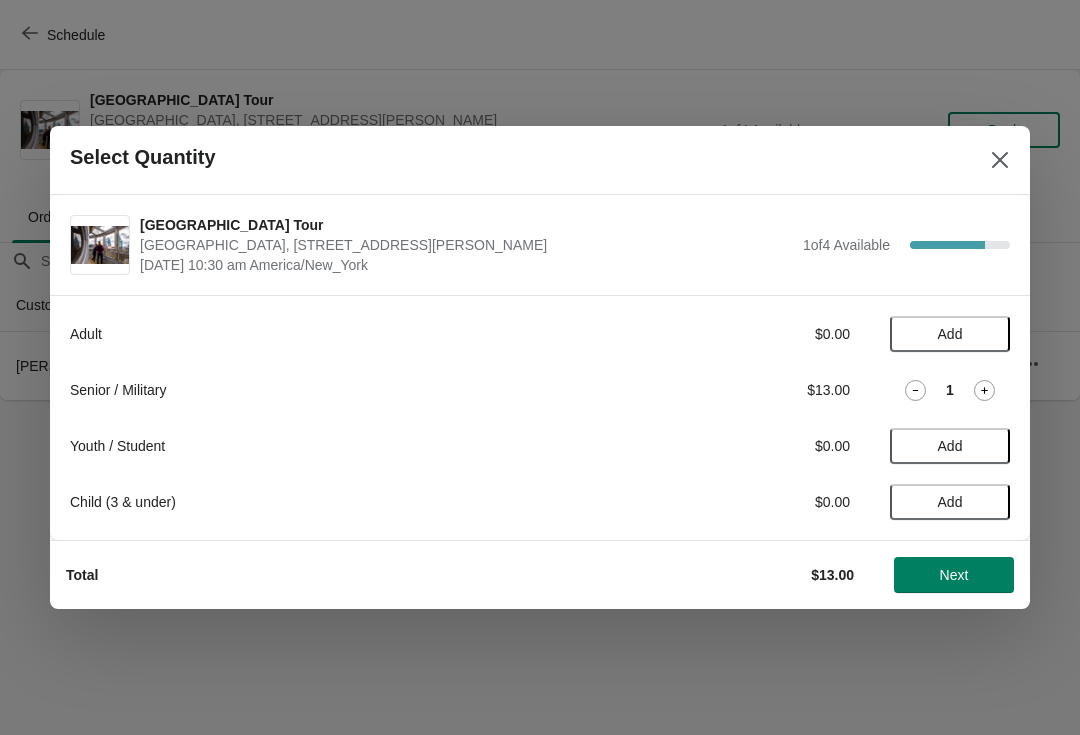 click on "Add" at bounding box center (950, 334) 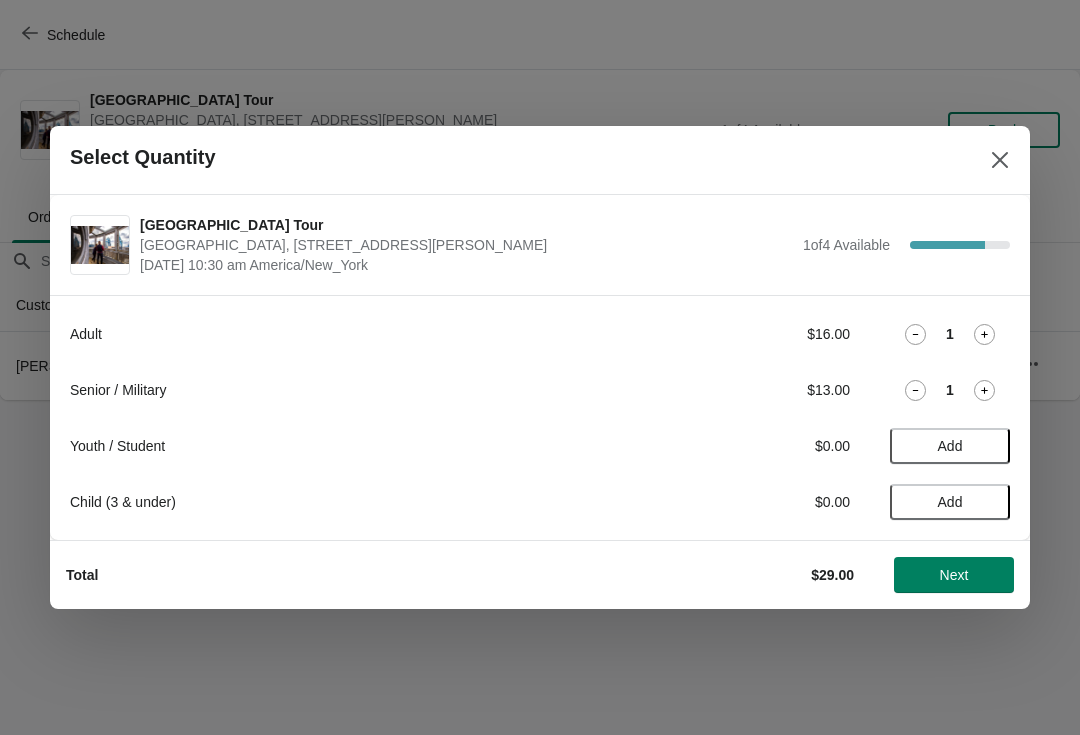 click on "1" at bounding box center (950, 334) 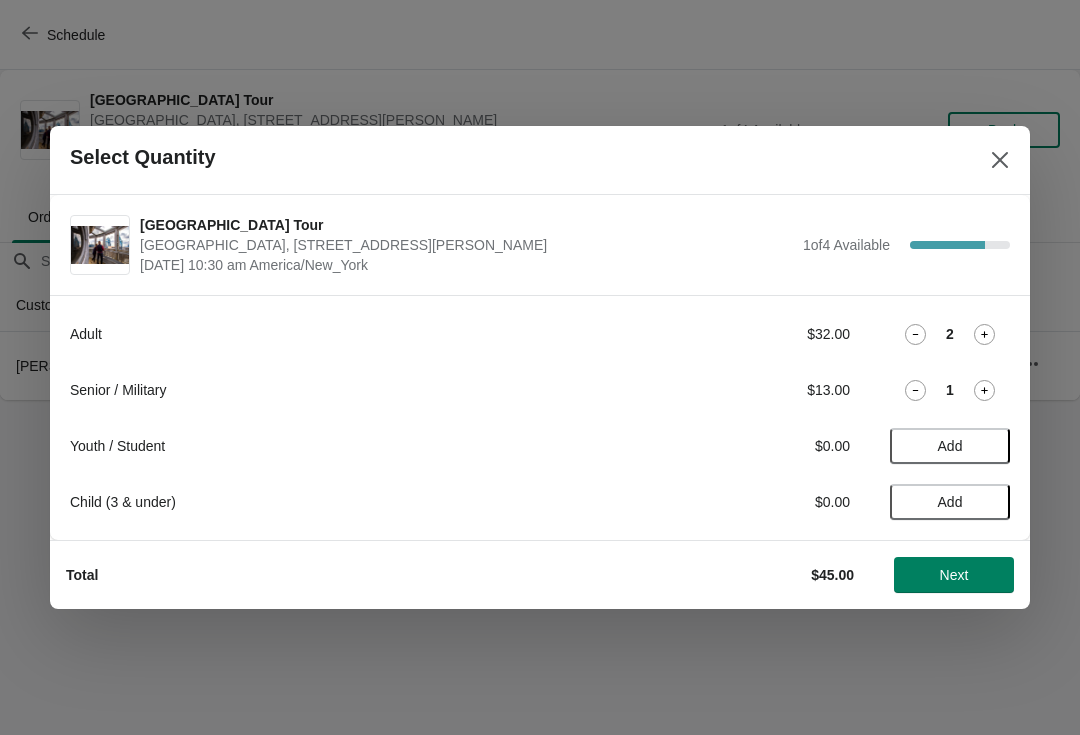 click 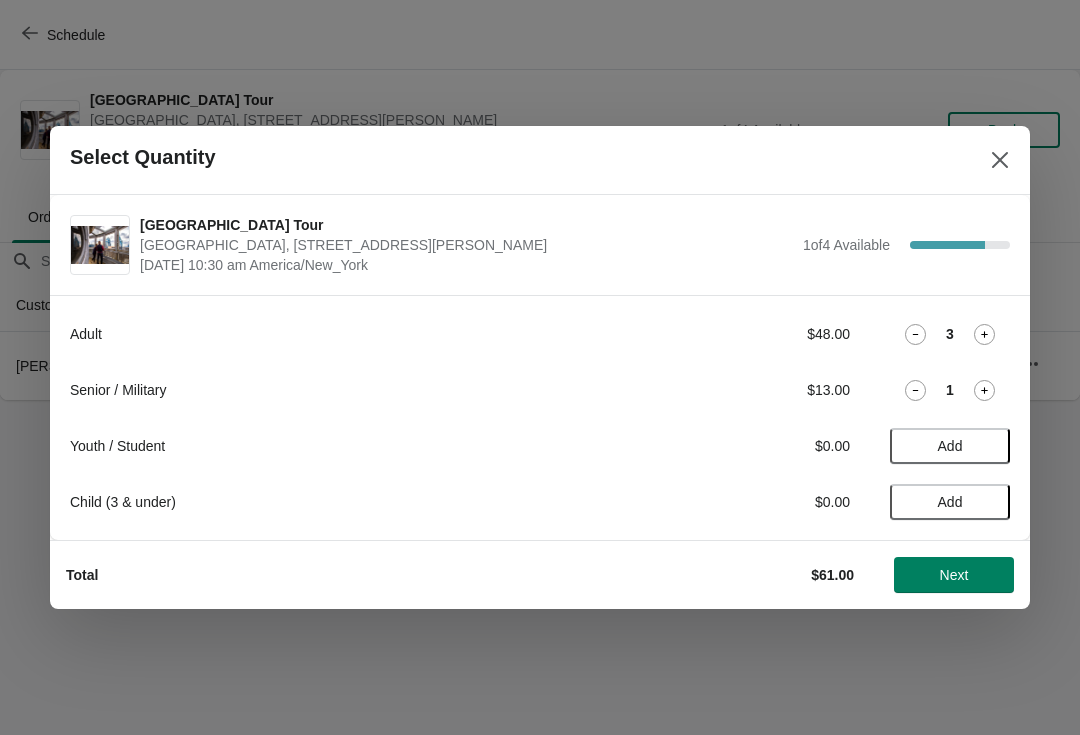 click 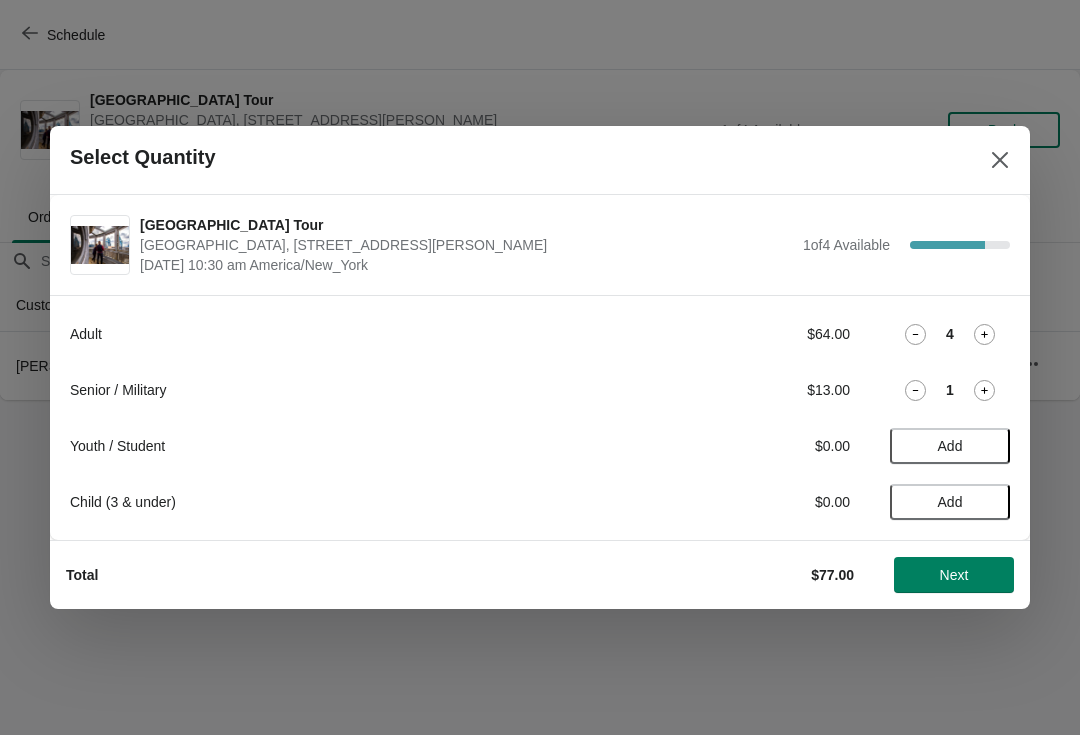 click on "Next" at bounding box center [954, 575] 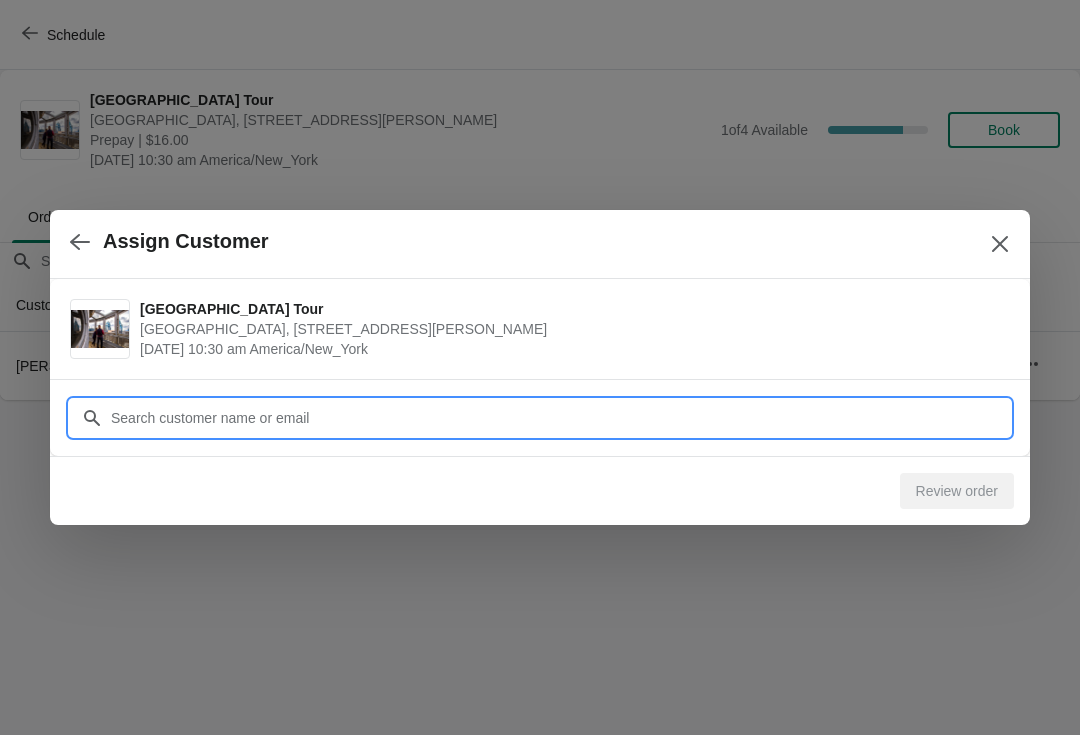 click on "Assign Customer City Hall Tower Tour City Hall Visitor Center, 1400 John F Kennedy Boulevard Suite 121, Philadelphia, PA, USA July 8 | 10:30 am America/New_York Customer Review order" at bounding box center [540, 400] 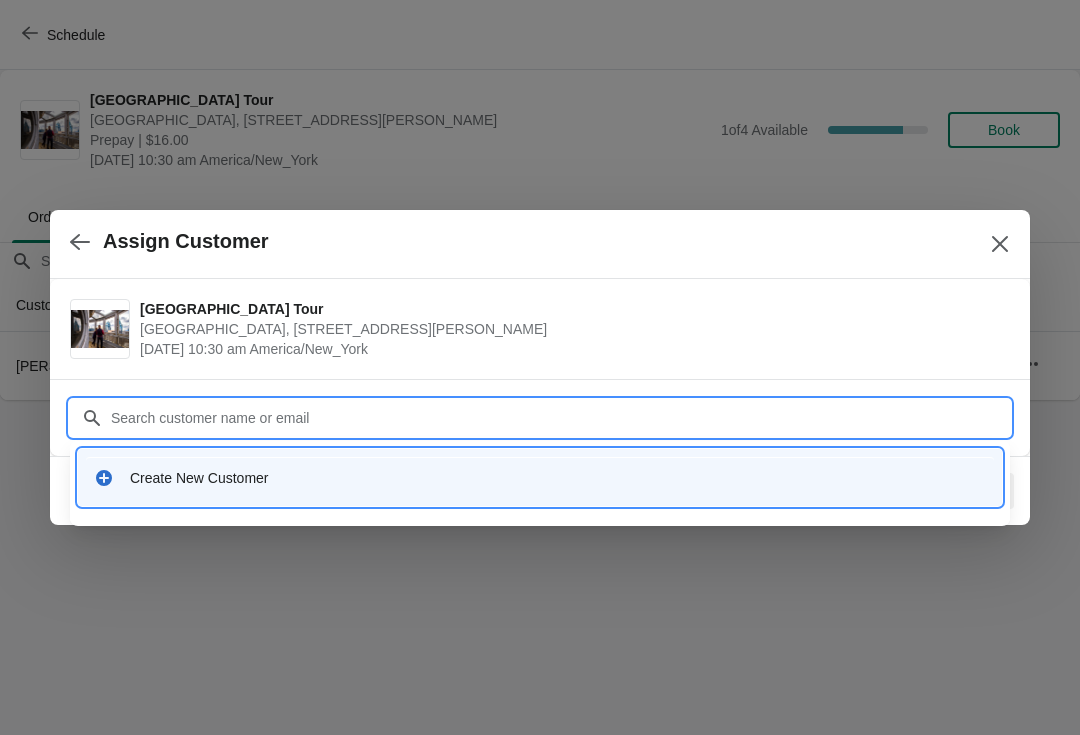 click on "Create New Customer" at bounding box center [540, 477] 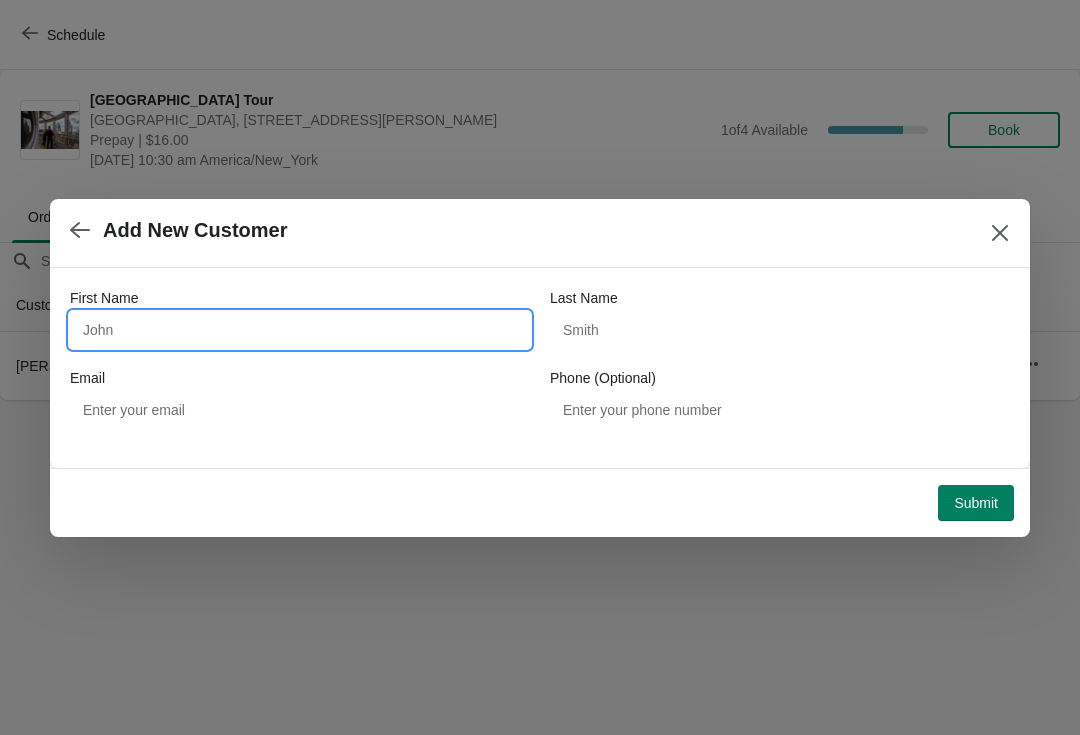 click on "First Name" at bounding box center [300, 330] 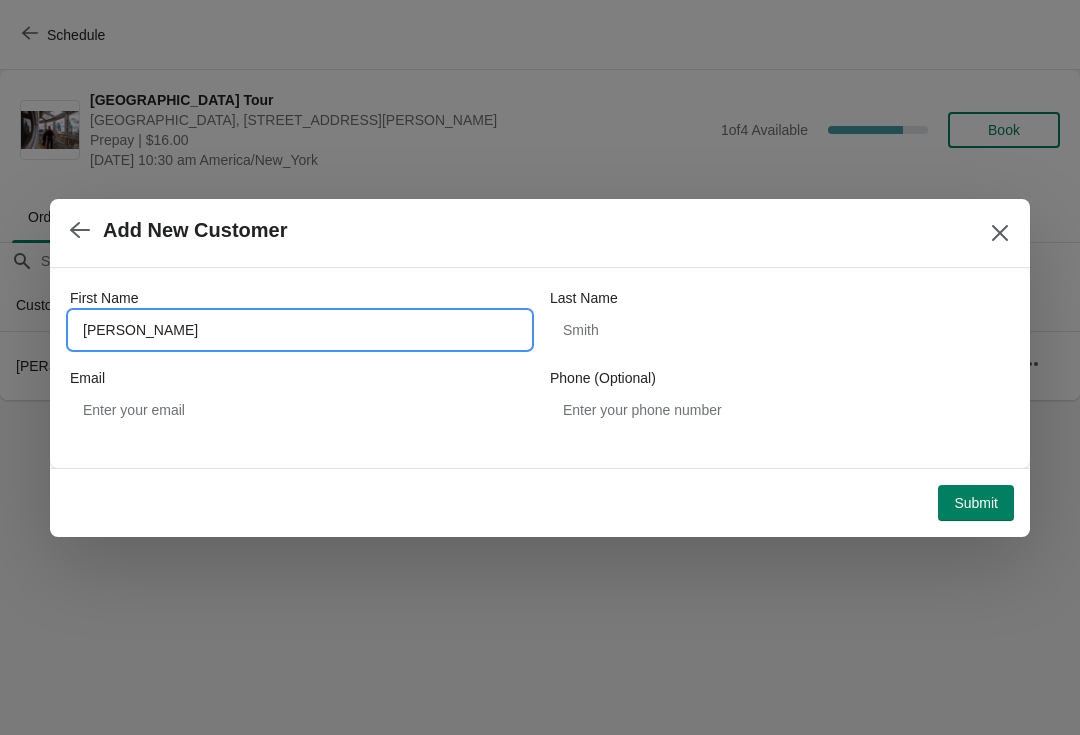 type on "Marko" 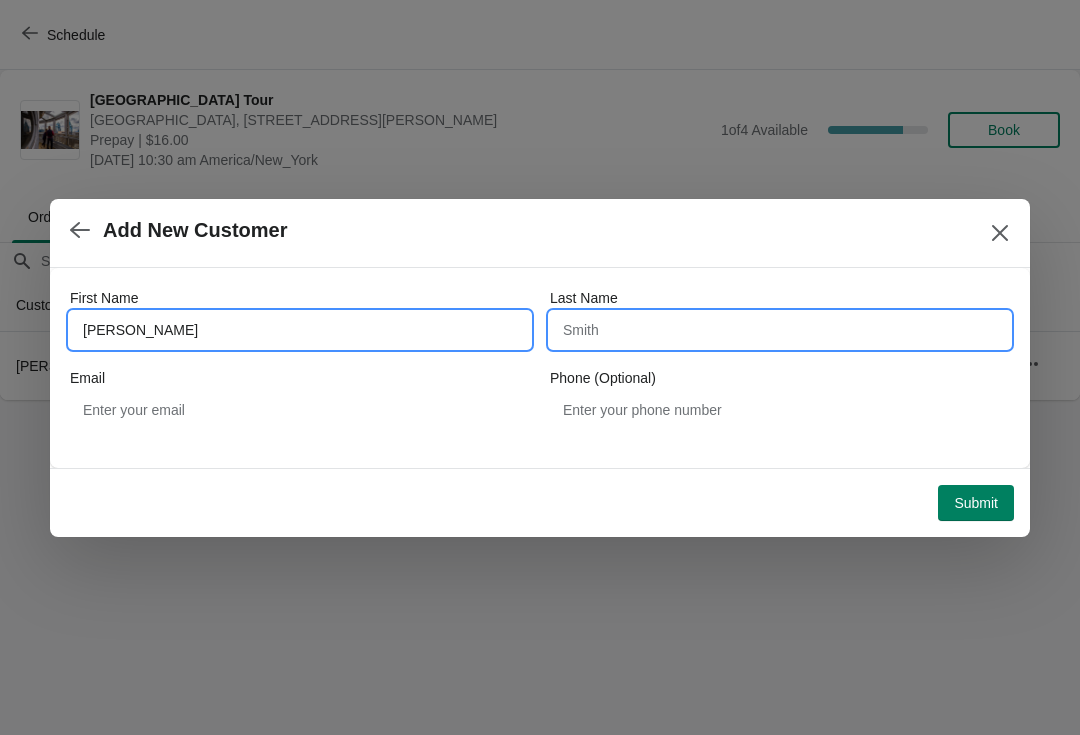 click on "Last Name" at bounding box center [780, 330] 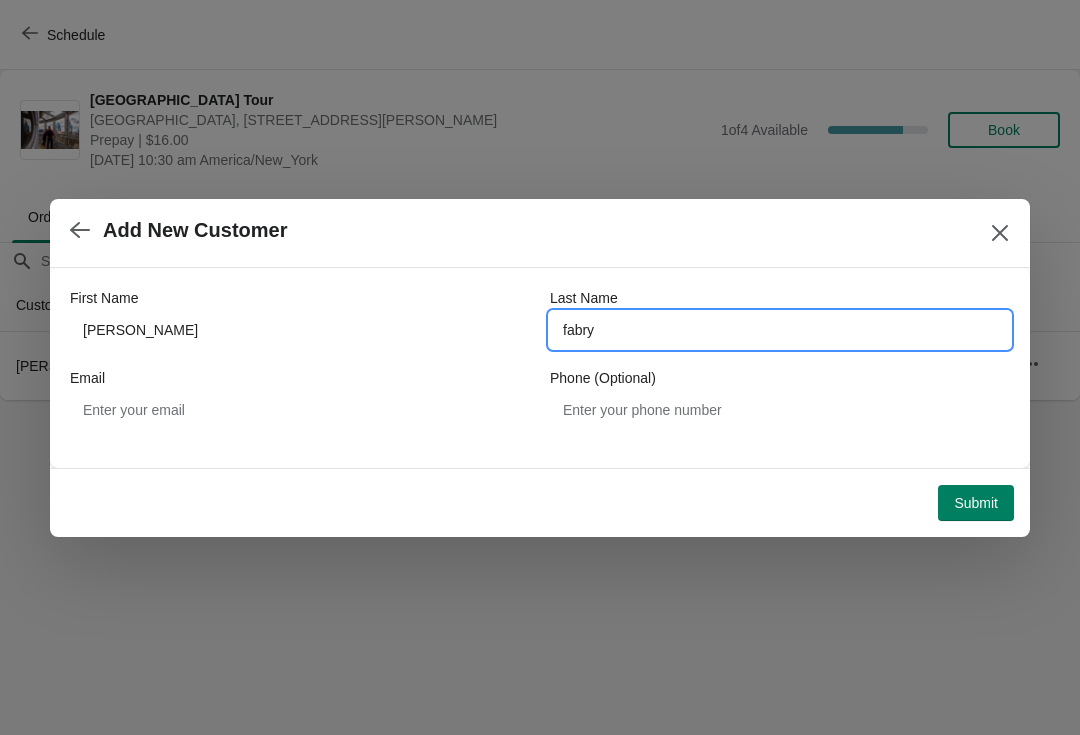 type on "fabry" 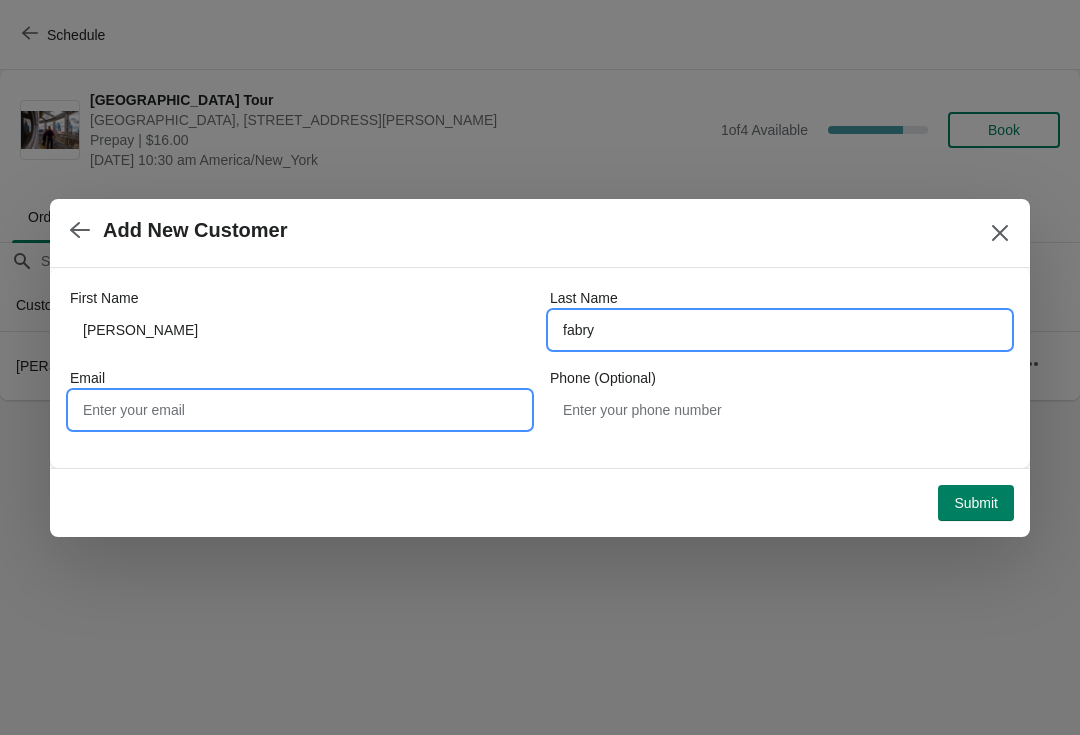 click on "Email" at bounding box center (300, 410) 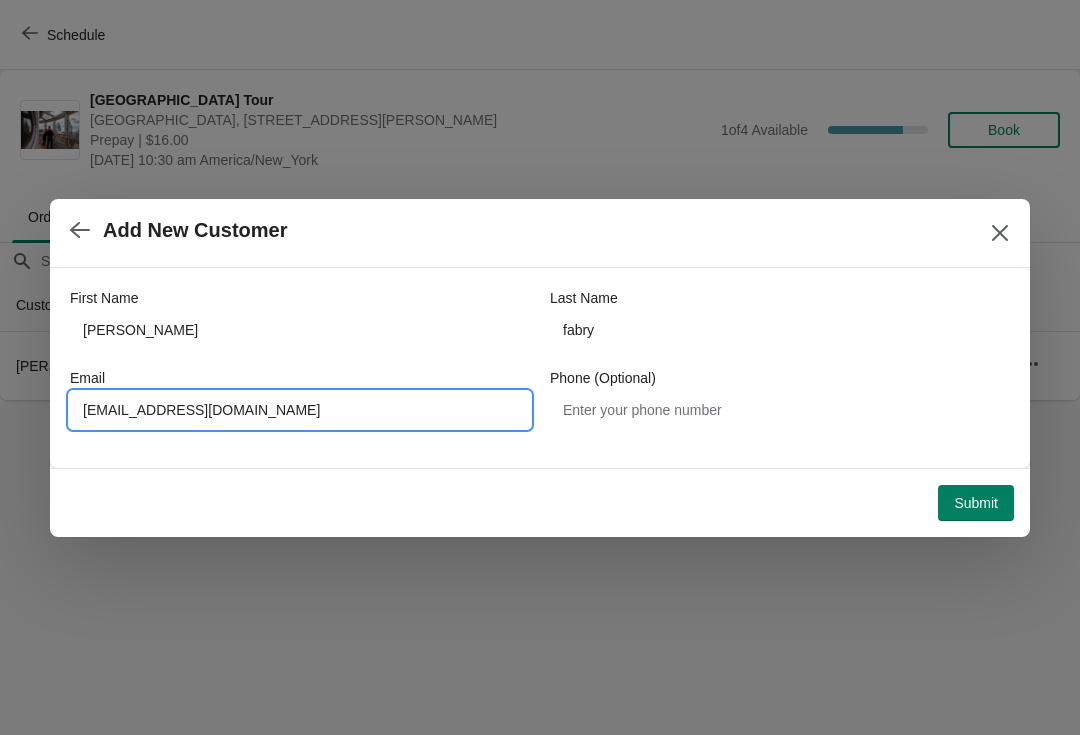 type on "fk159@feznam.cz" 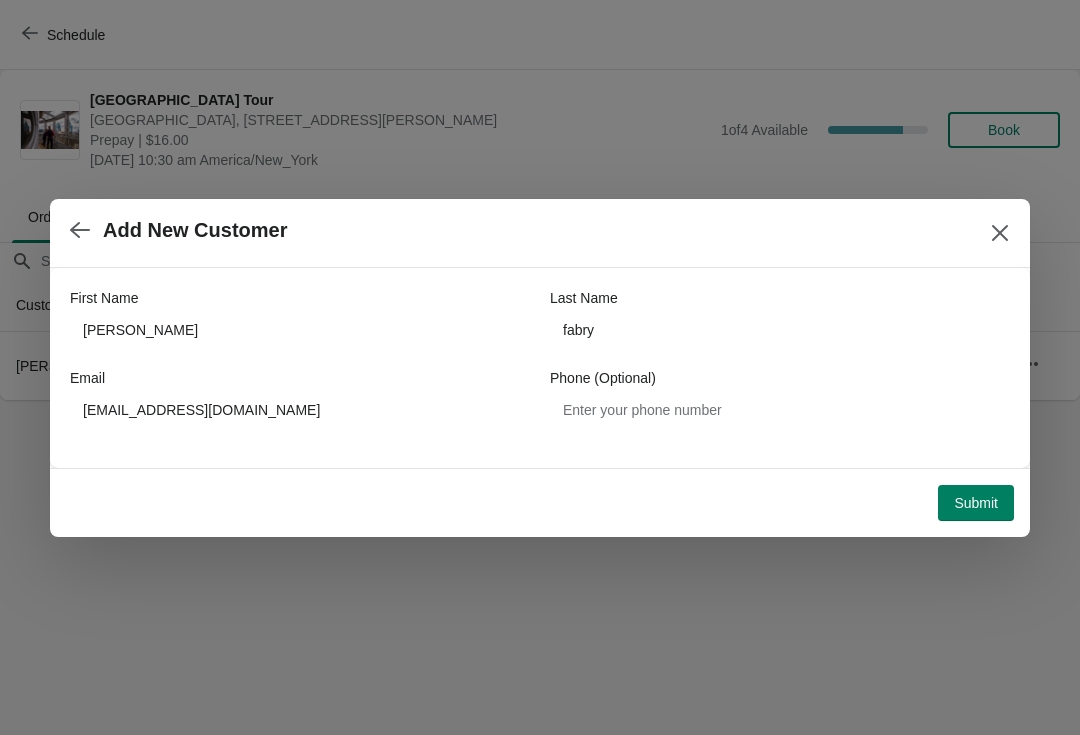 click on "Submit" at bounding box center (976, 503) 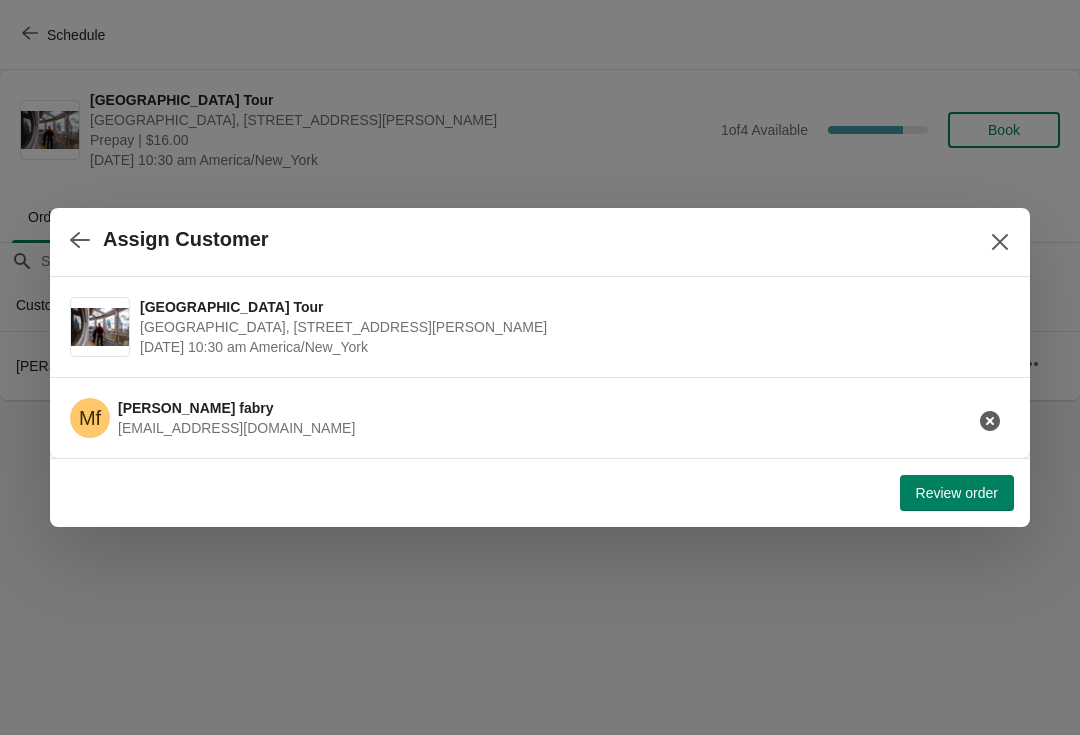 click on "Review order" at bounding box center [957, 493] 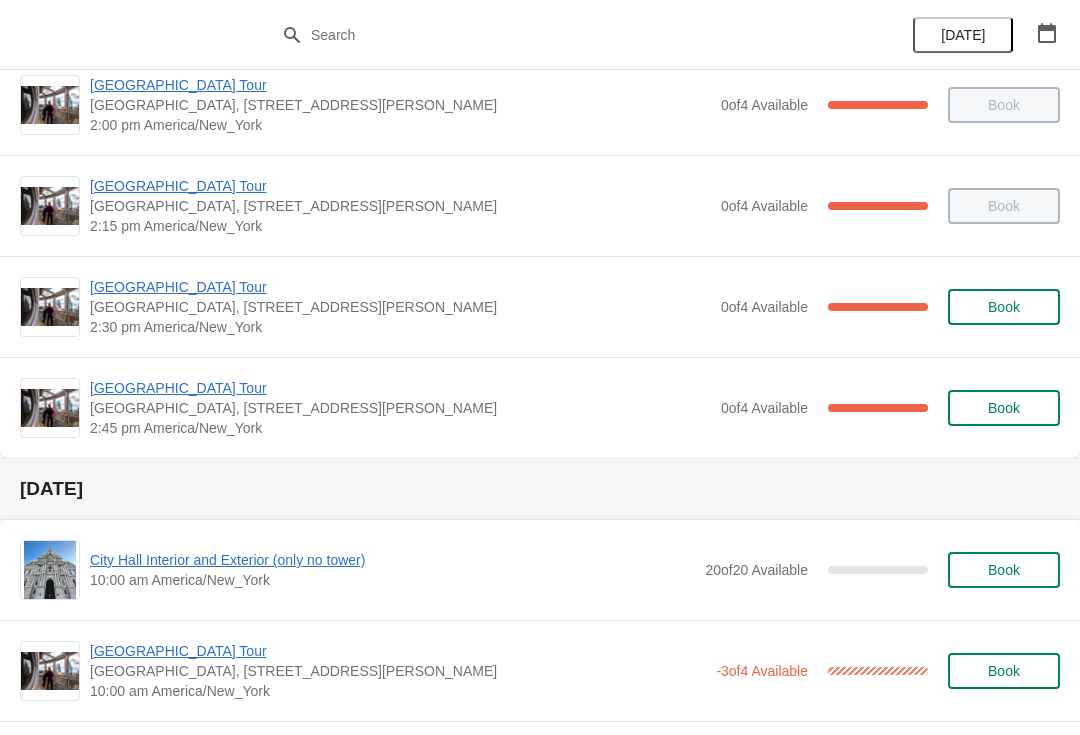 scroll, scrollTop: 1647, scrollLeft: 0, axis: vertical 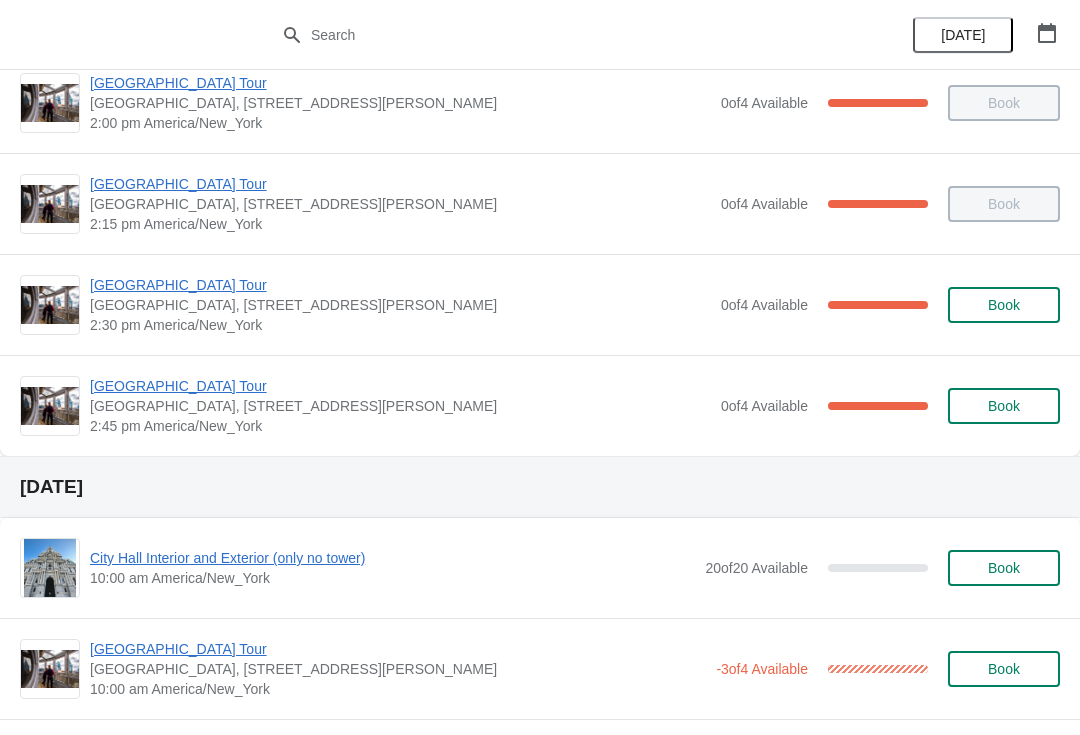 click on "[GEOGRAPHIC_DATA] Tour" at bounding box center (400, 386) 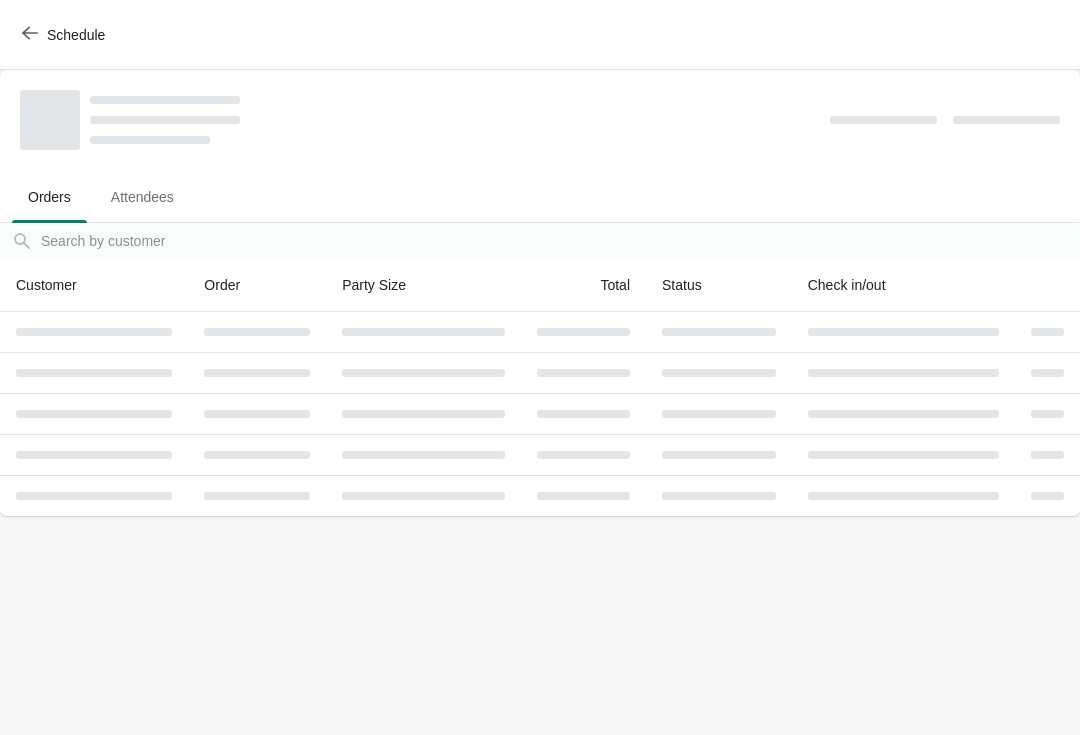 scroll, scrollTop: 0, scrollLeft: 0, axis: both 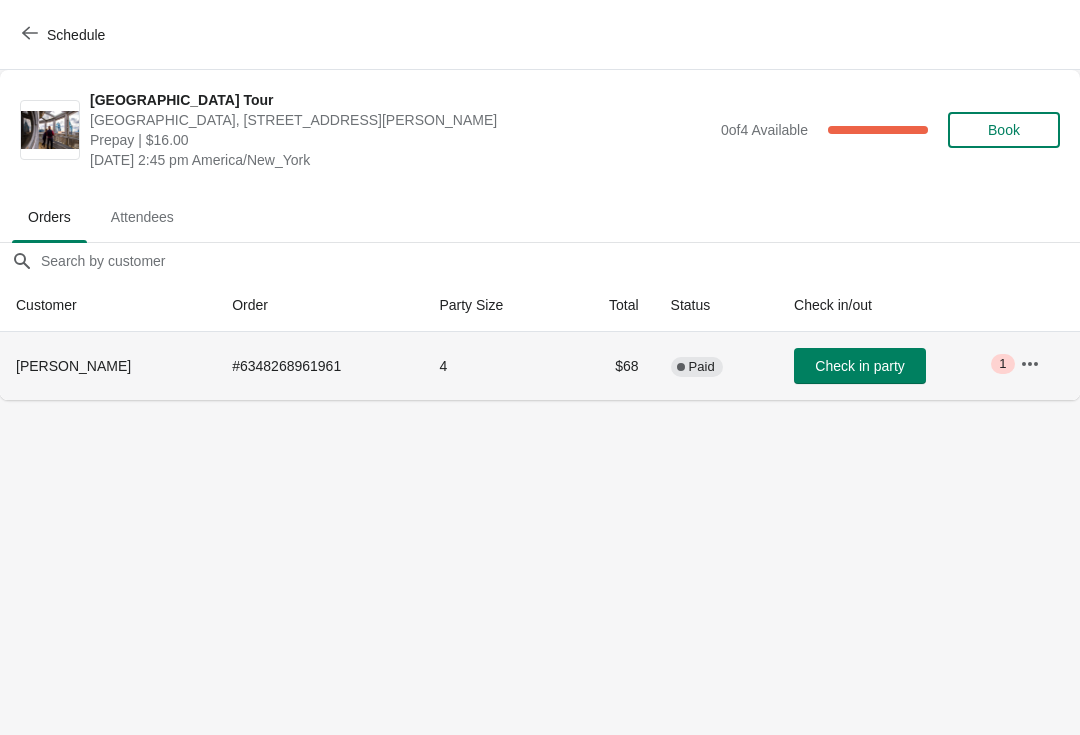 click on "Check in party" at bounding box center [859, 366] 